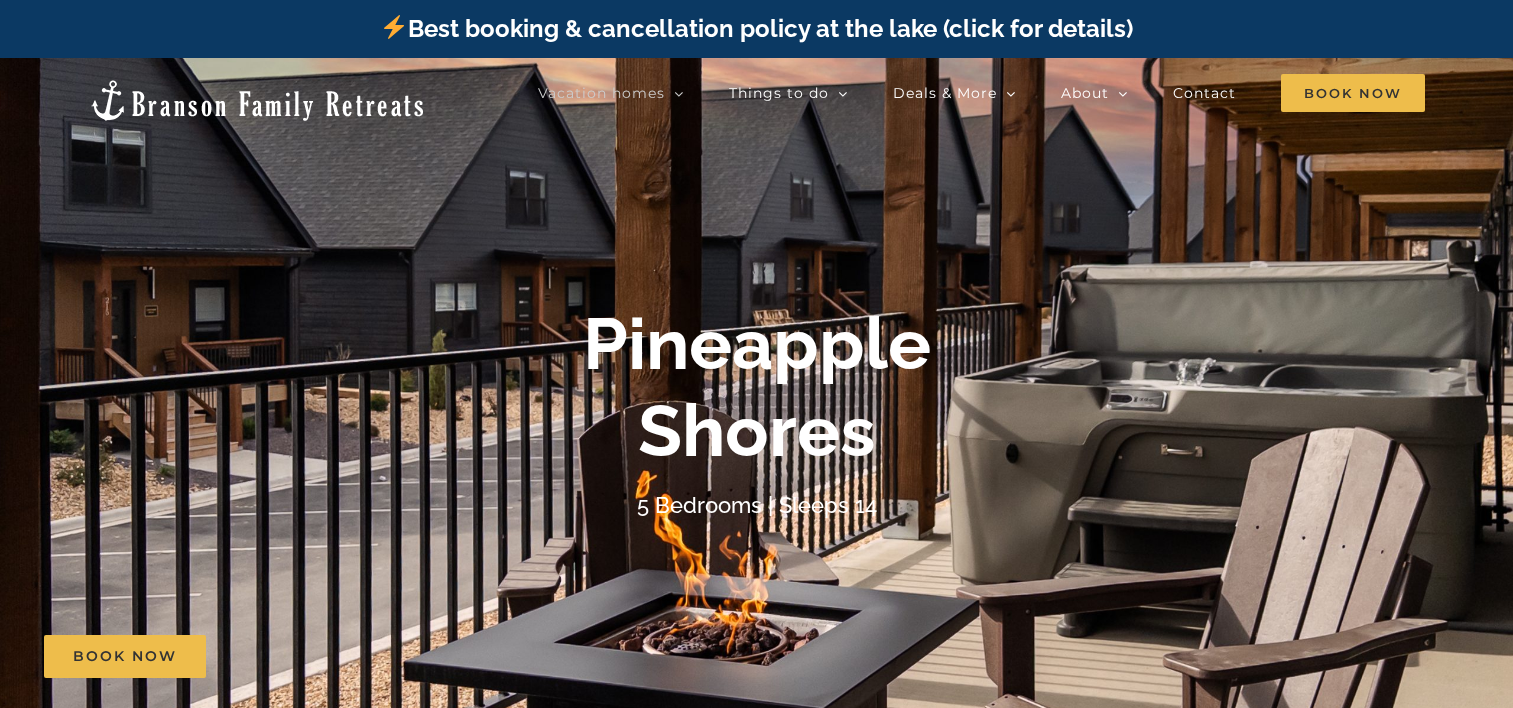 scroll, scrollTop: 0, scrollLeft: 0, axis: both 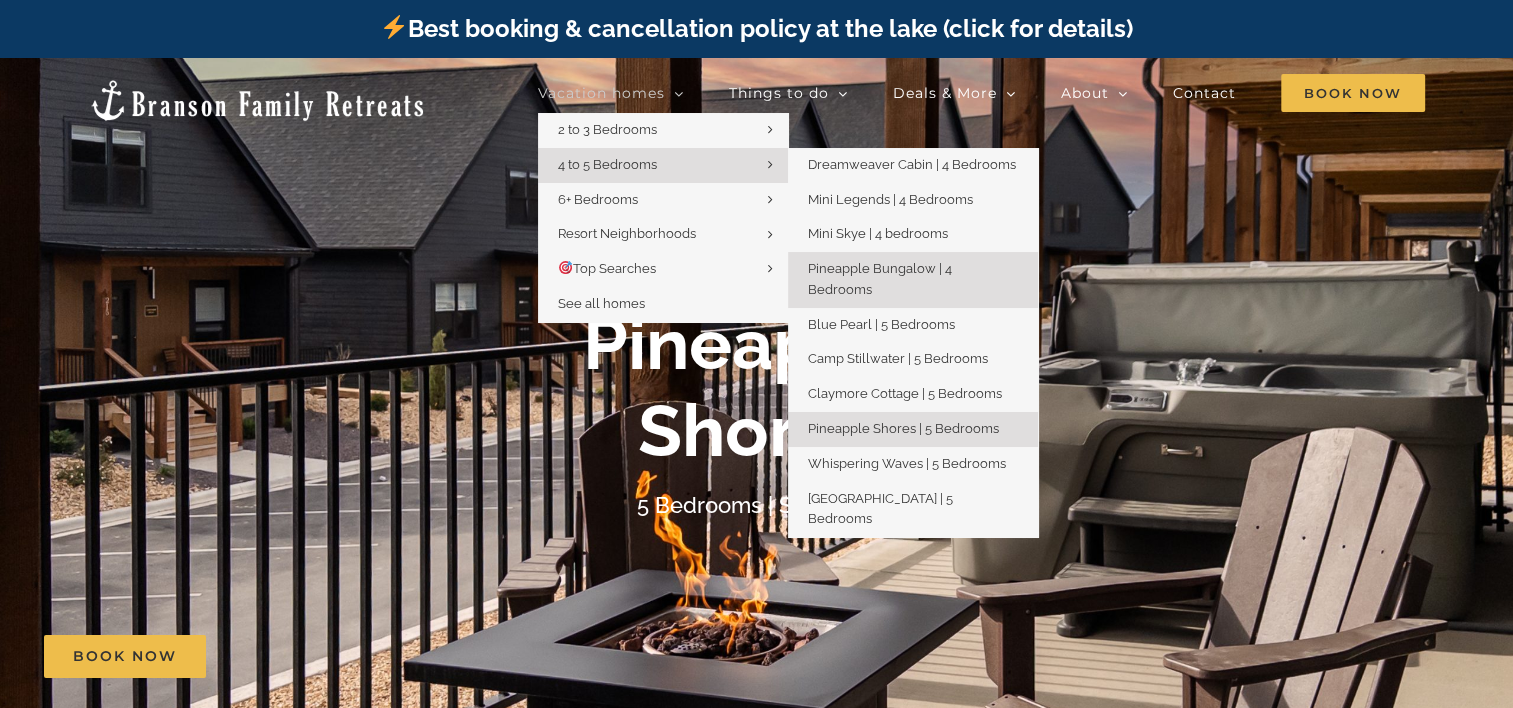 click on "Pineapple Bungalow | 4 Bedrooms" at bounding box center (913, 280) 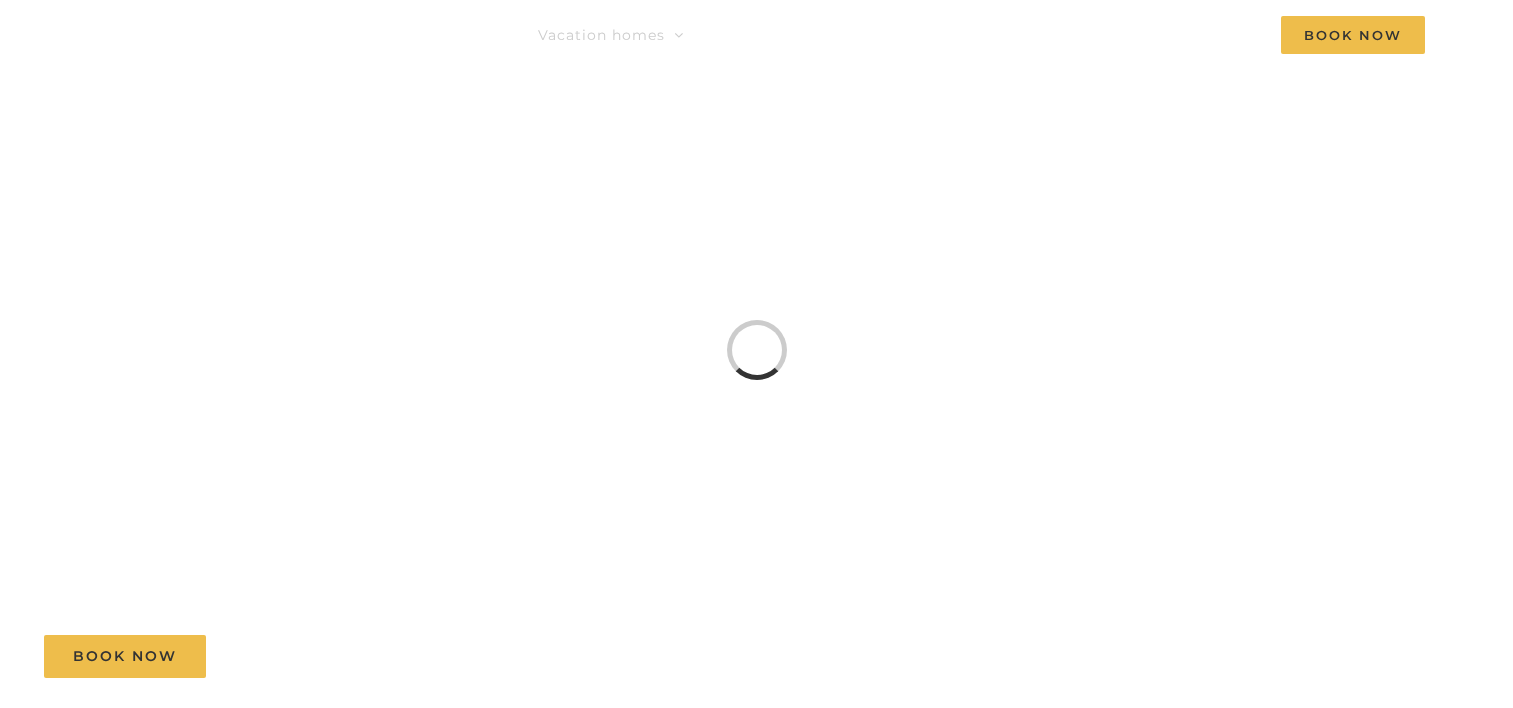 scroll, scrollTop: 0, scrollLeft: 0, axis: both 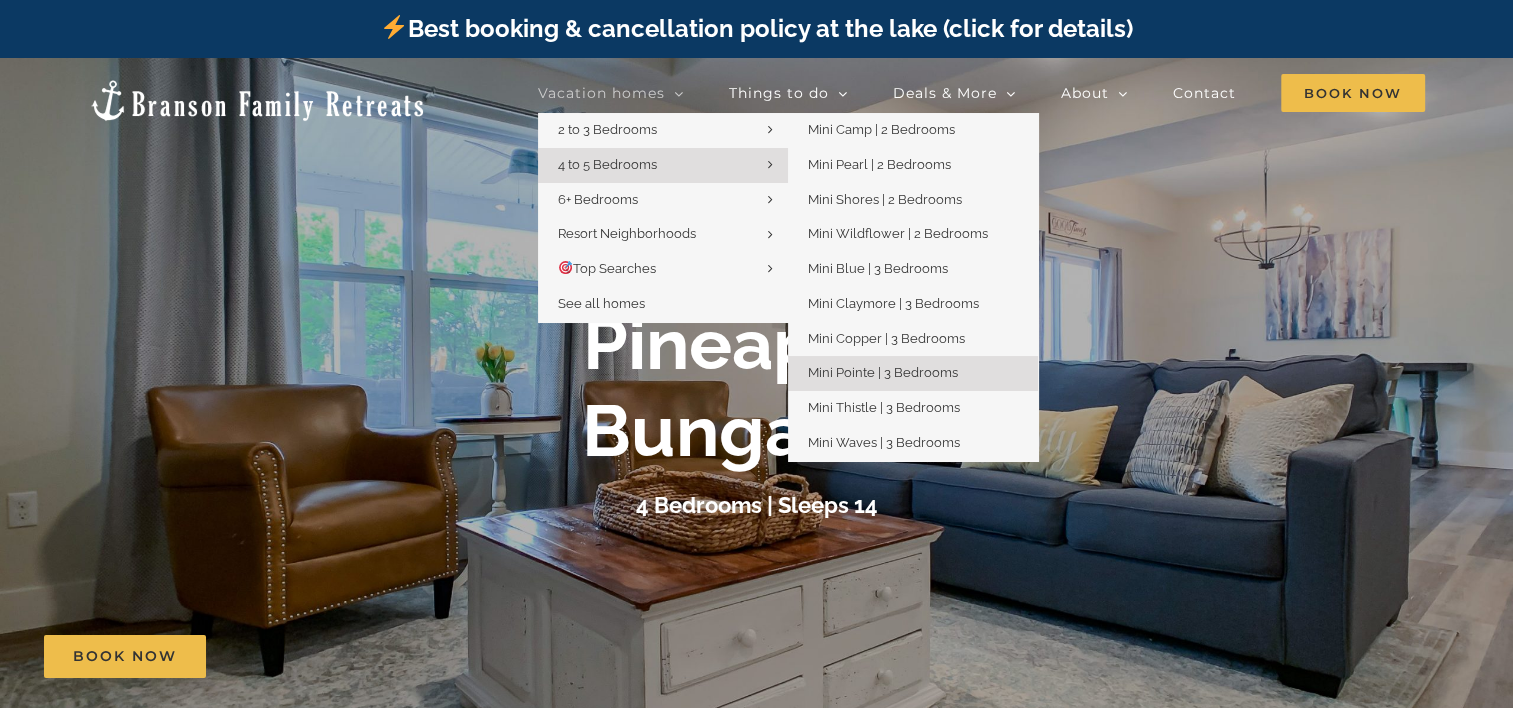 click on "Mini Pointe | 3 Bedrooms" at bounding box center (883, 372) 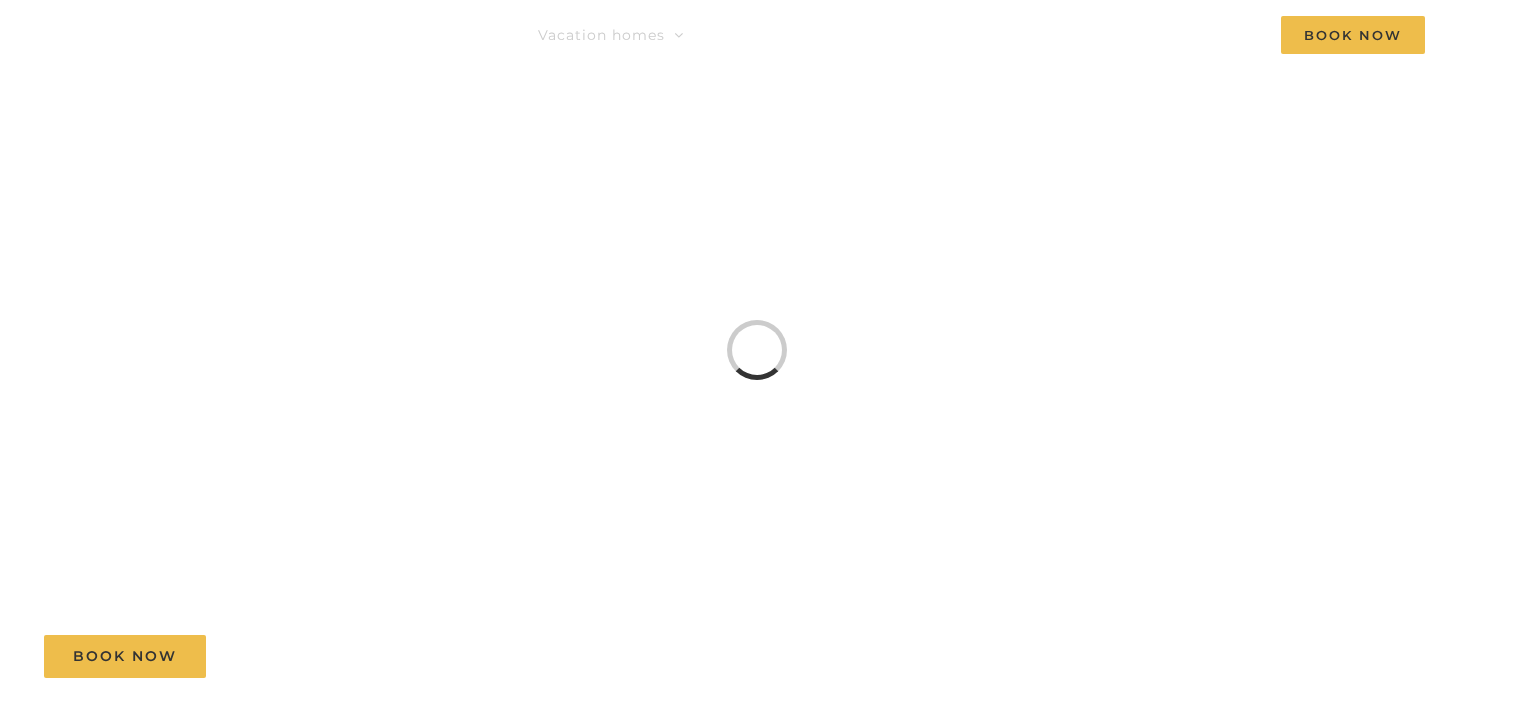 scroll, scrollTop: 0, scrollLeft: 0, axis: both 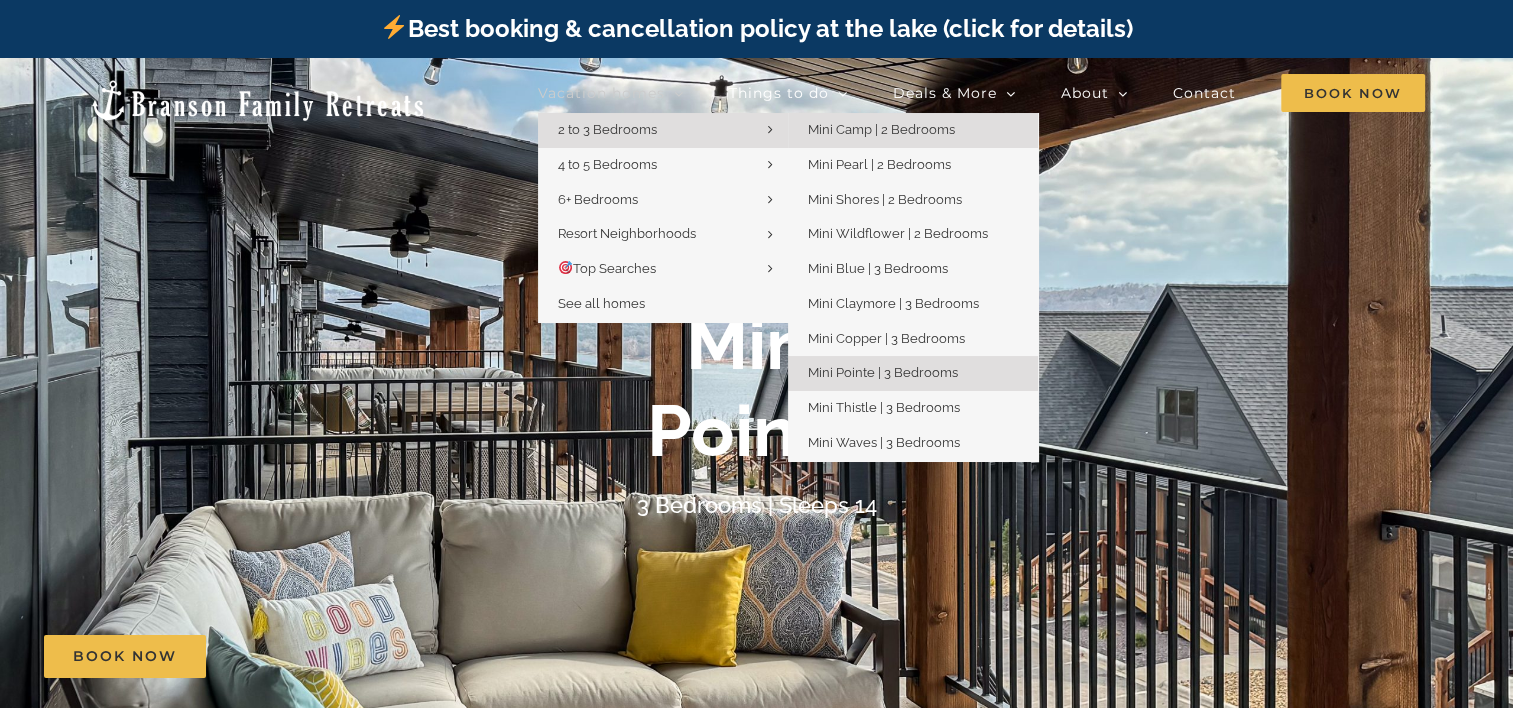 click on "Mini Camp | 2 Bedrooms" at bounding box center (913, 130) 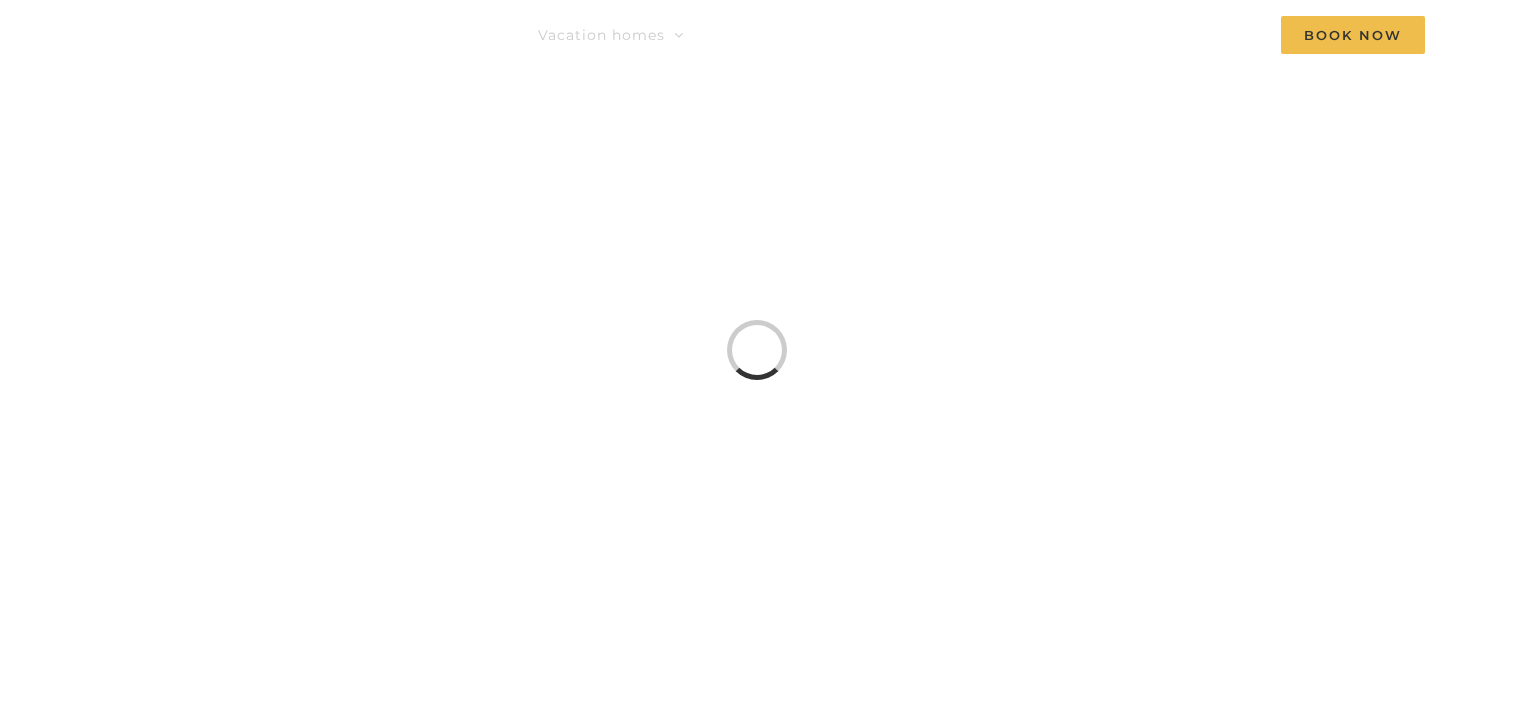 scroll, scrollTop: 0, scrollLeft: 0, axis: both 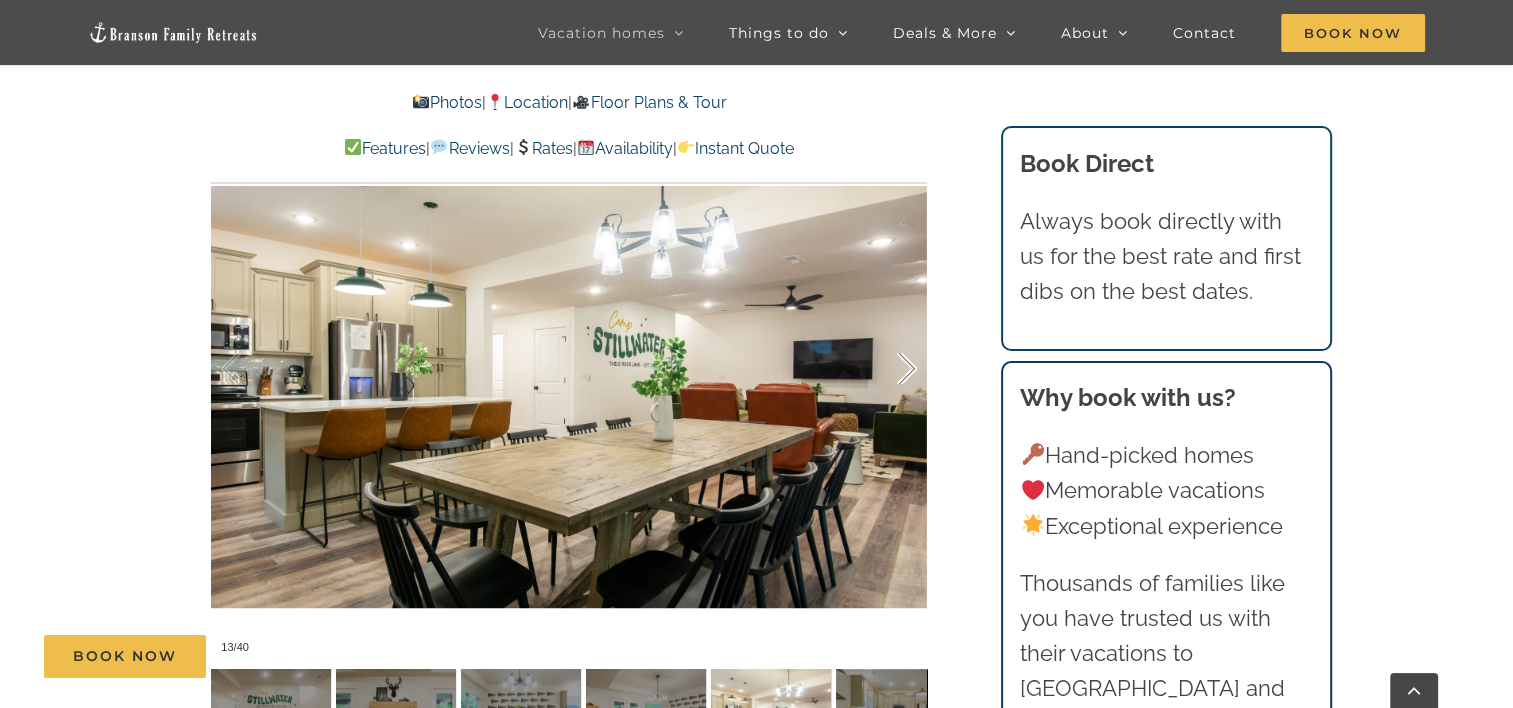 click at bounding box center [886, 369] 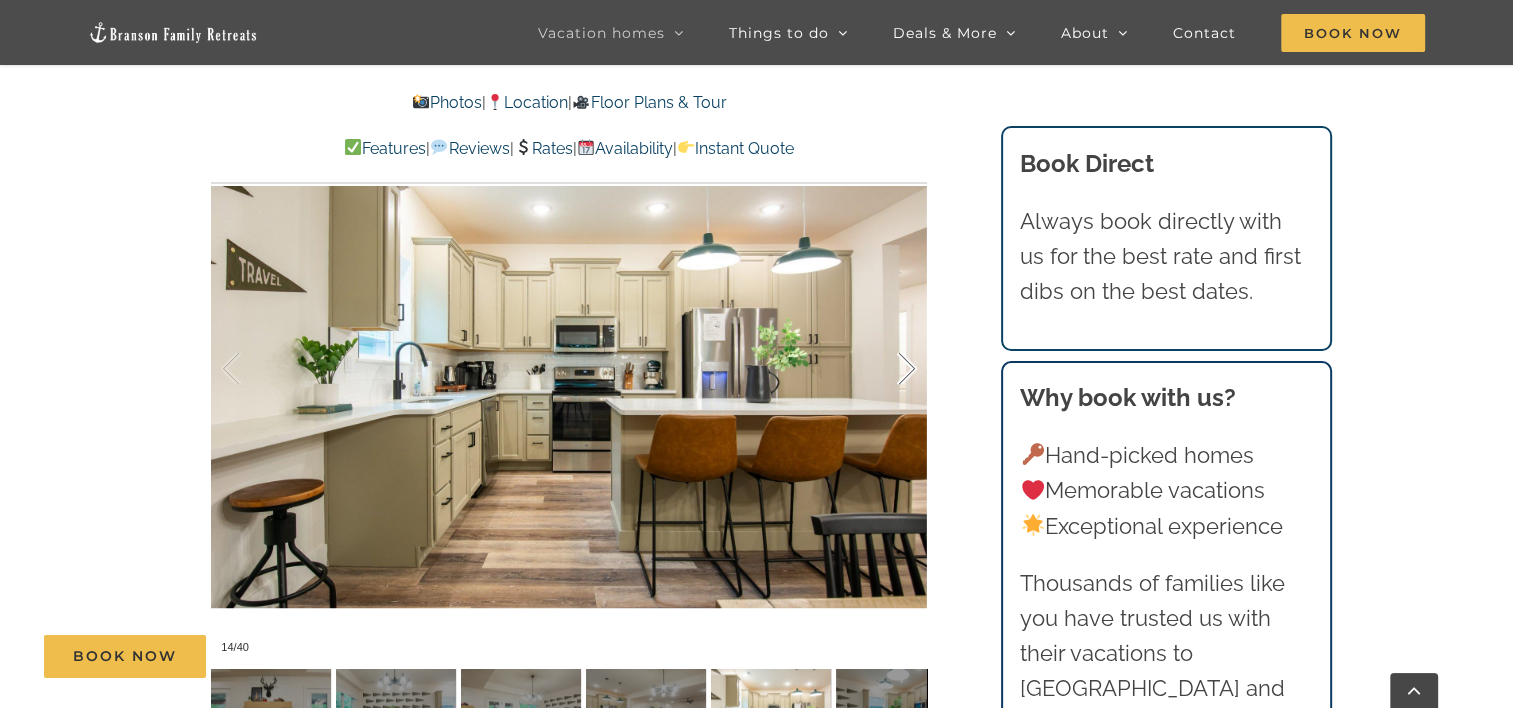 click at bounding box center (886, 369) 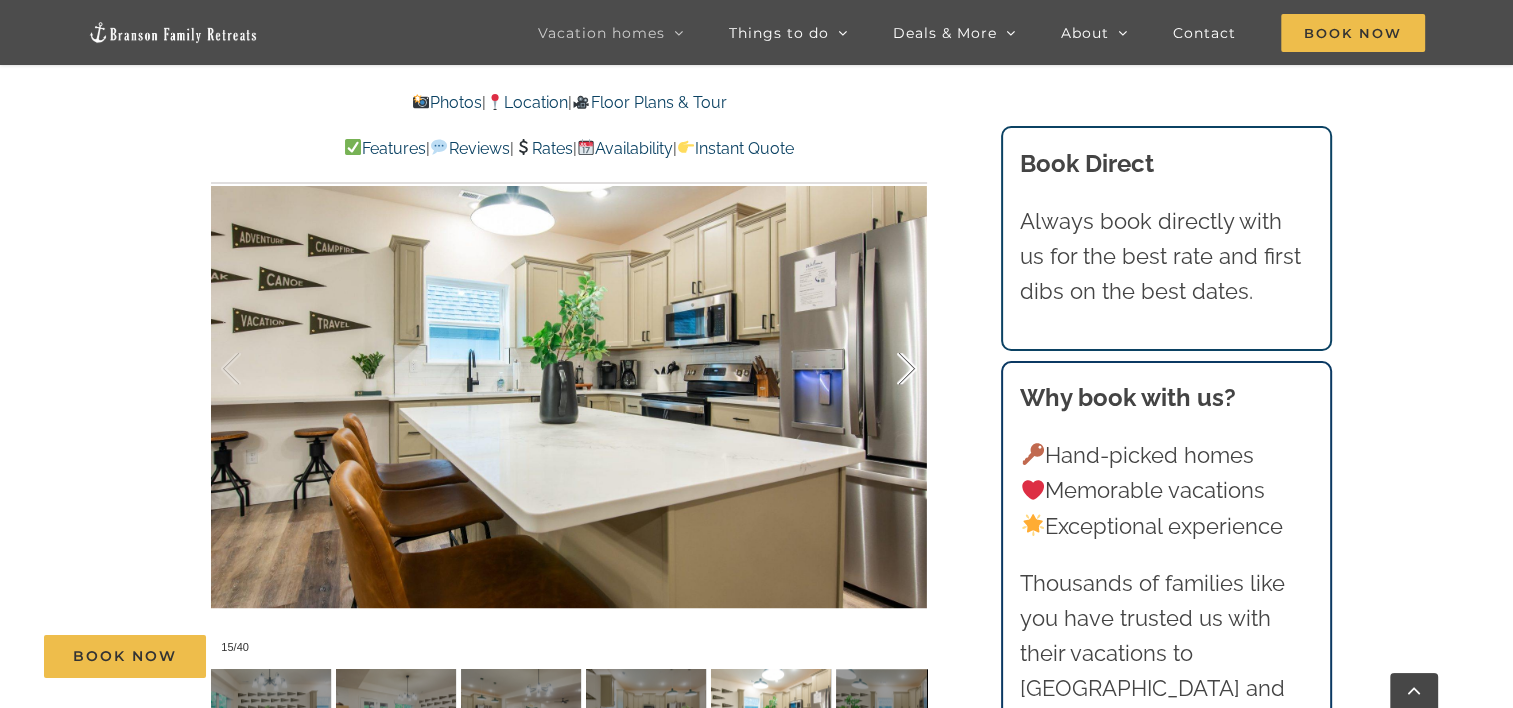 click at bounding box center [886, 369] 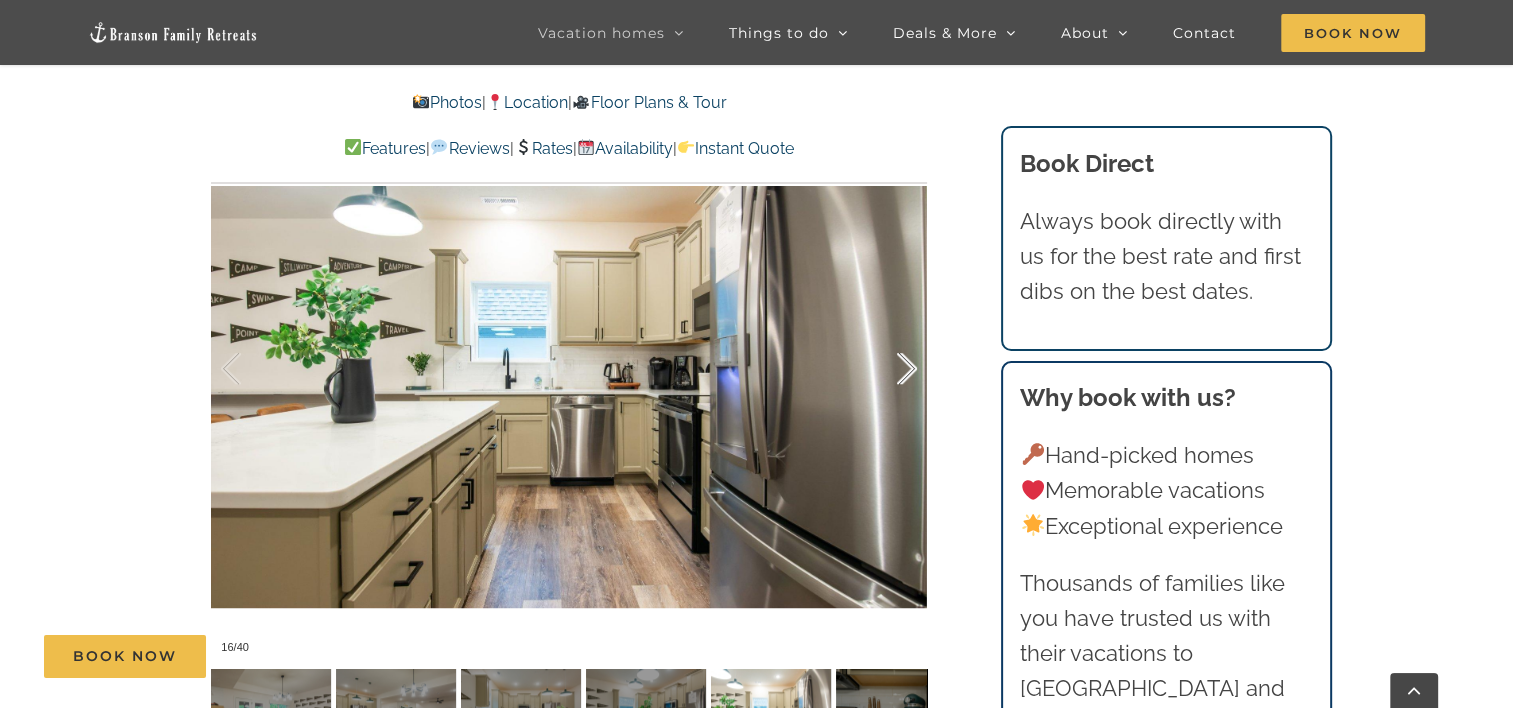 click at bounding box center (886, 369) 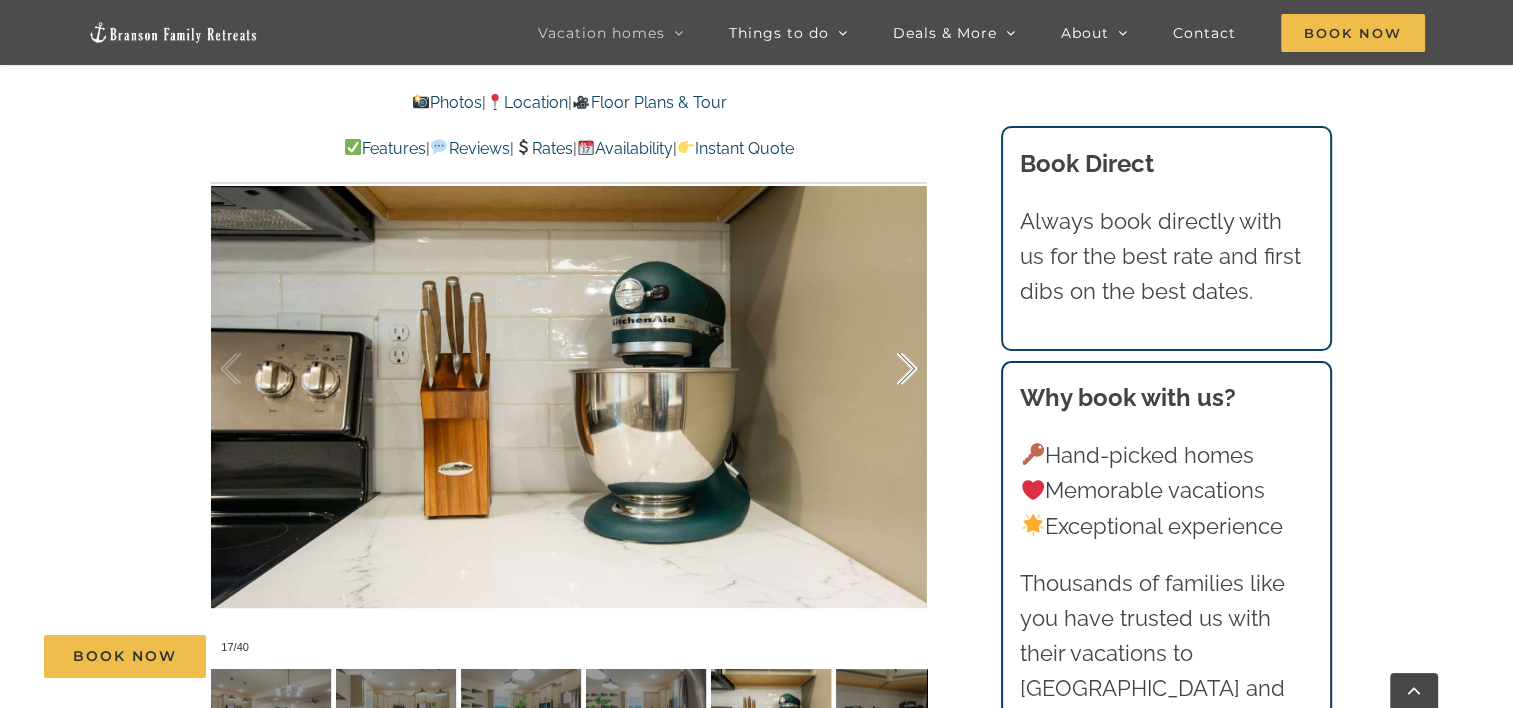 click at bounding box center [886, 369] 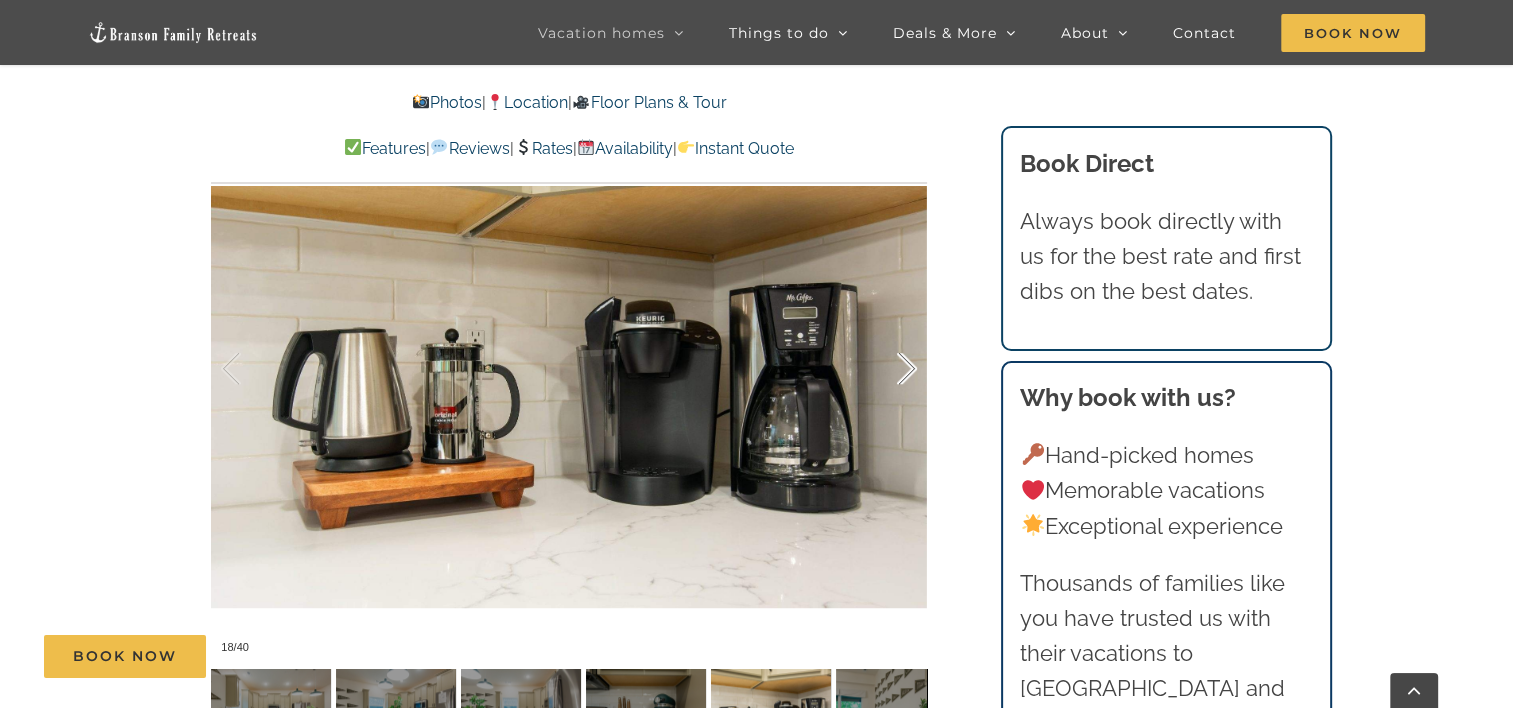click at bounding box center [886, 369] 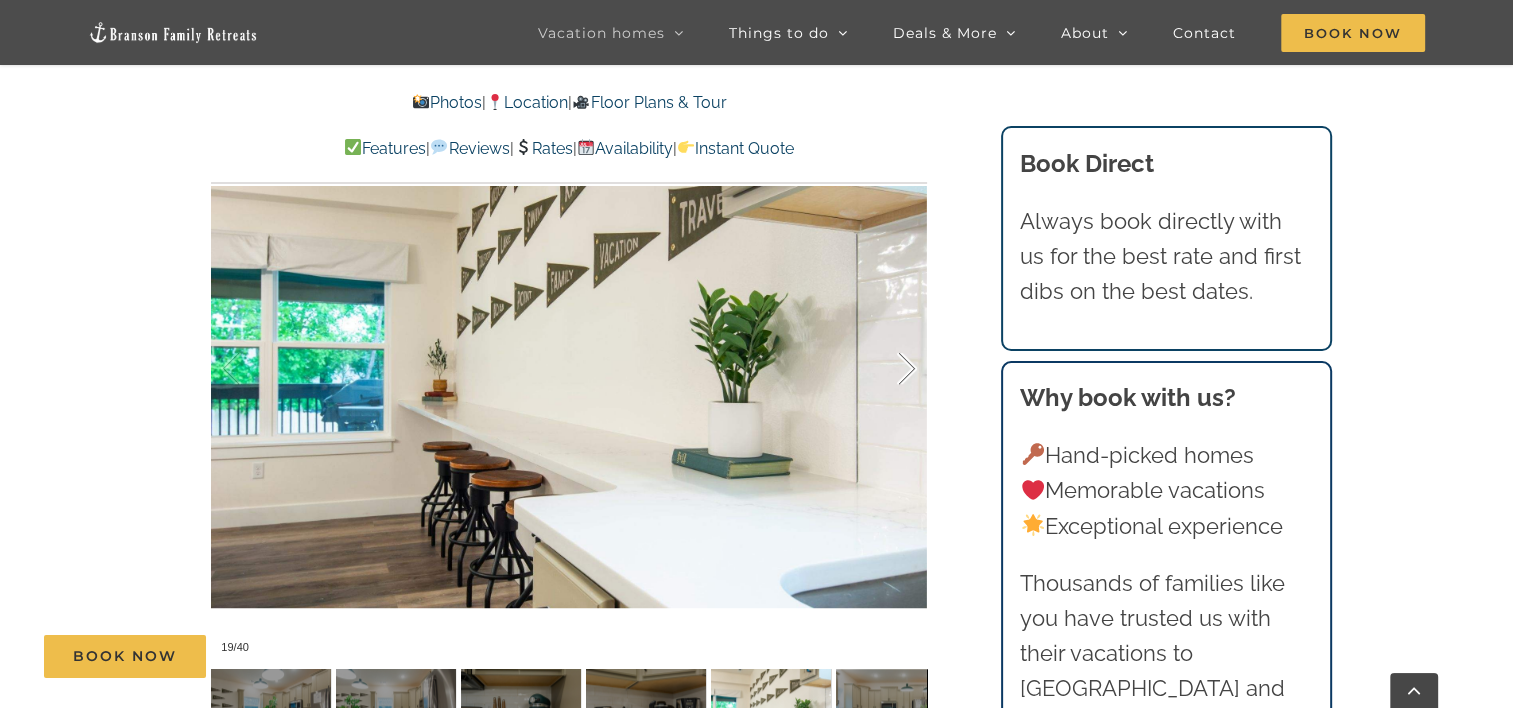 click at bounding box center [886, 369] 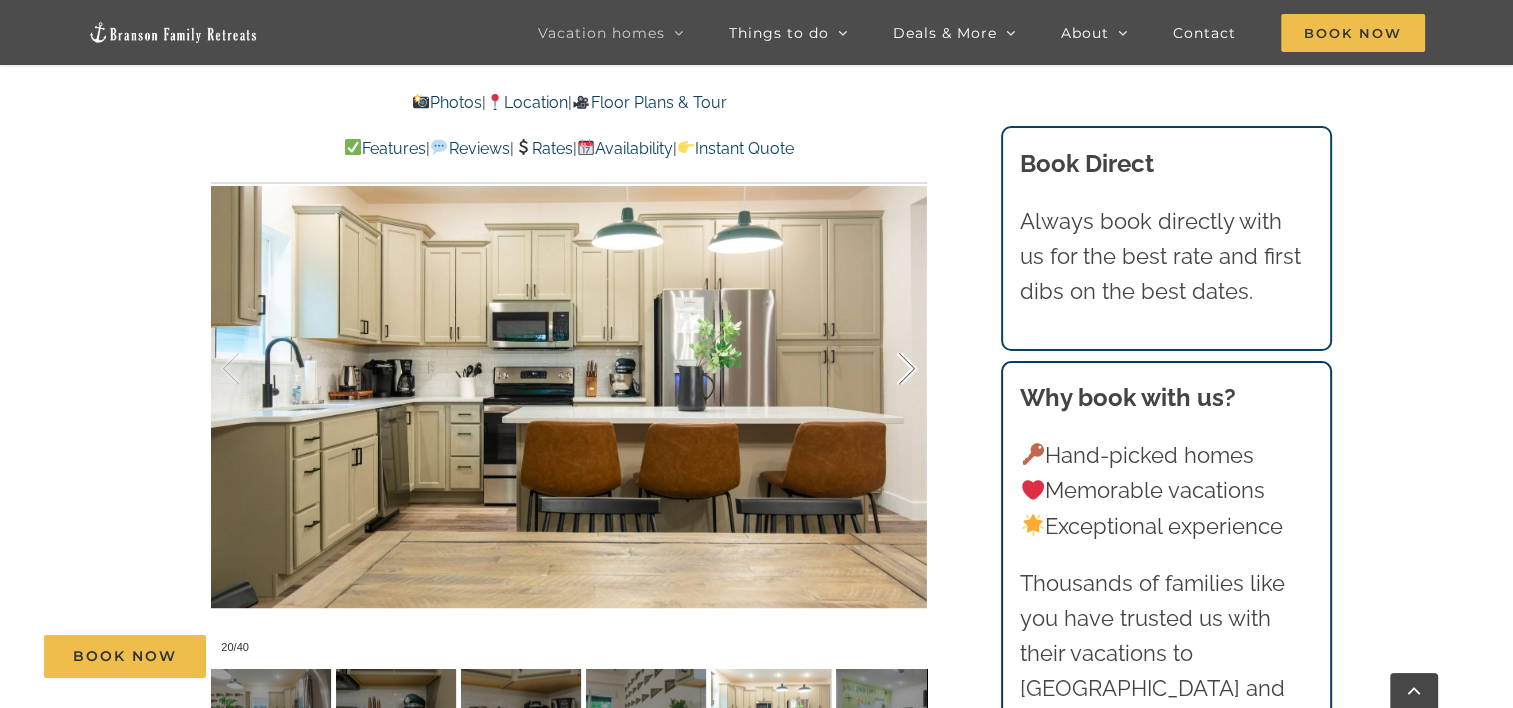 click at bounding box center [886, 369] 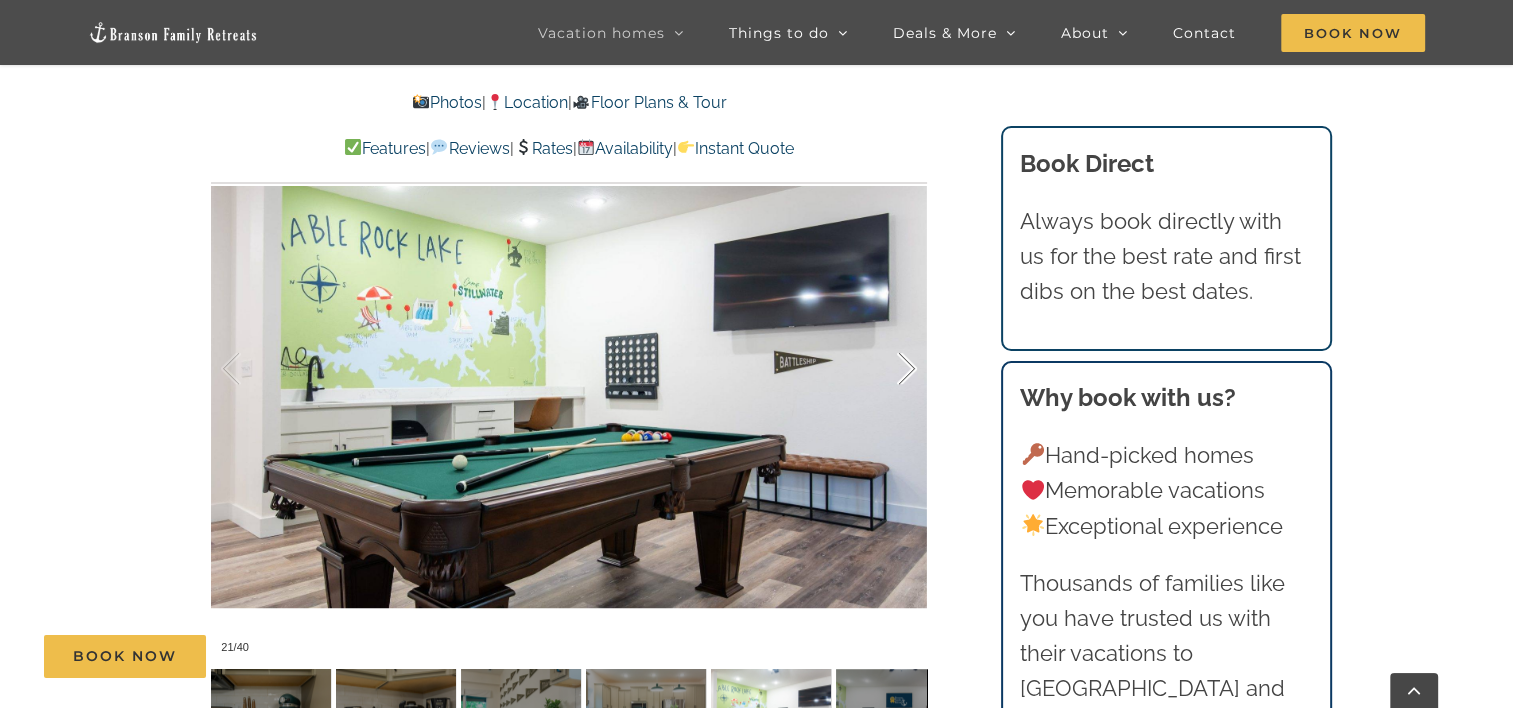 click at bounding box center [886, 369] 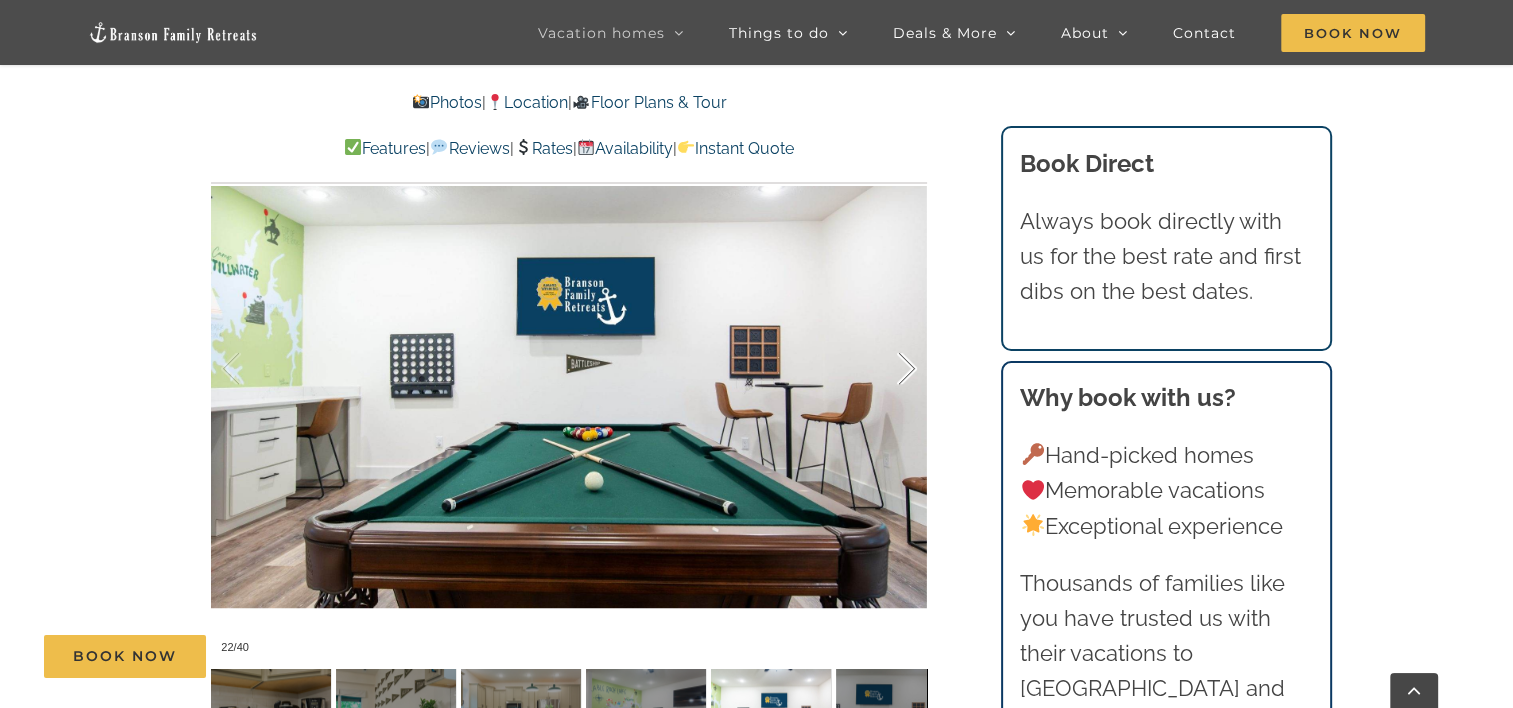 click at bounding box center [886, 369] 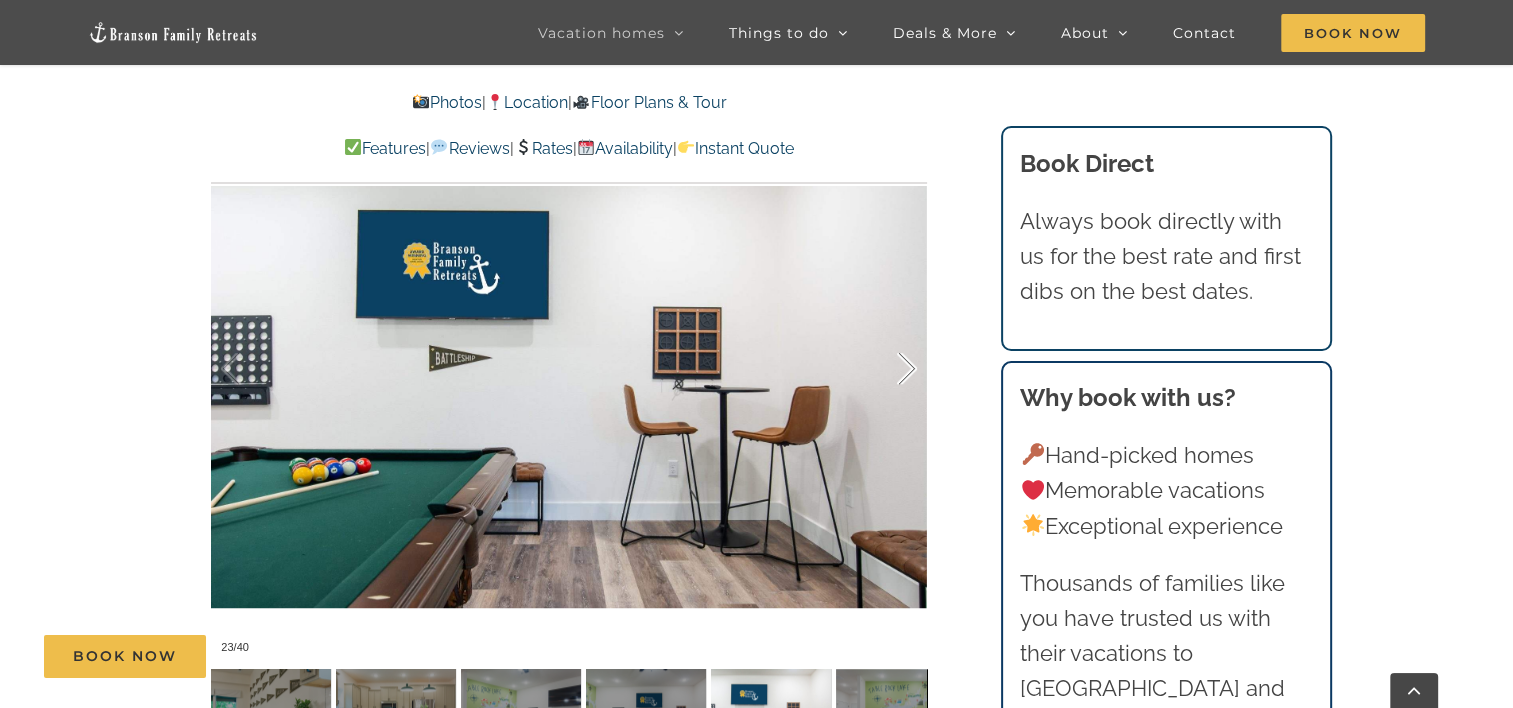 click at bounding box center (886, 369) 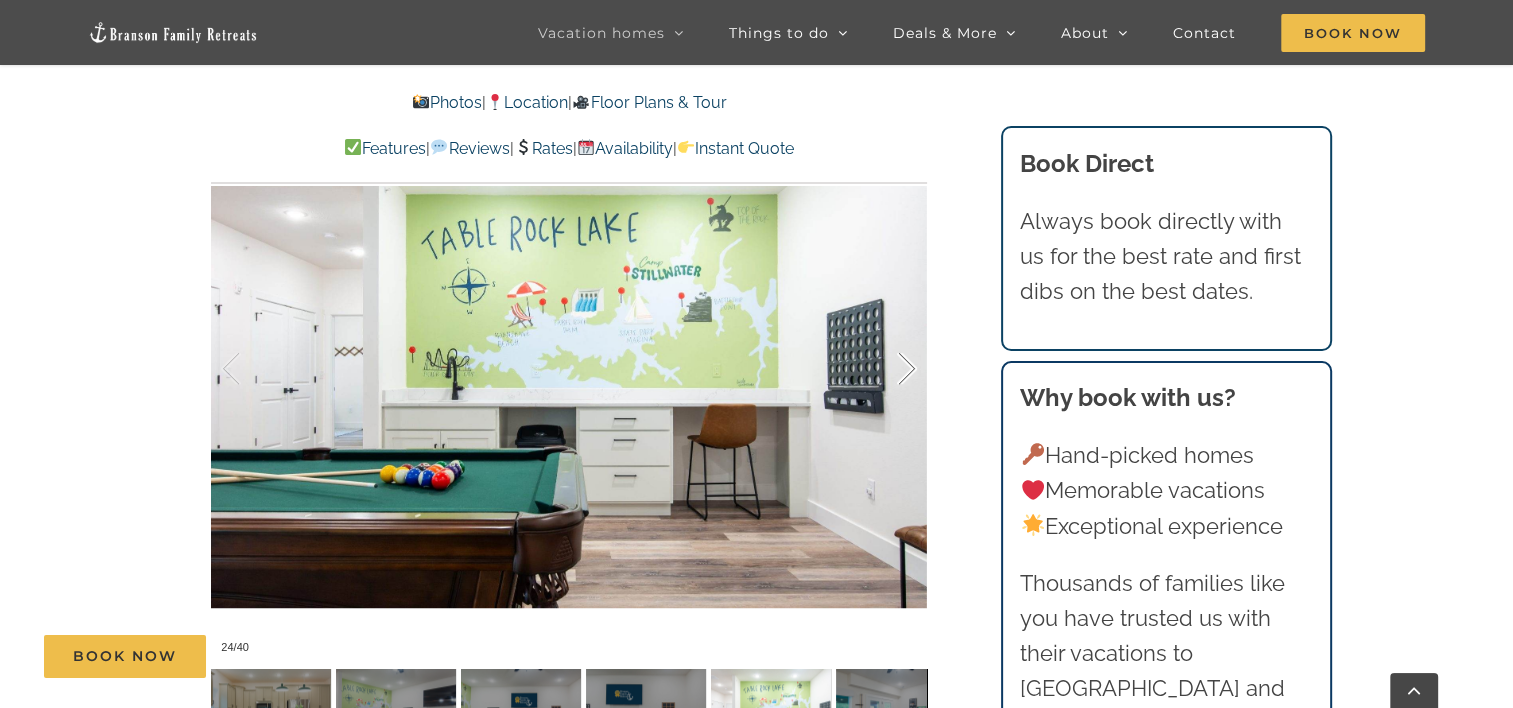 click at bounding box center (886, 369) 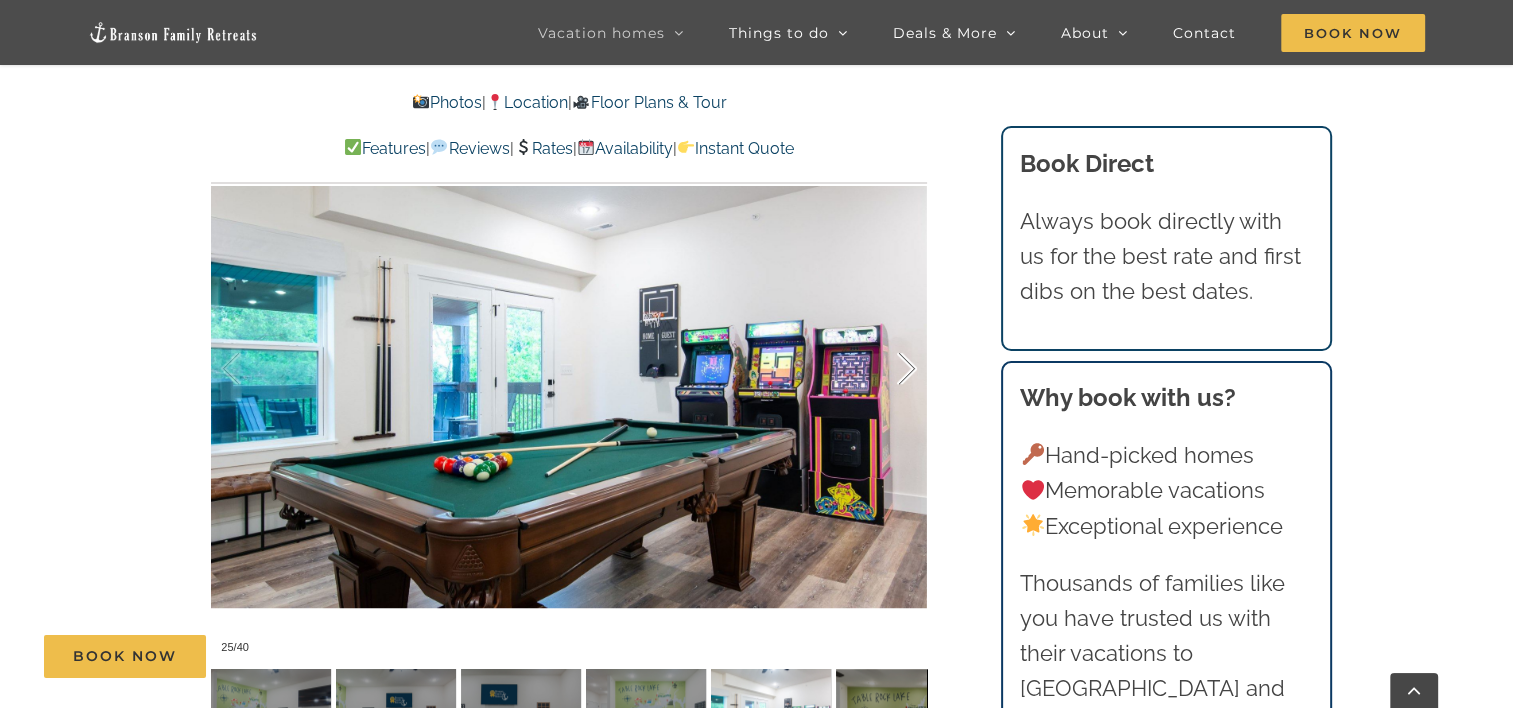 click at bounding box center (886, 369) 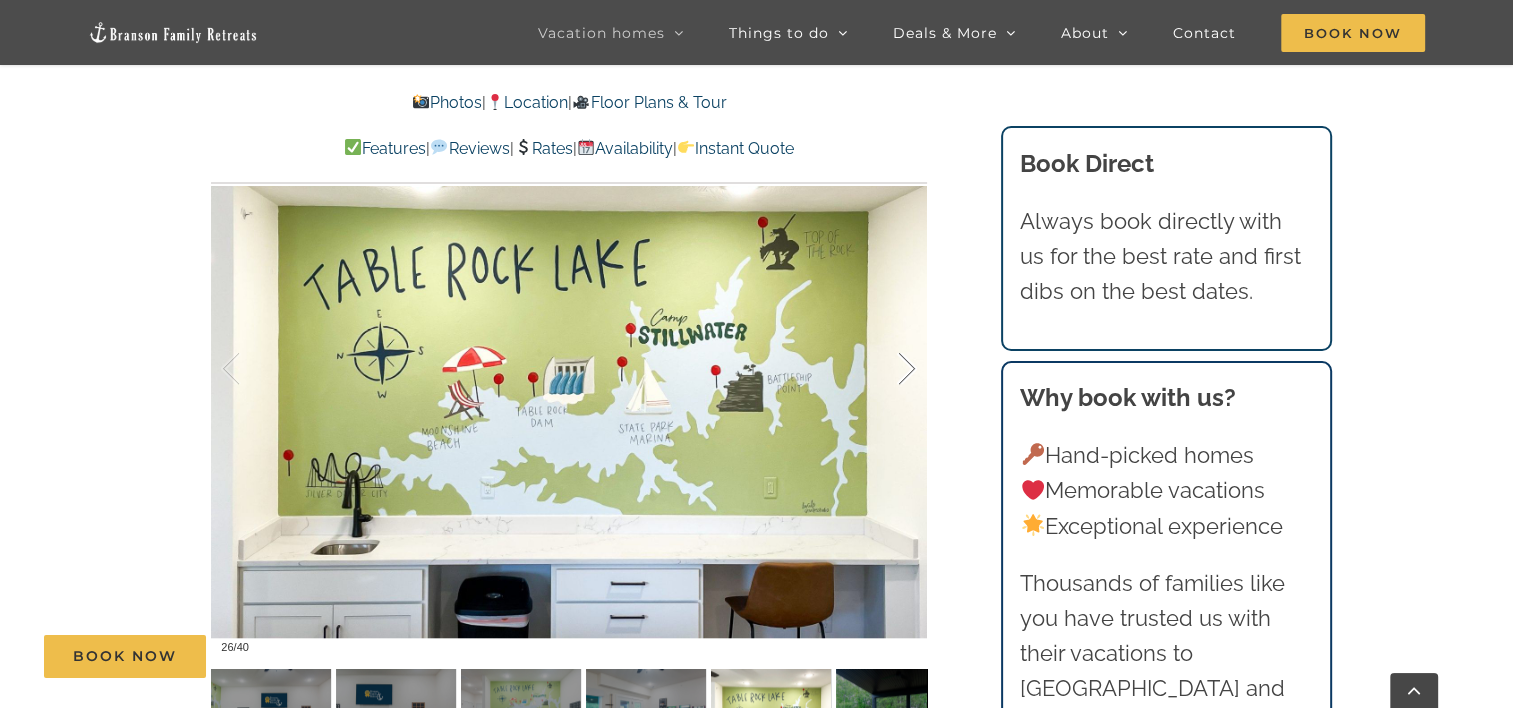 click at bounding box center [886, 369] 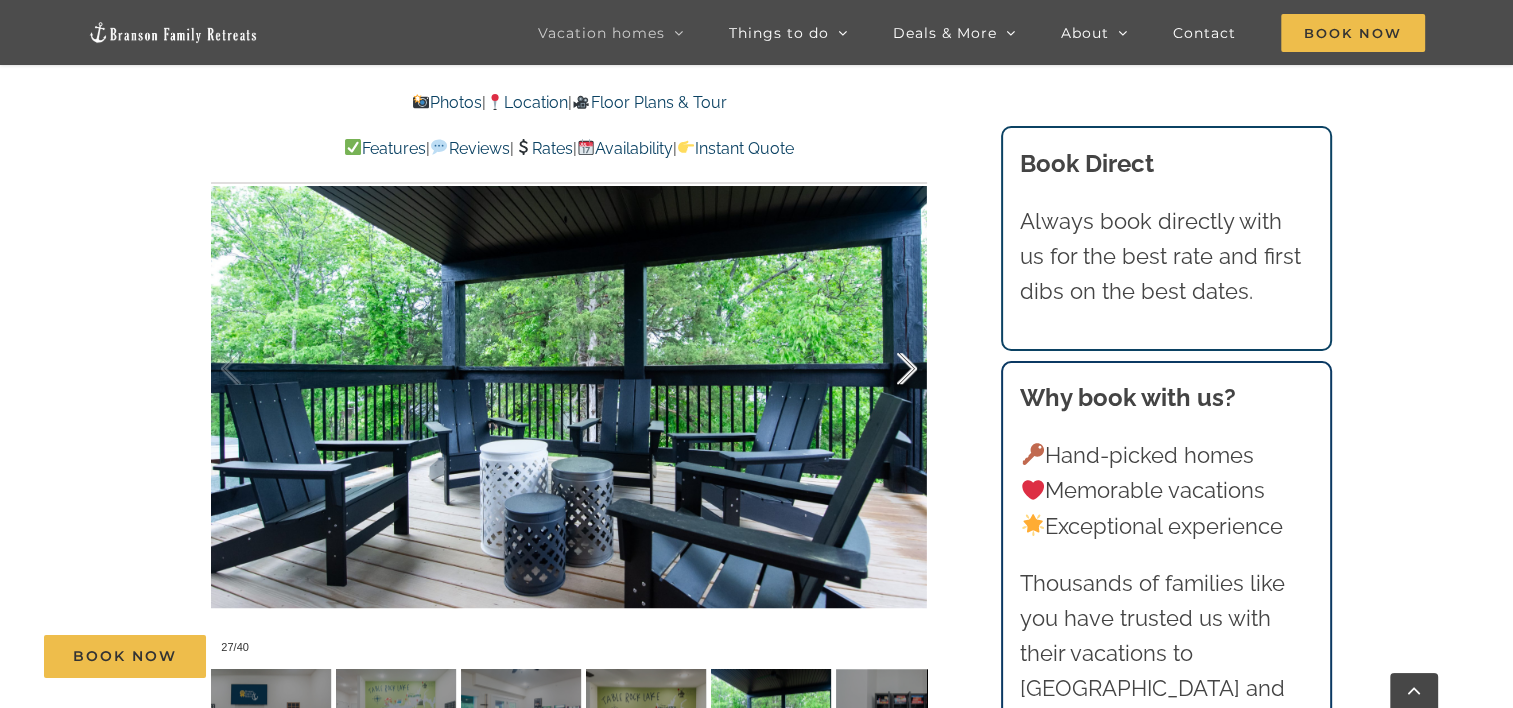 click at bounding box center (886, 369) 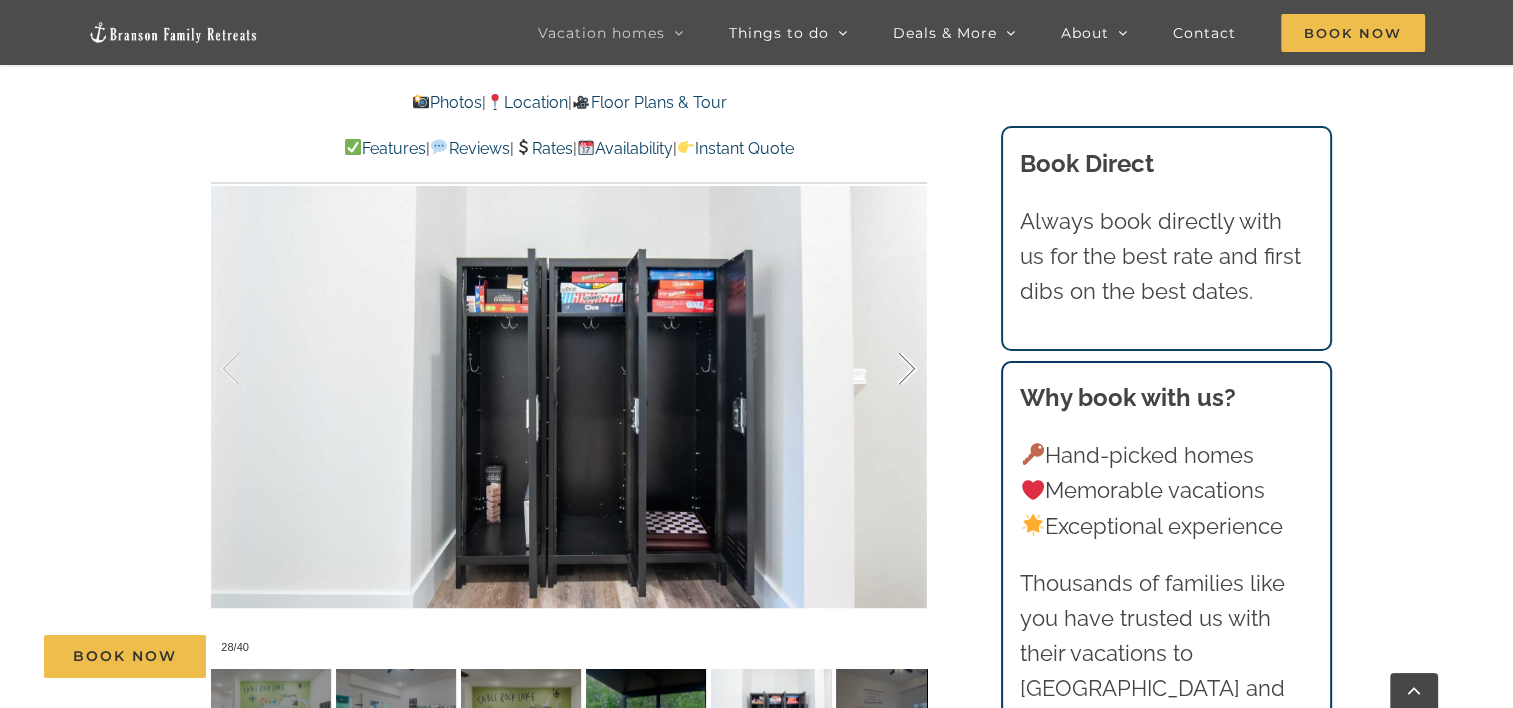 click at bounding box center [886, 369] 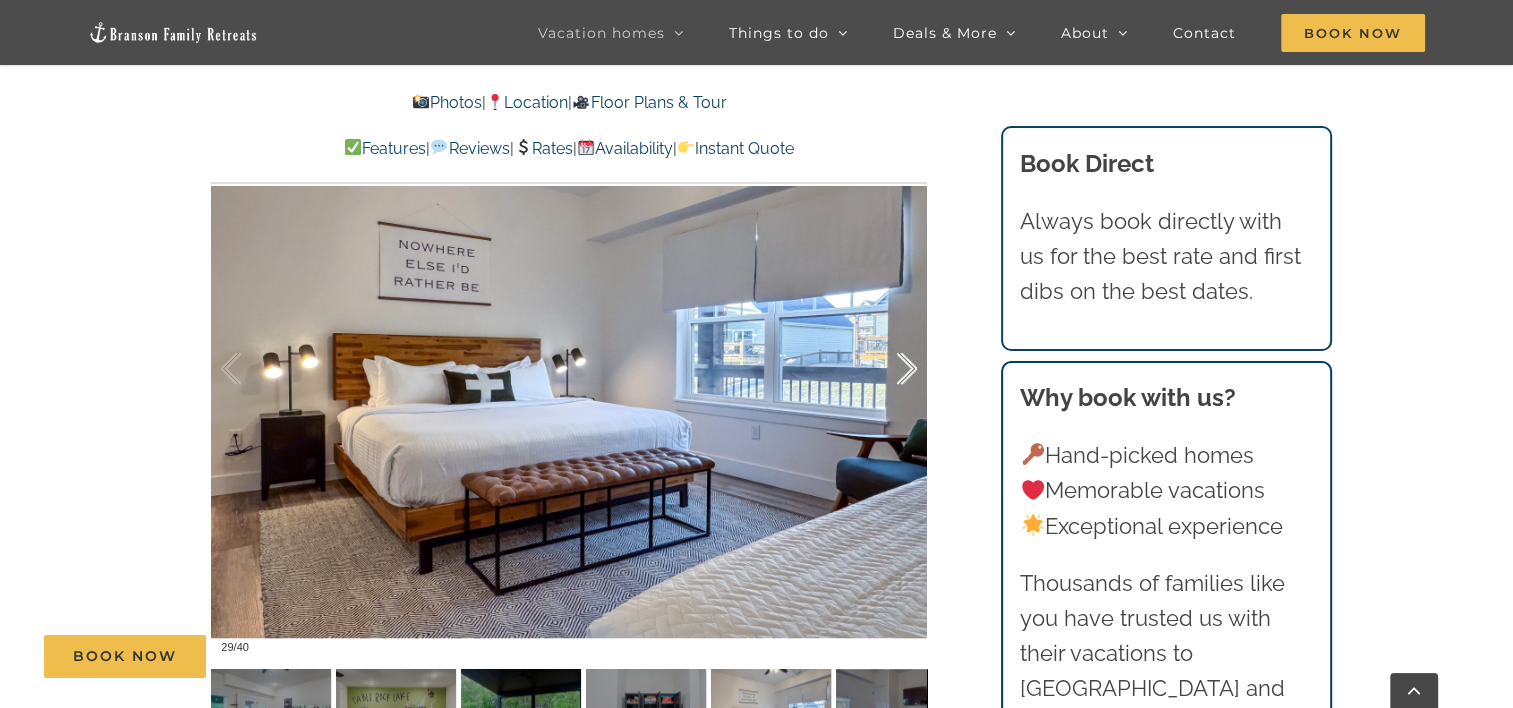 click at bounding box center (886, 369) 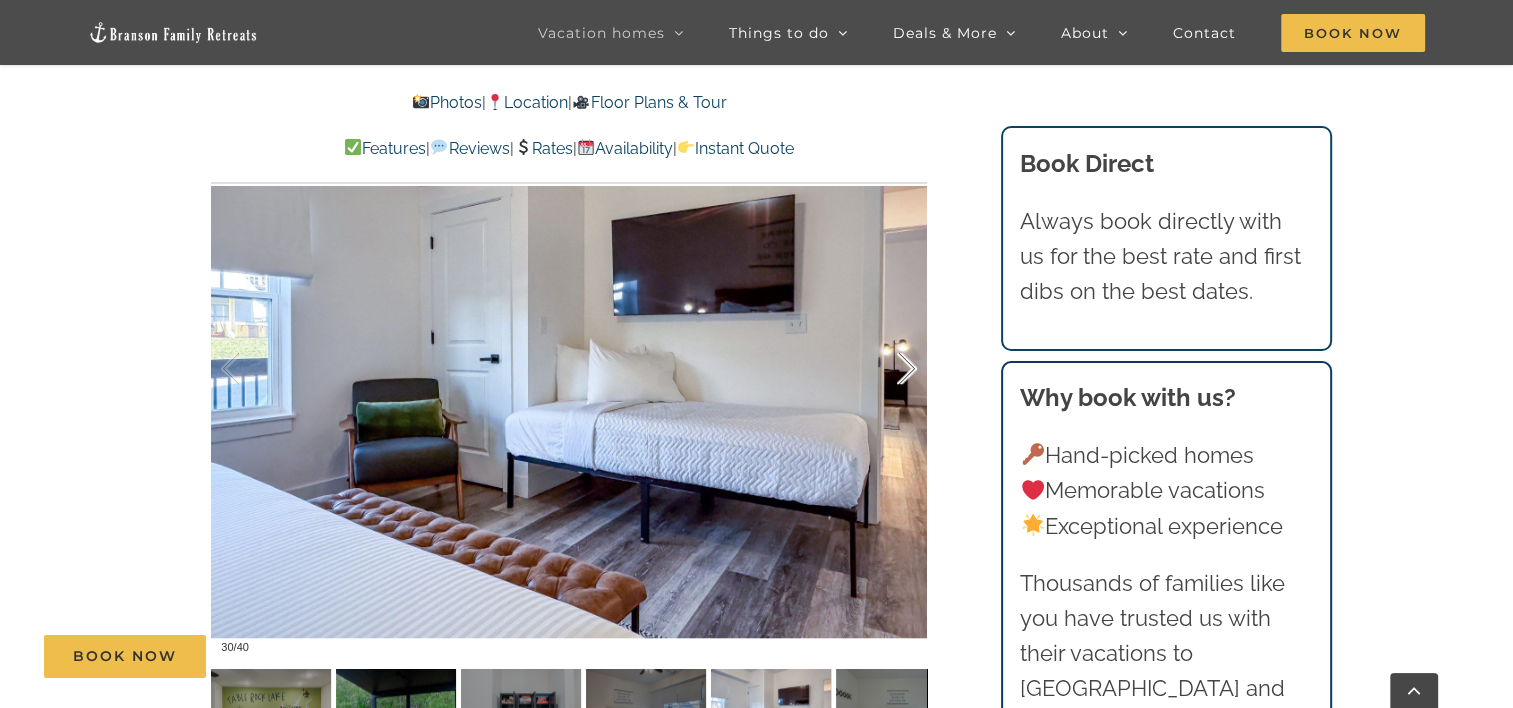 click at bounding box center (886, 369) 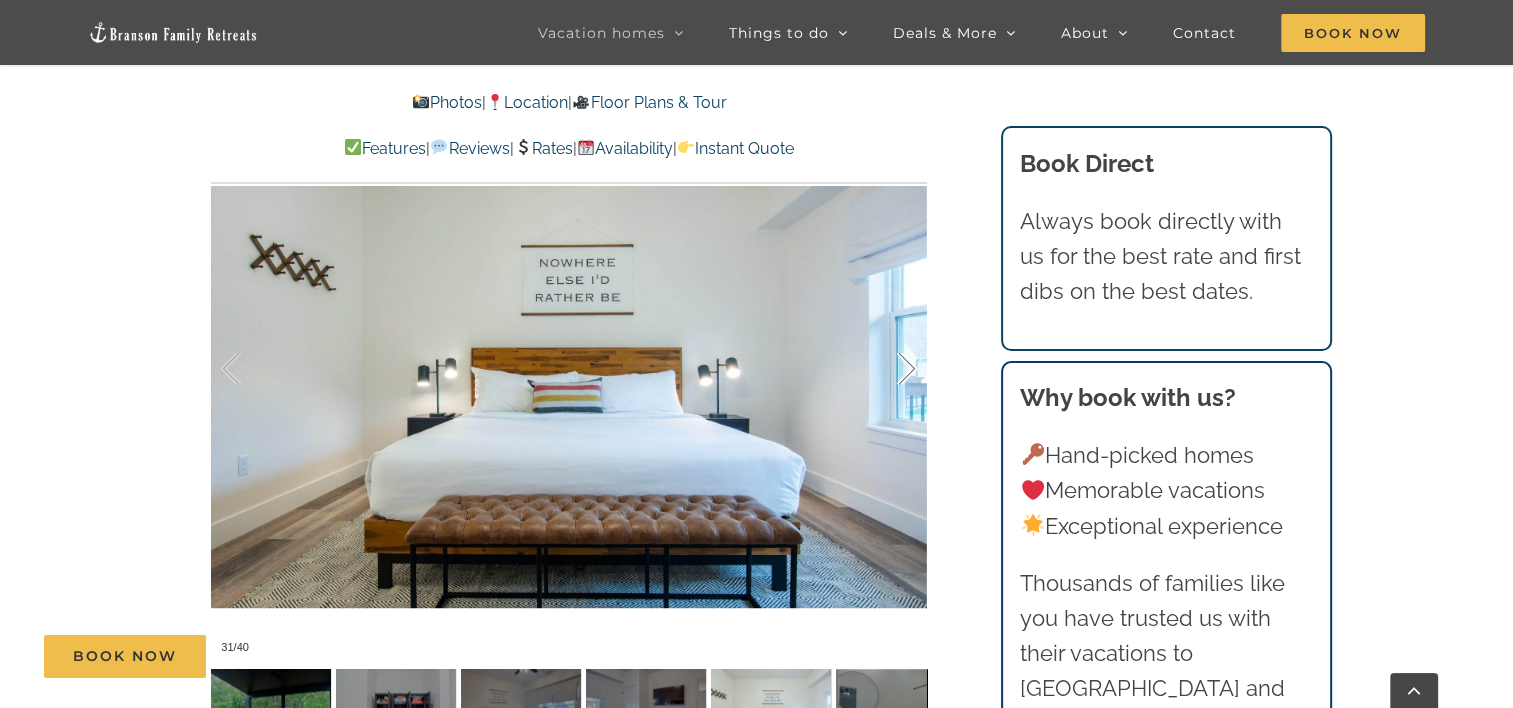 click at bounding box center [886, 369] 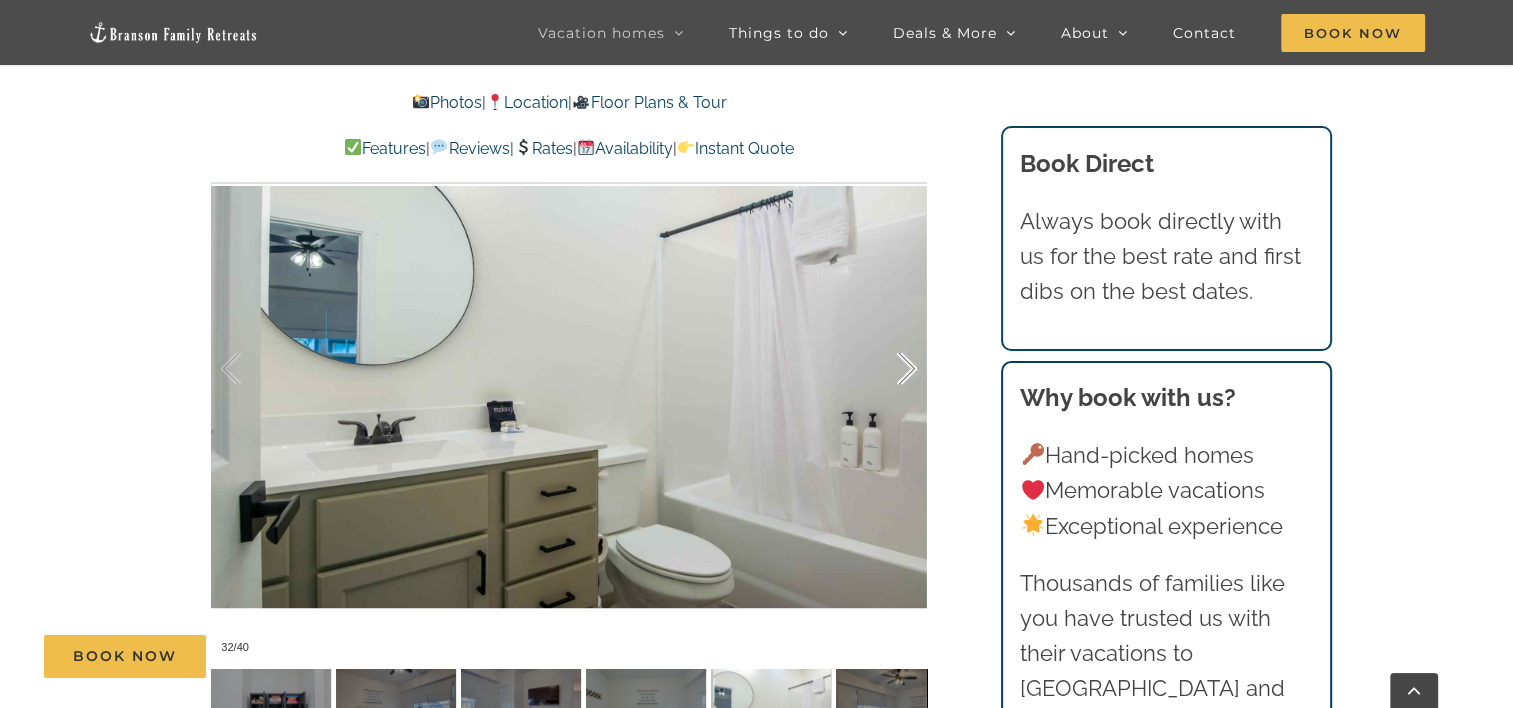 click at bounding box center (886, 369) 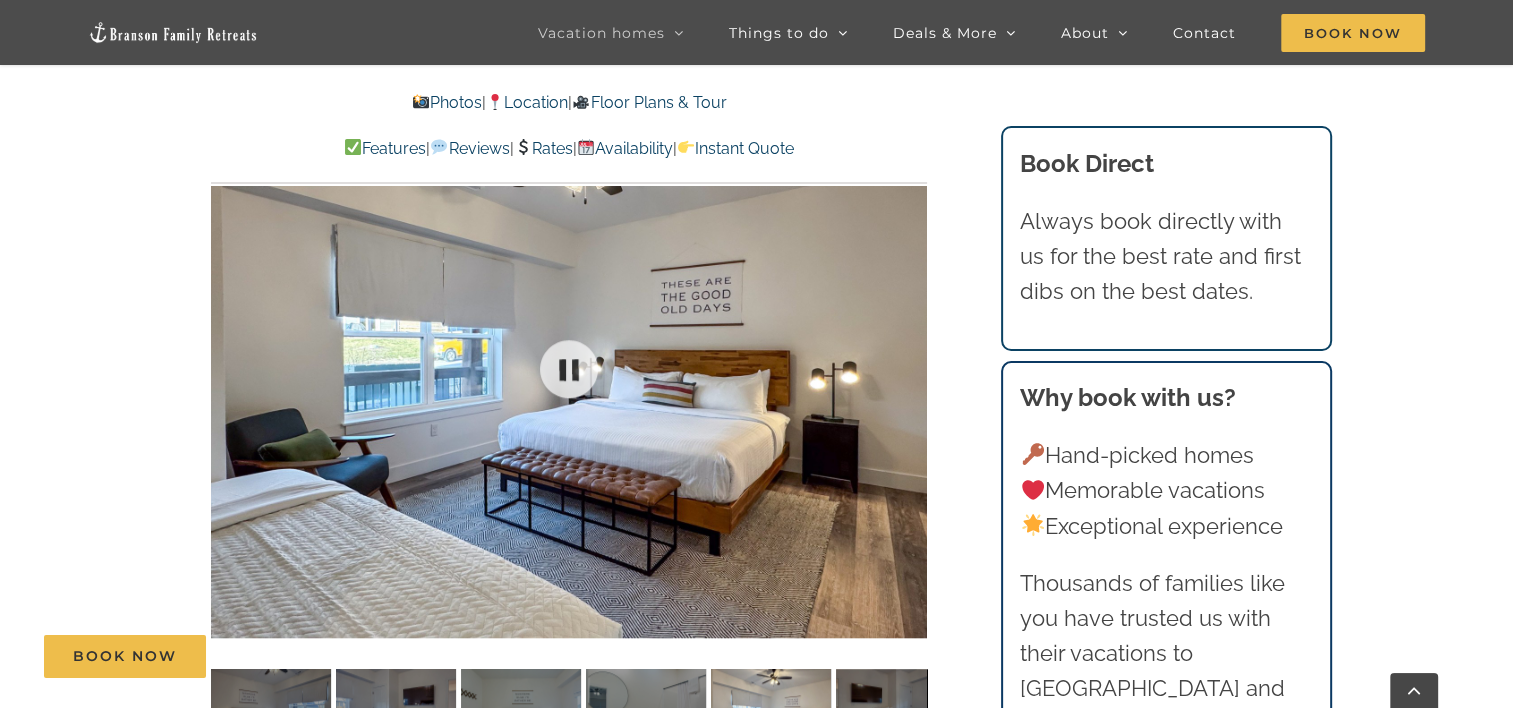 click at bounding box center [569, 369] 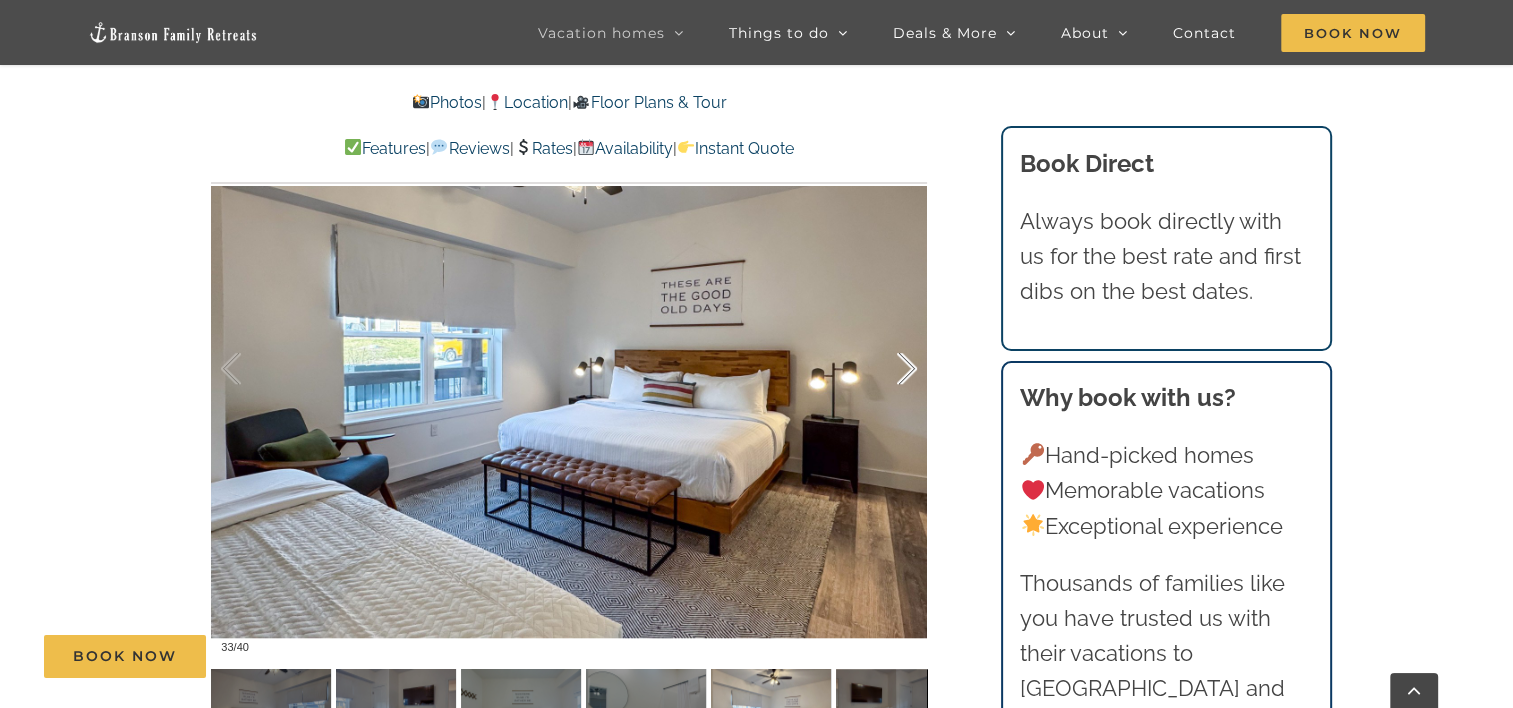 click at bounding box center [886, 369] 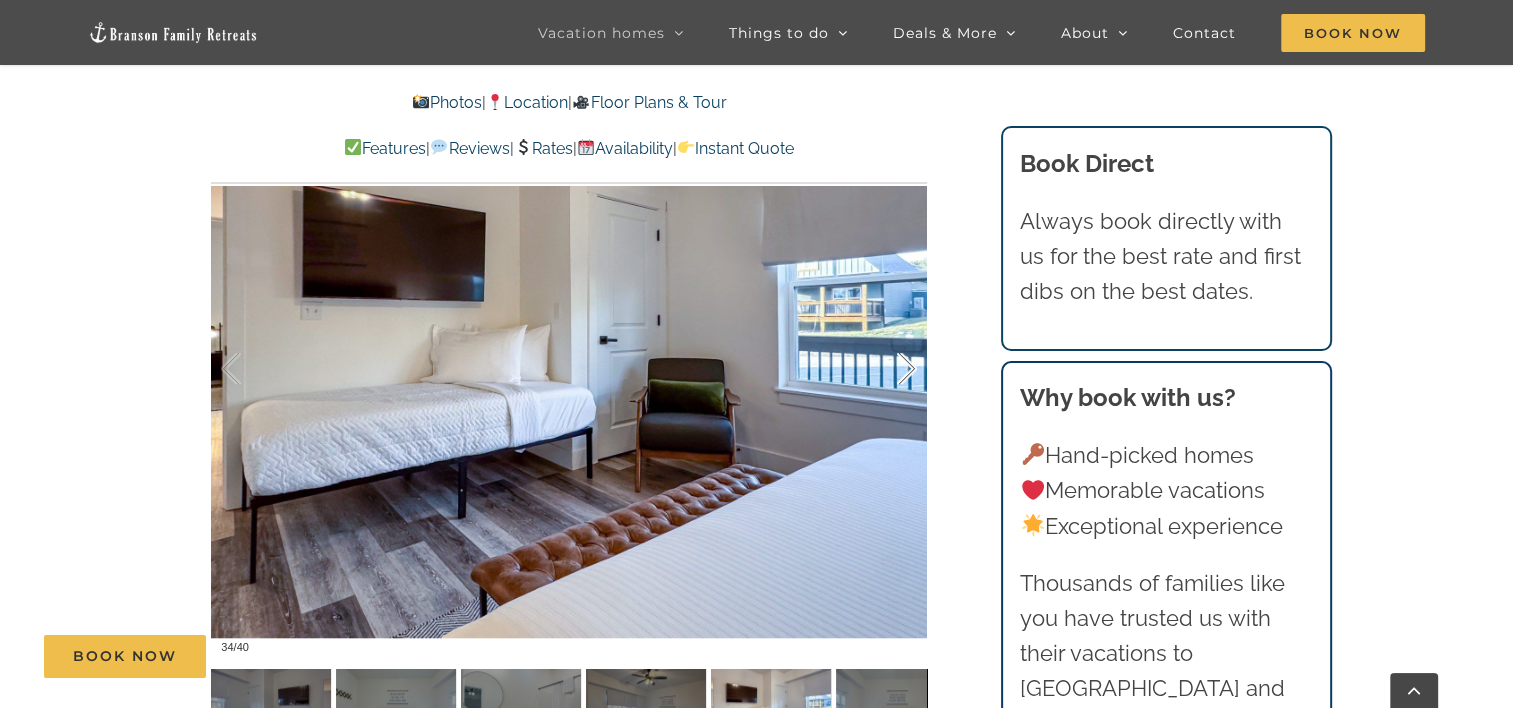 click at bounding box center (886, 369) 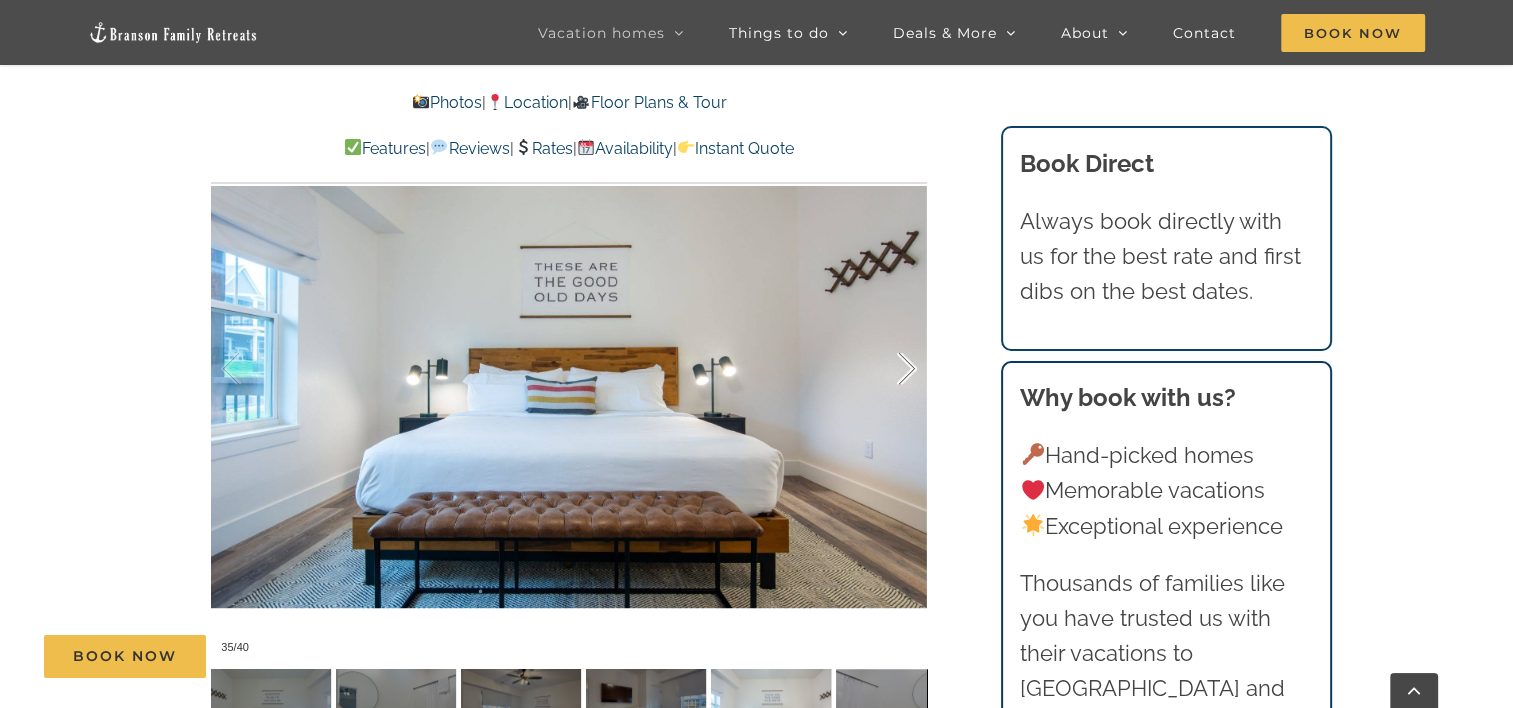 click at bounding box center [886, 369] 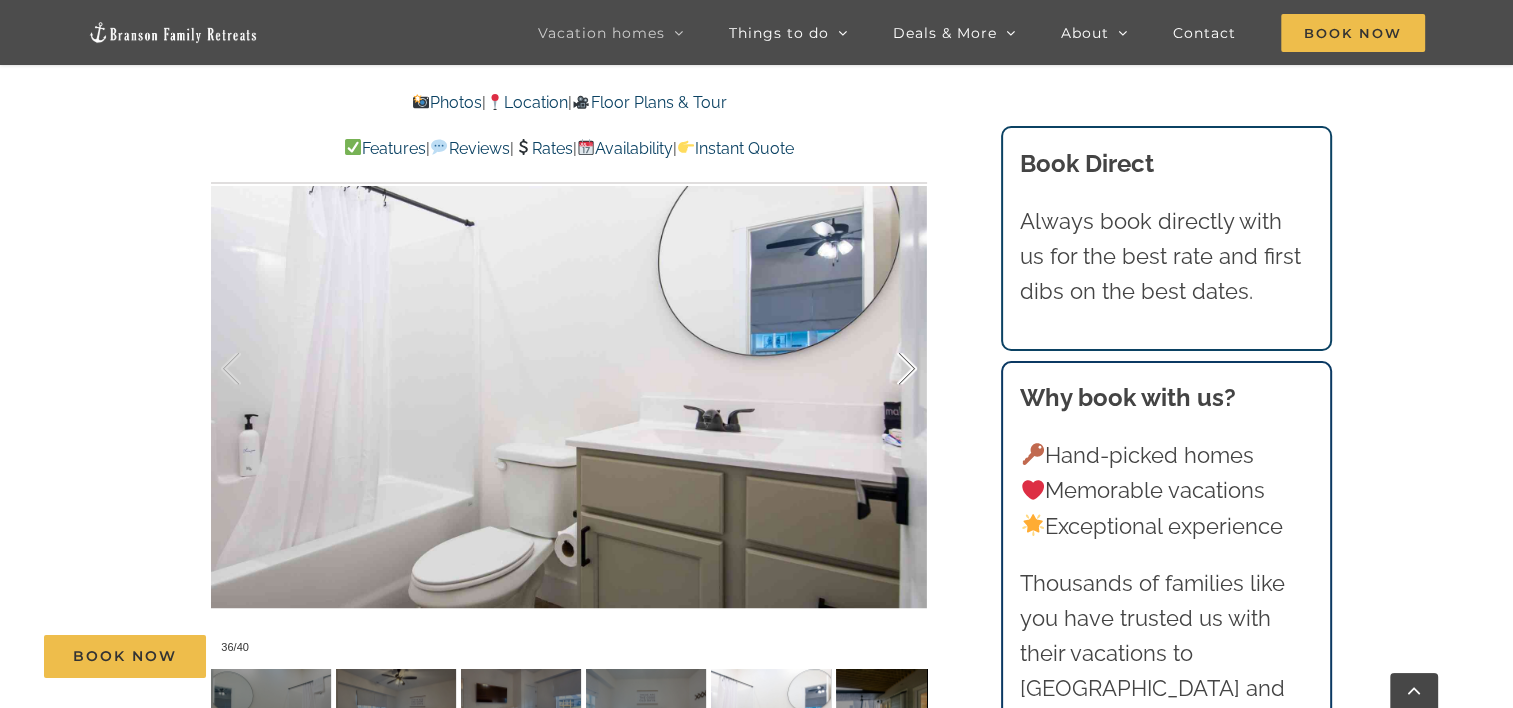 click at bounding box center (886, 369) 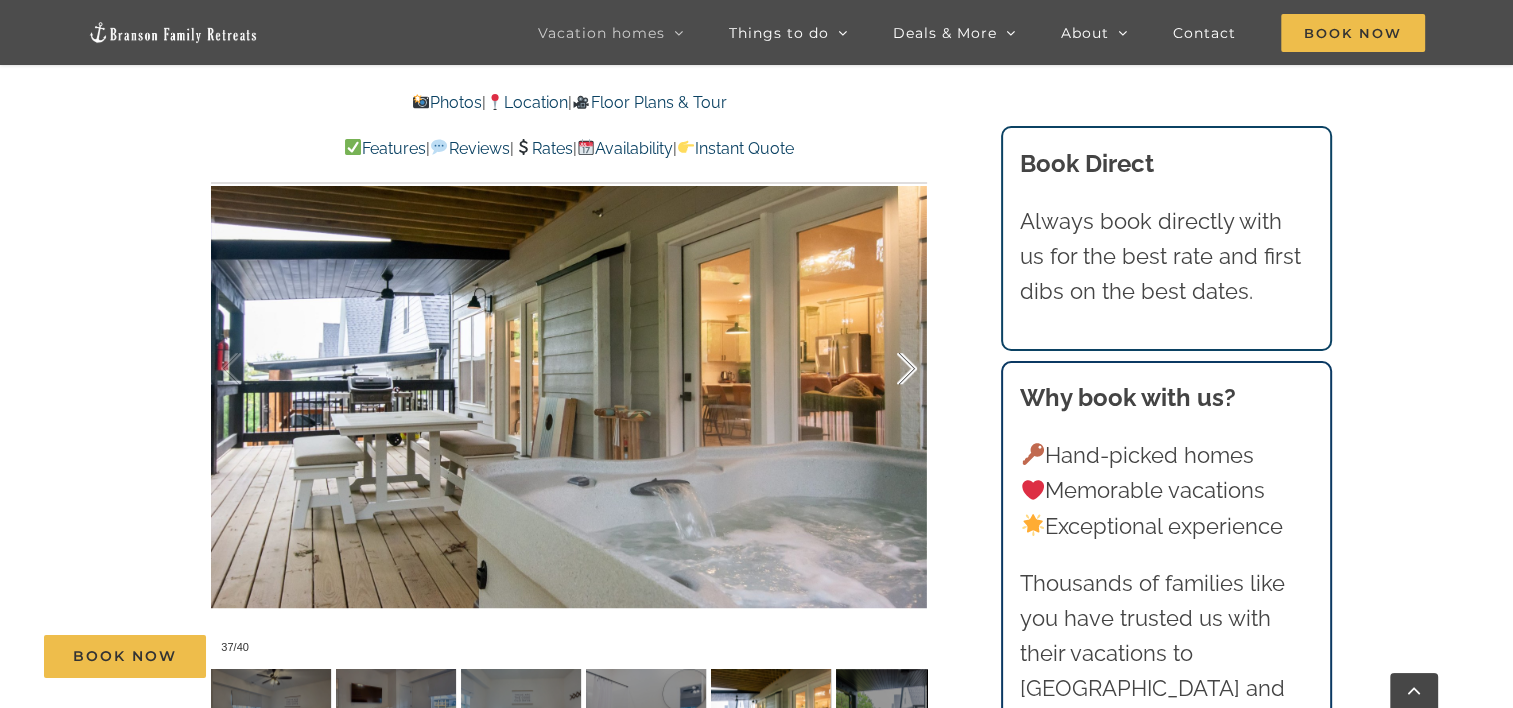 click at bounding box center (886, 369) 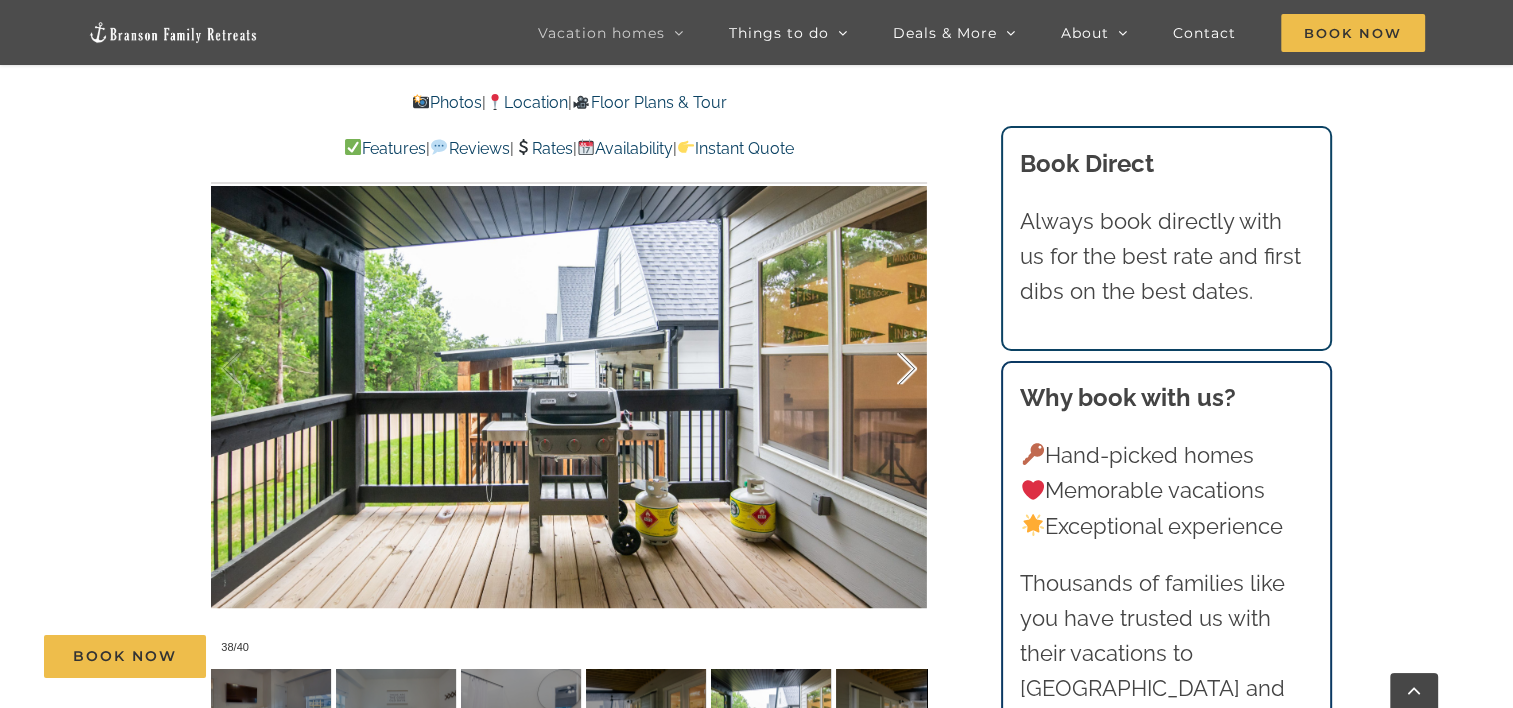 click at bounding box center (886, 369) 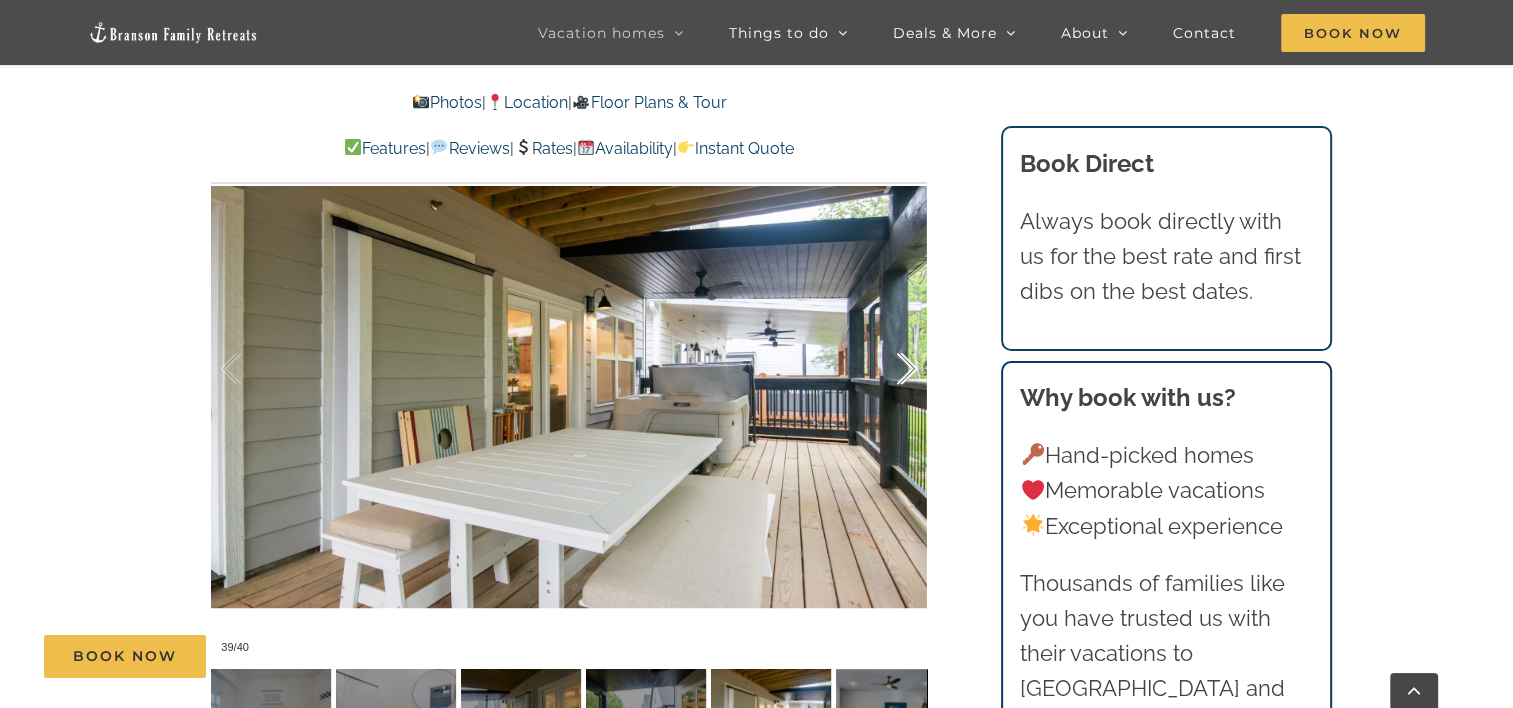 click at bounding box center (886, 369) 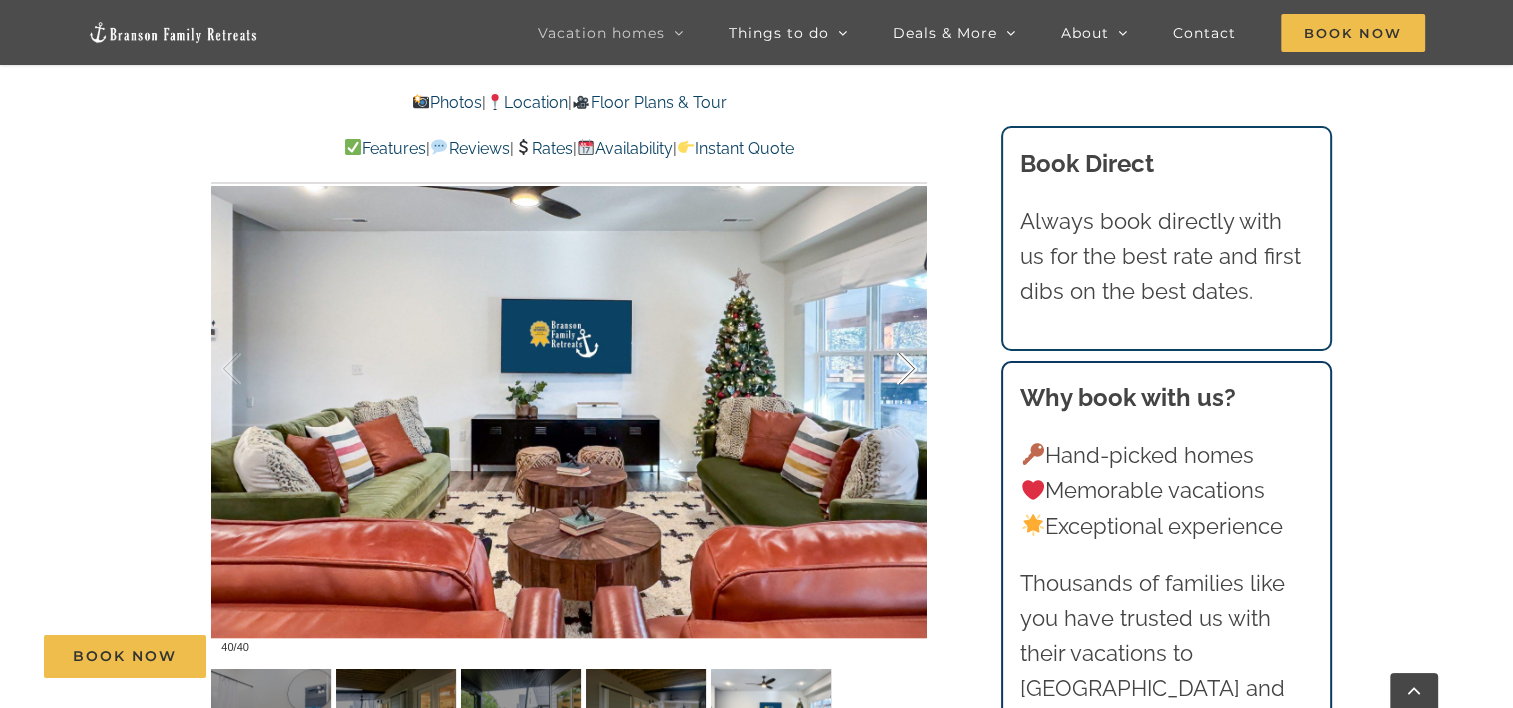 click at bounding box center [886, 369] 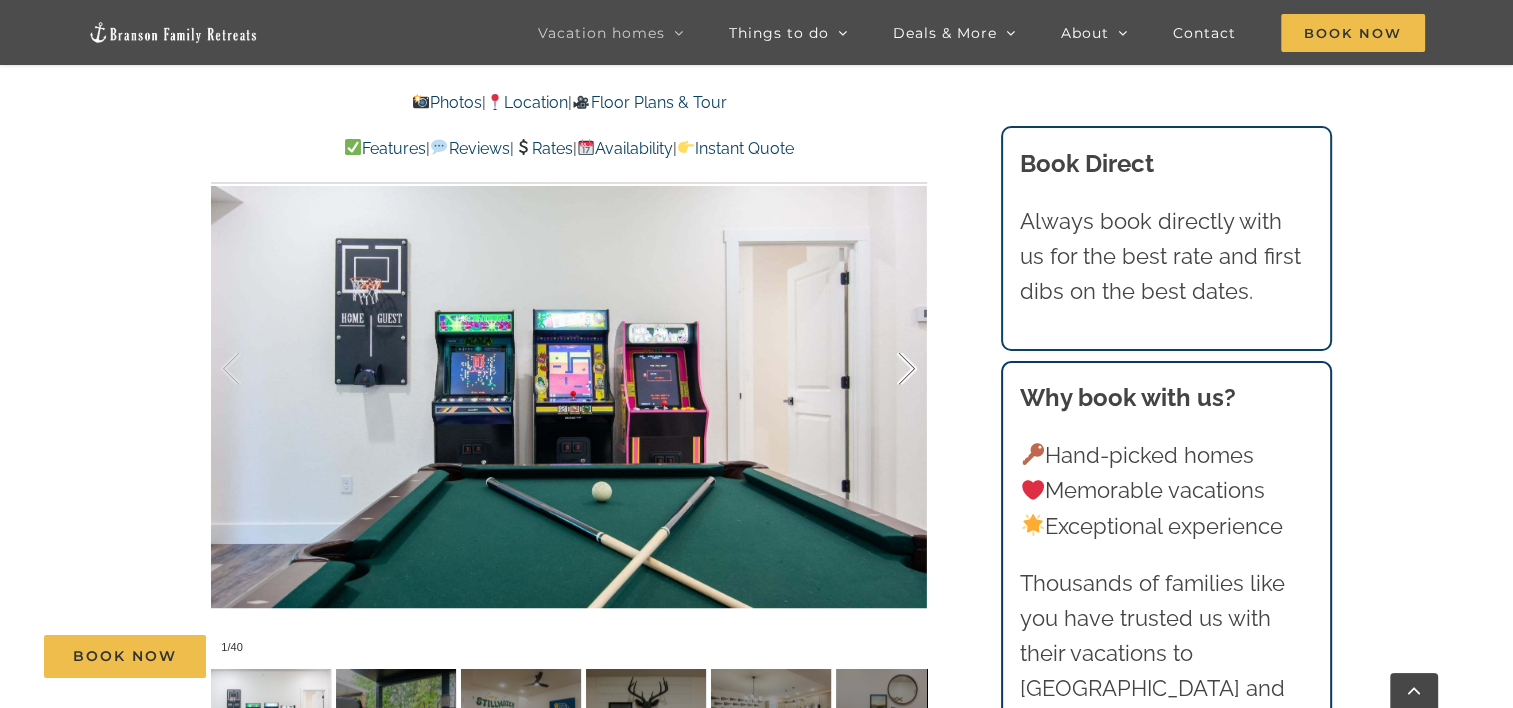 click at bounding box center (886, 369) 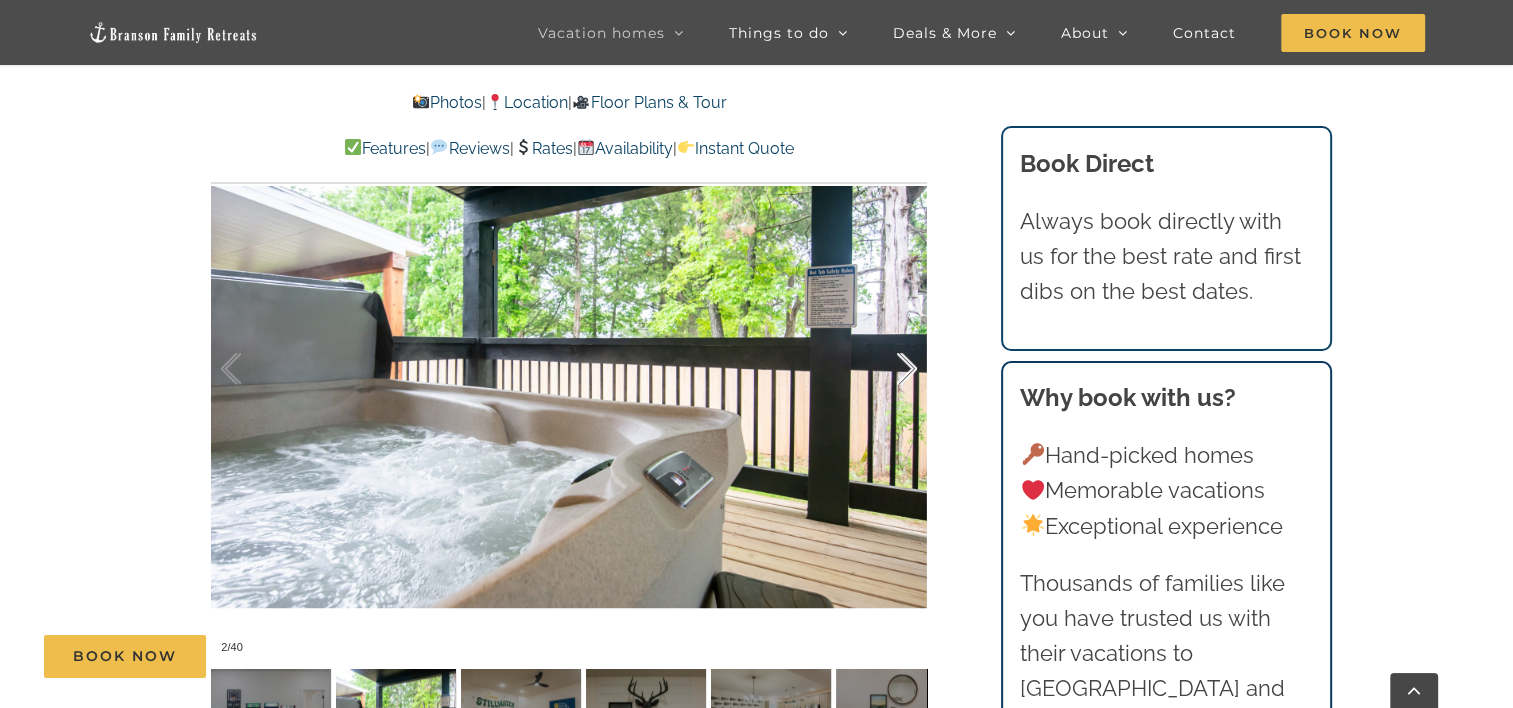 click at bounding box center (886, 369) 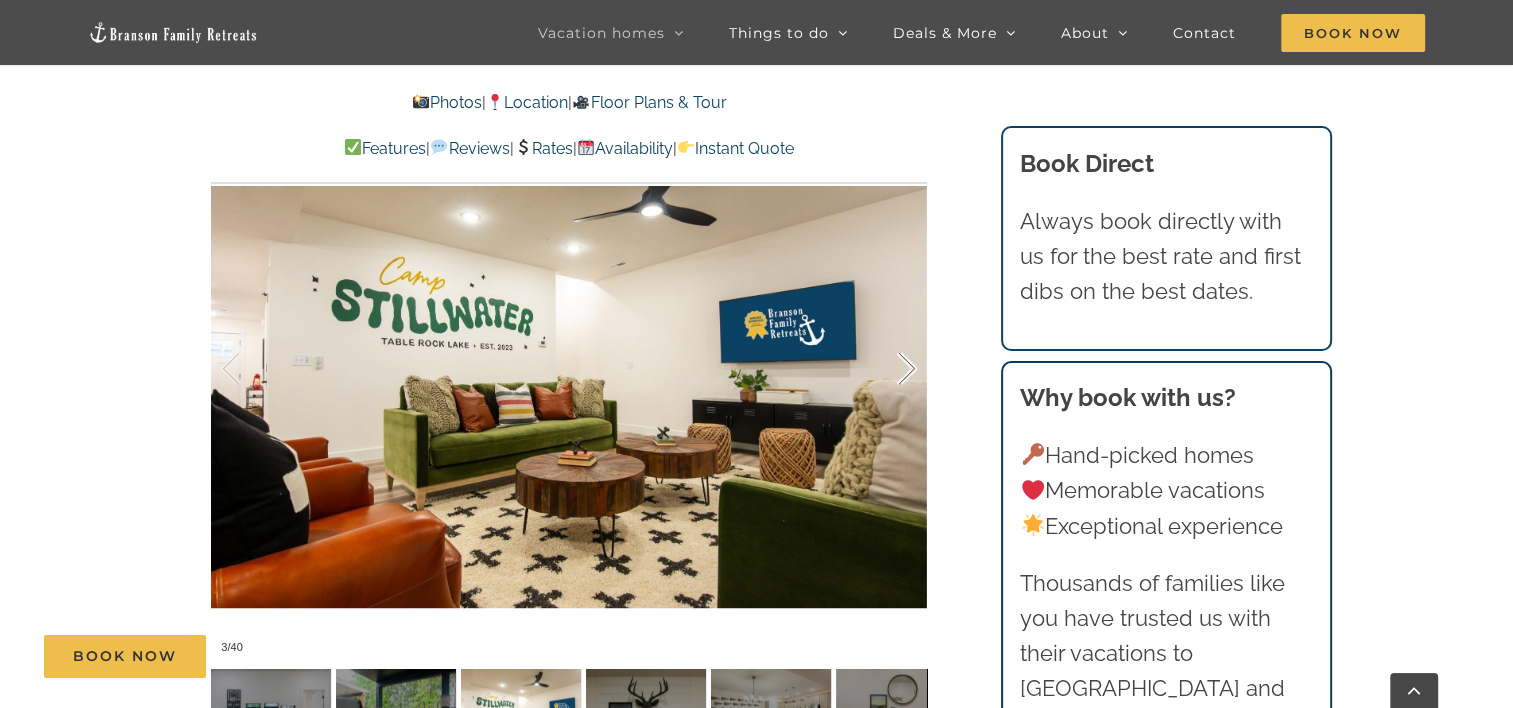 click at bounding box center (886, 369) 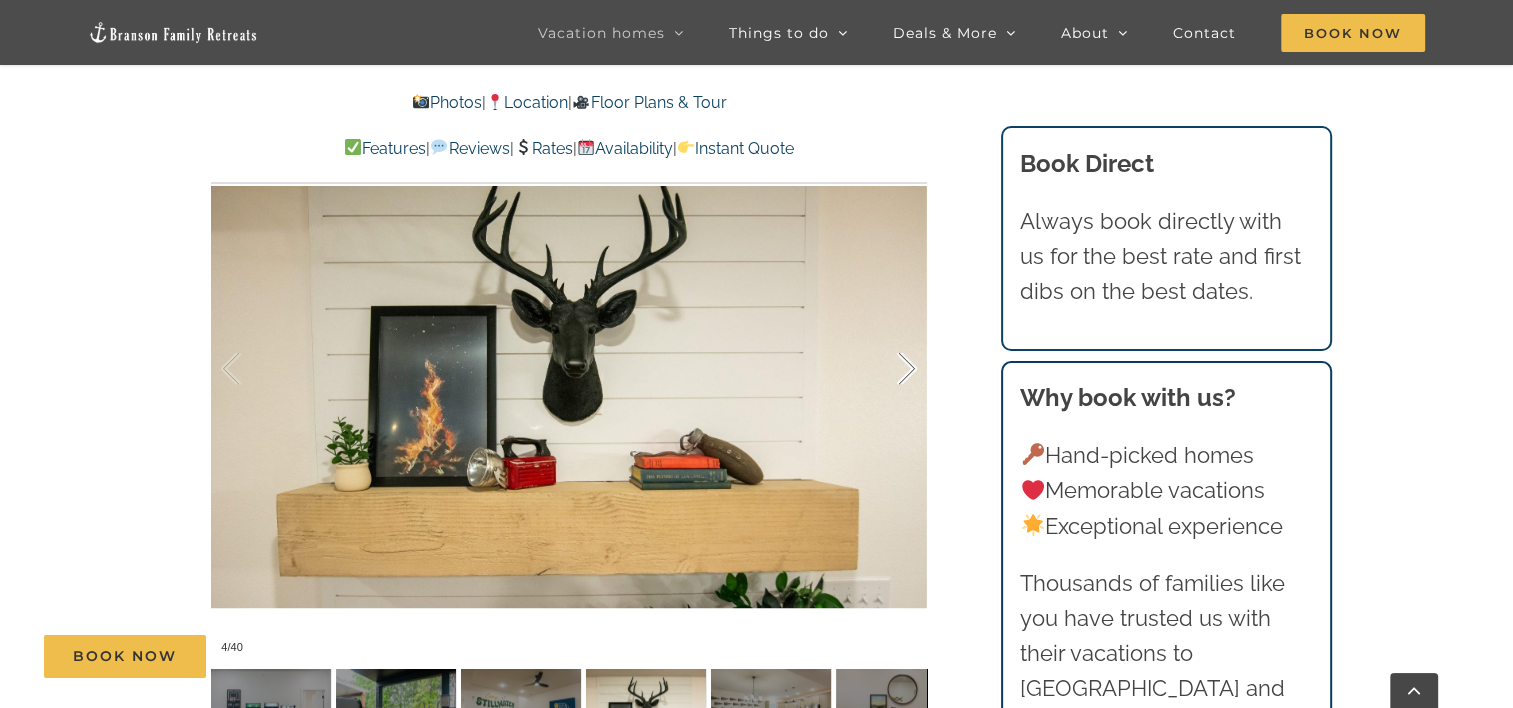 click at bounding box center [886, 369] 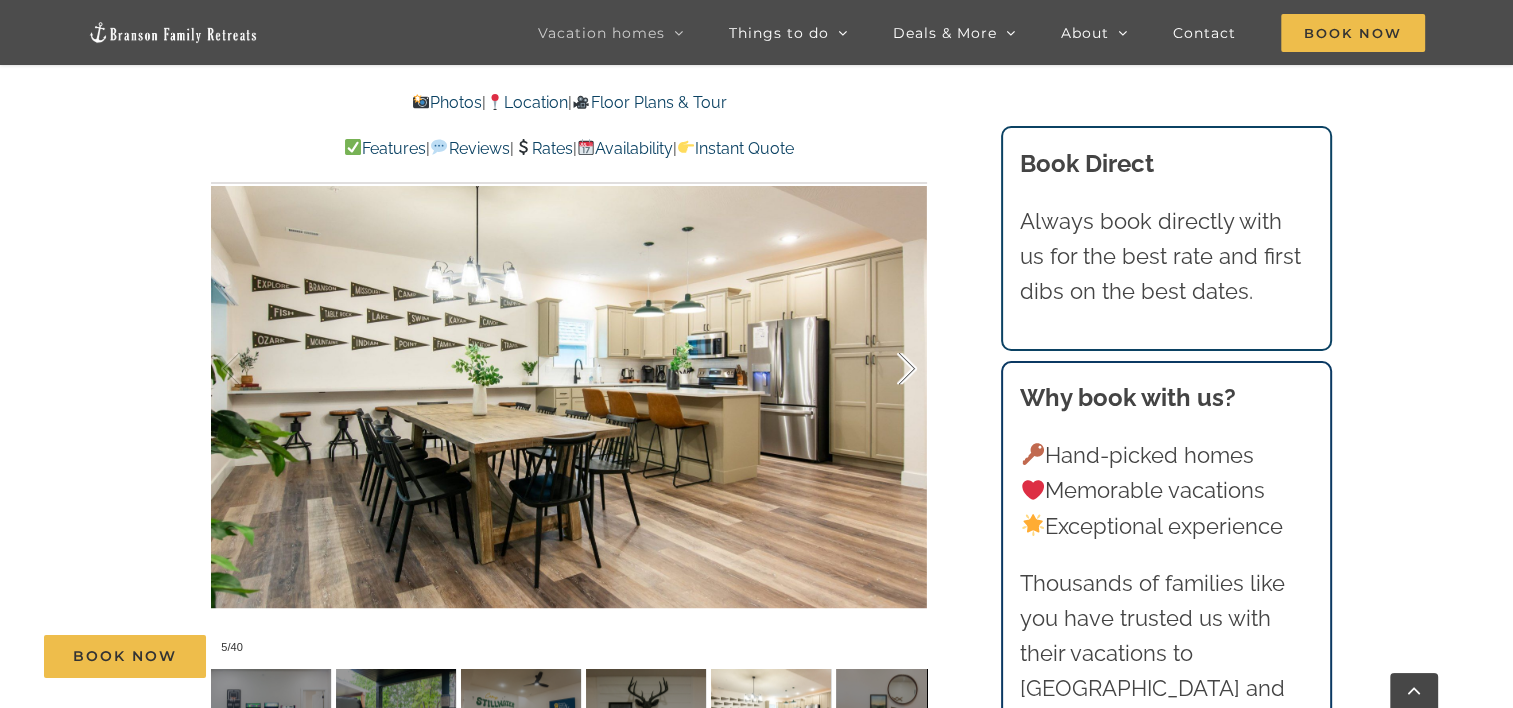 click at bounding box center (886, 369) 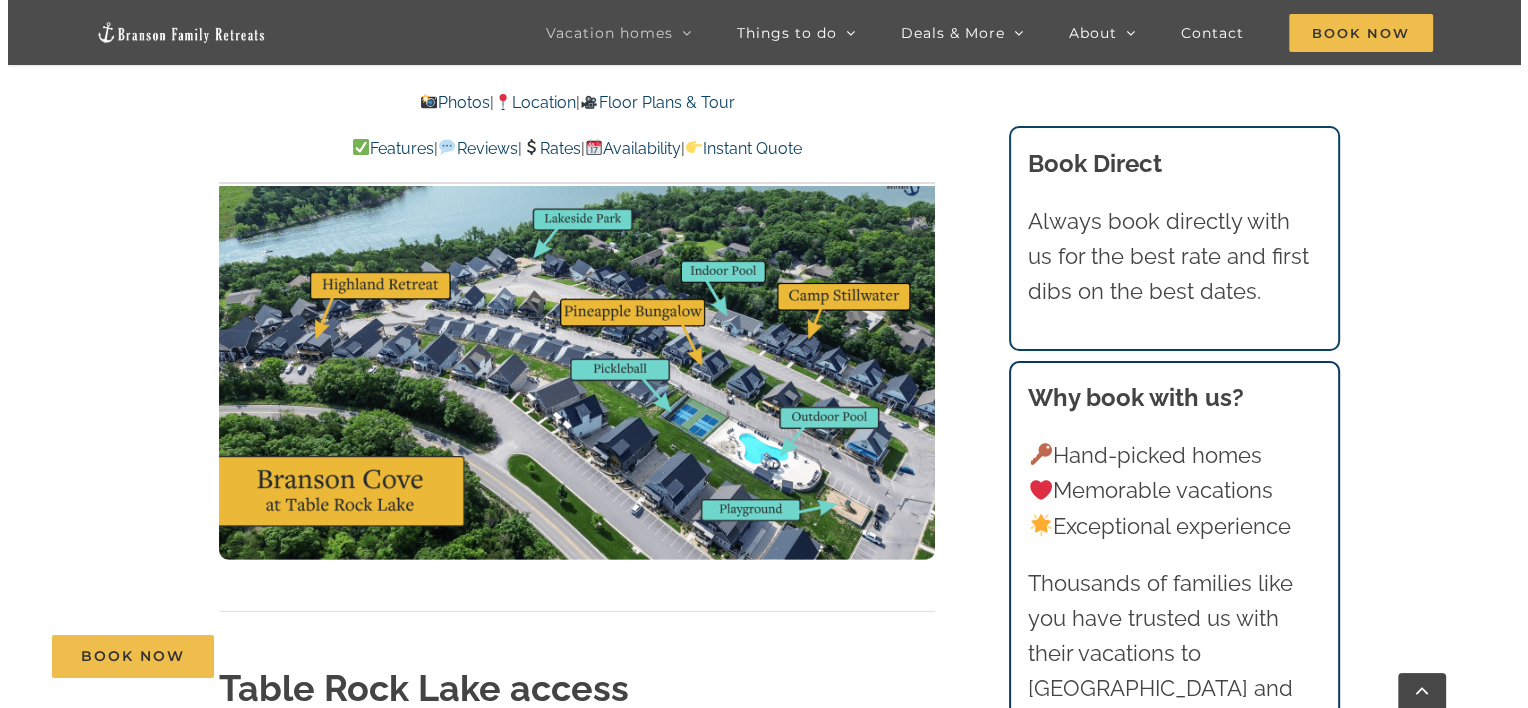 scroll, scrollTop: 5700, scrollLeft: 0, axis: vertical 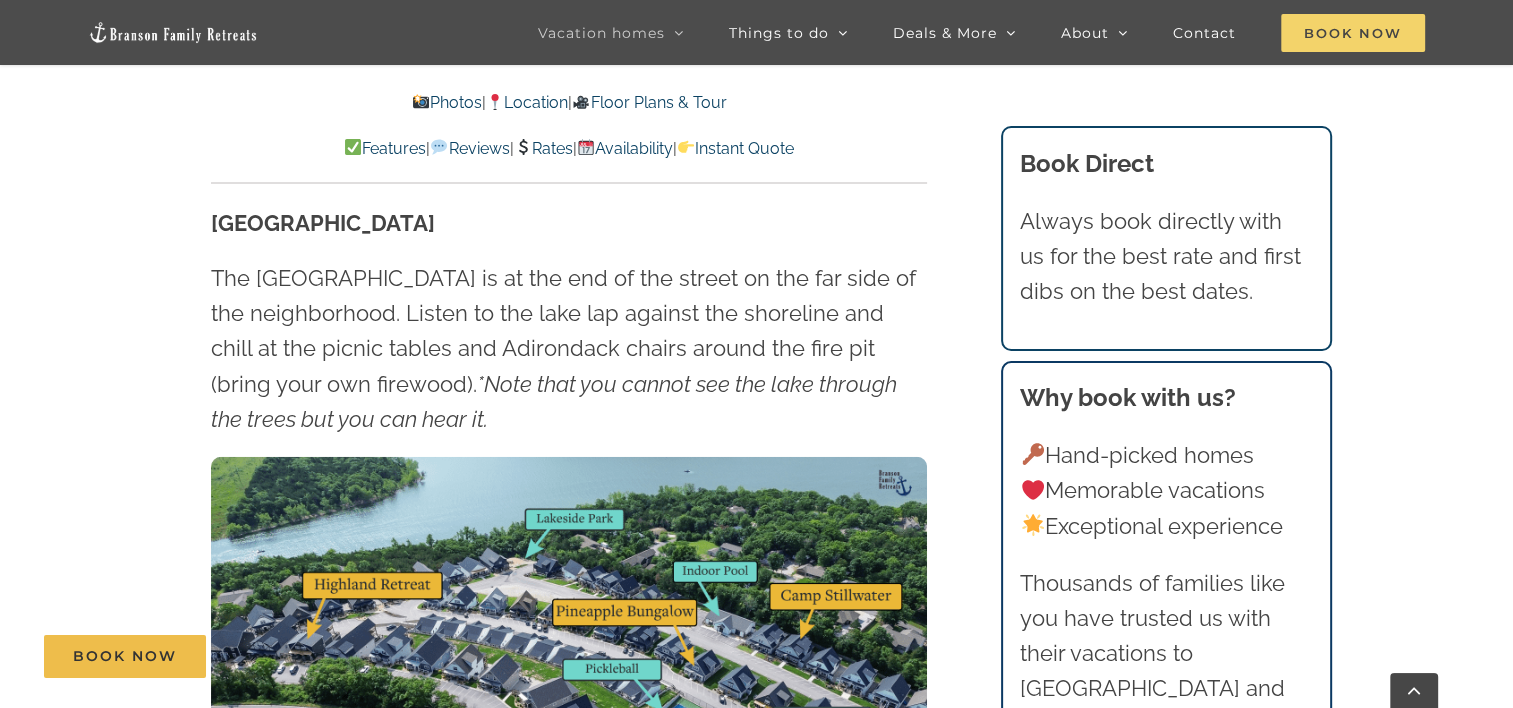 click on "Book Now" at bounding box center (1353, 33) 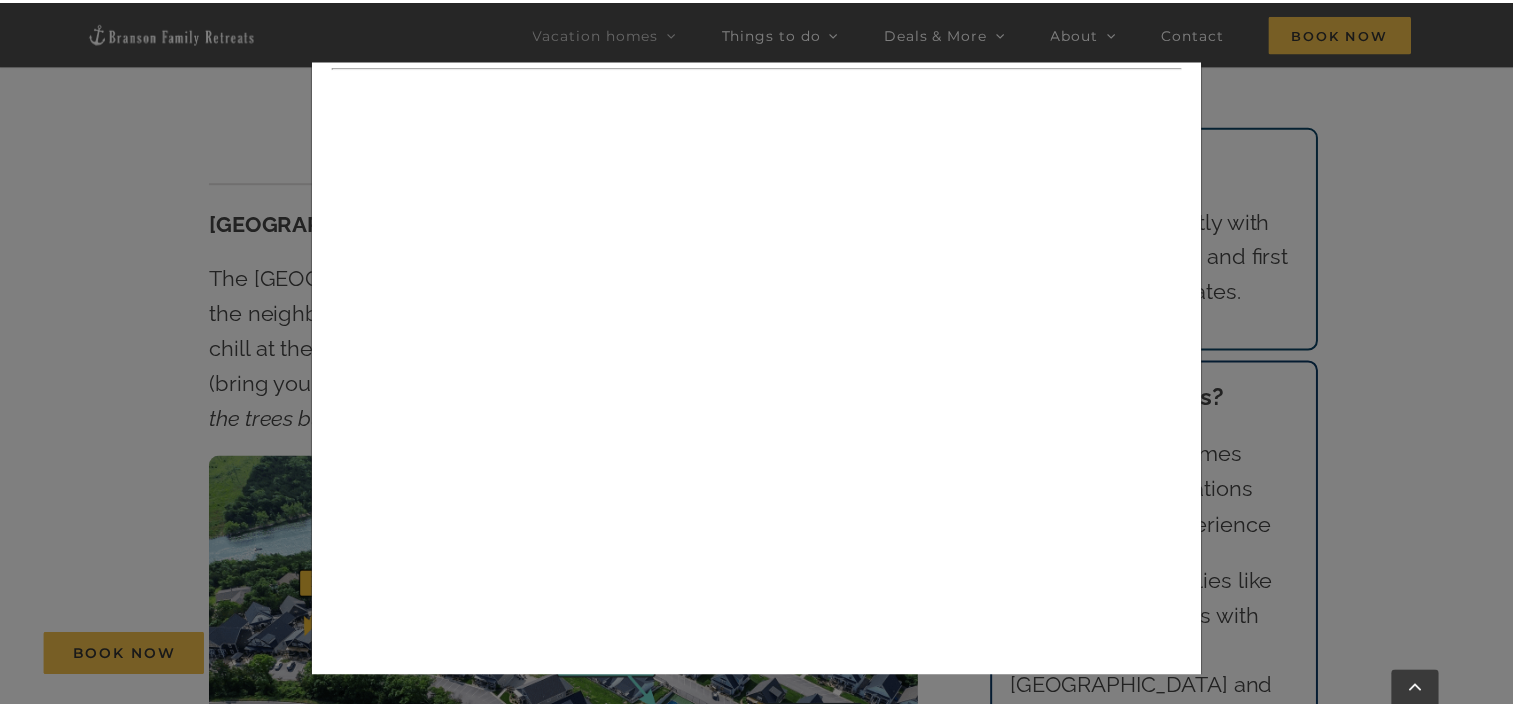 scroll, scrollTop: 0, scrollLeft: 0, axis: both 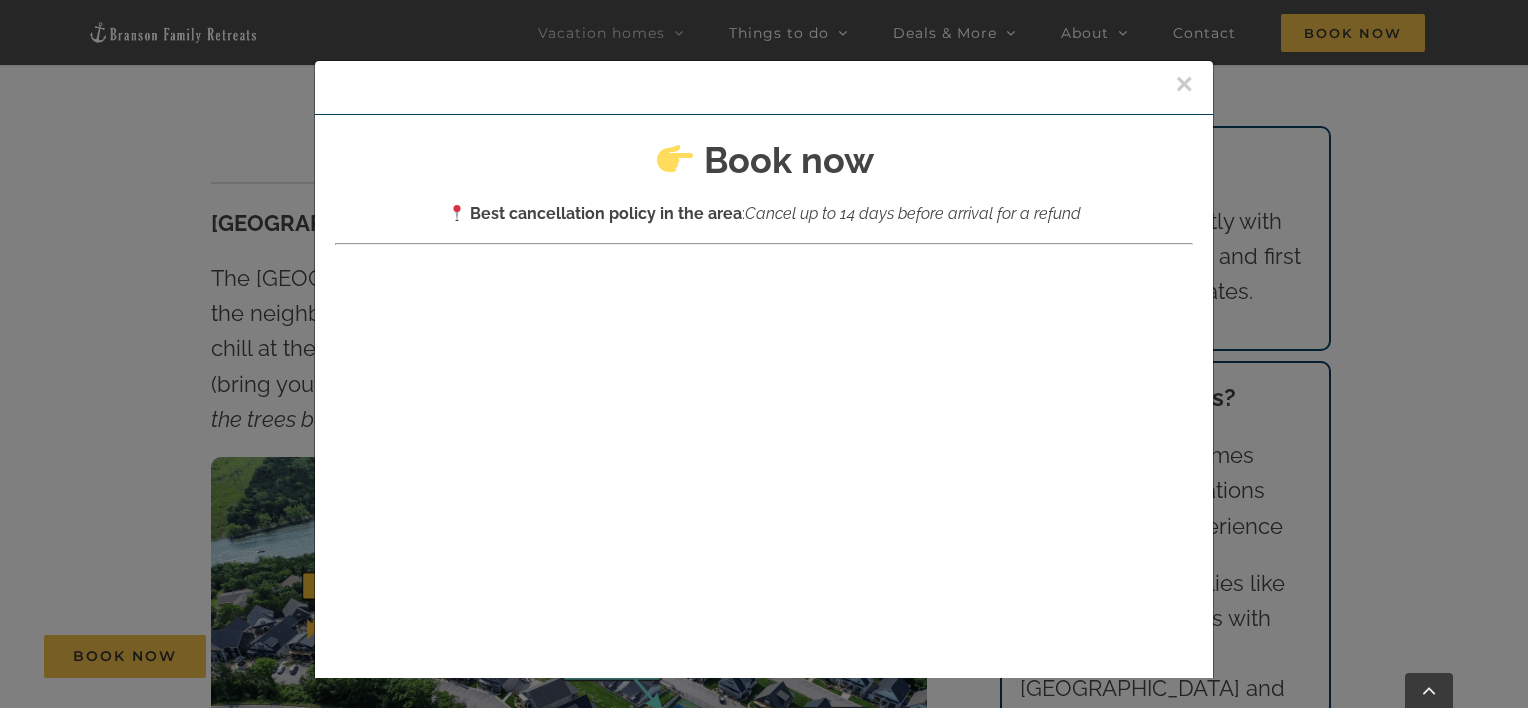 click on "×" at bounding box center (1184, 84) 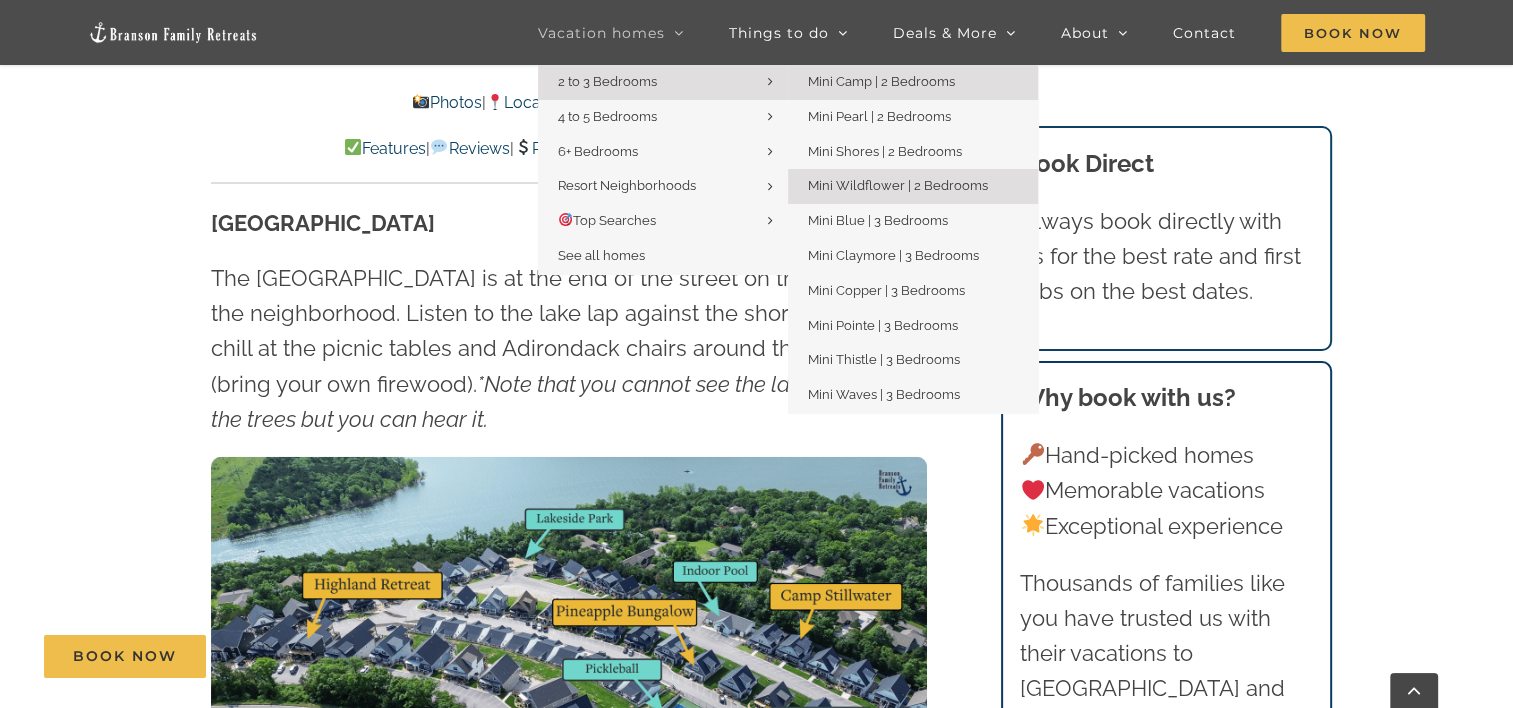 click on "Mini Wildflower | 2 Bedrooms" at bounding box center (898, 185) 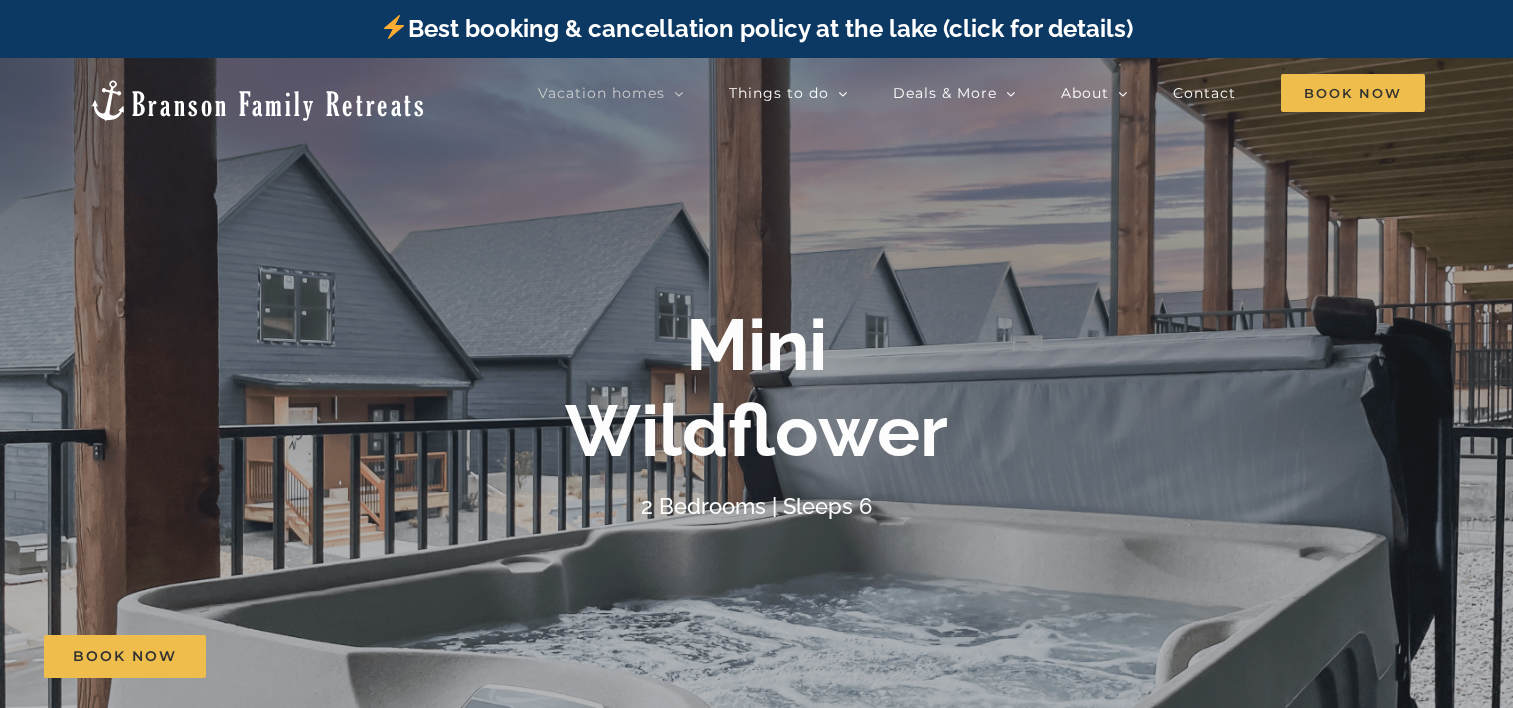scroll, scrollTop: 0, scrollLeft: 0, axis: both 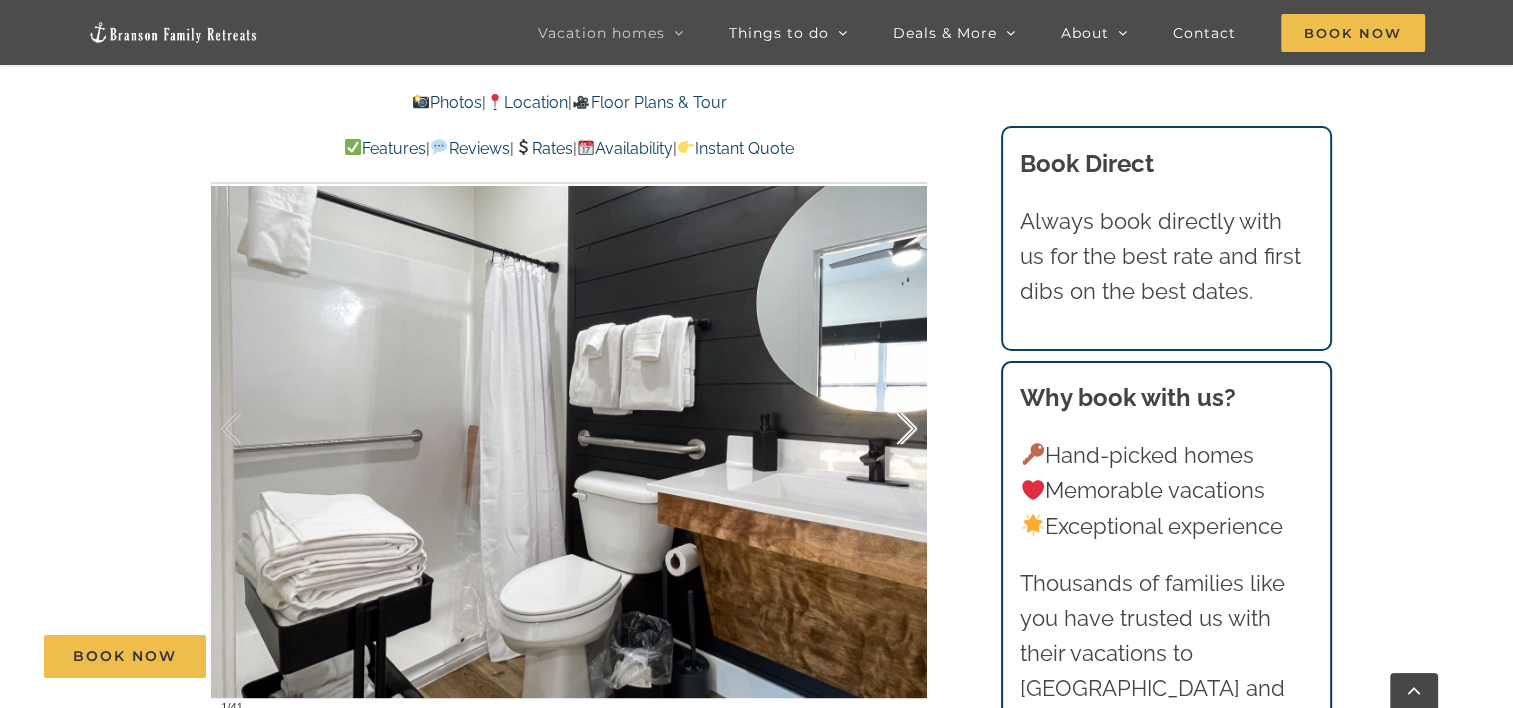 click at bounding box center (886, 429) 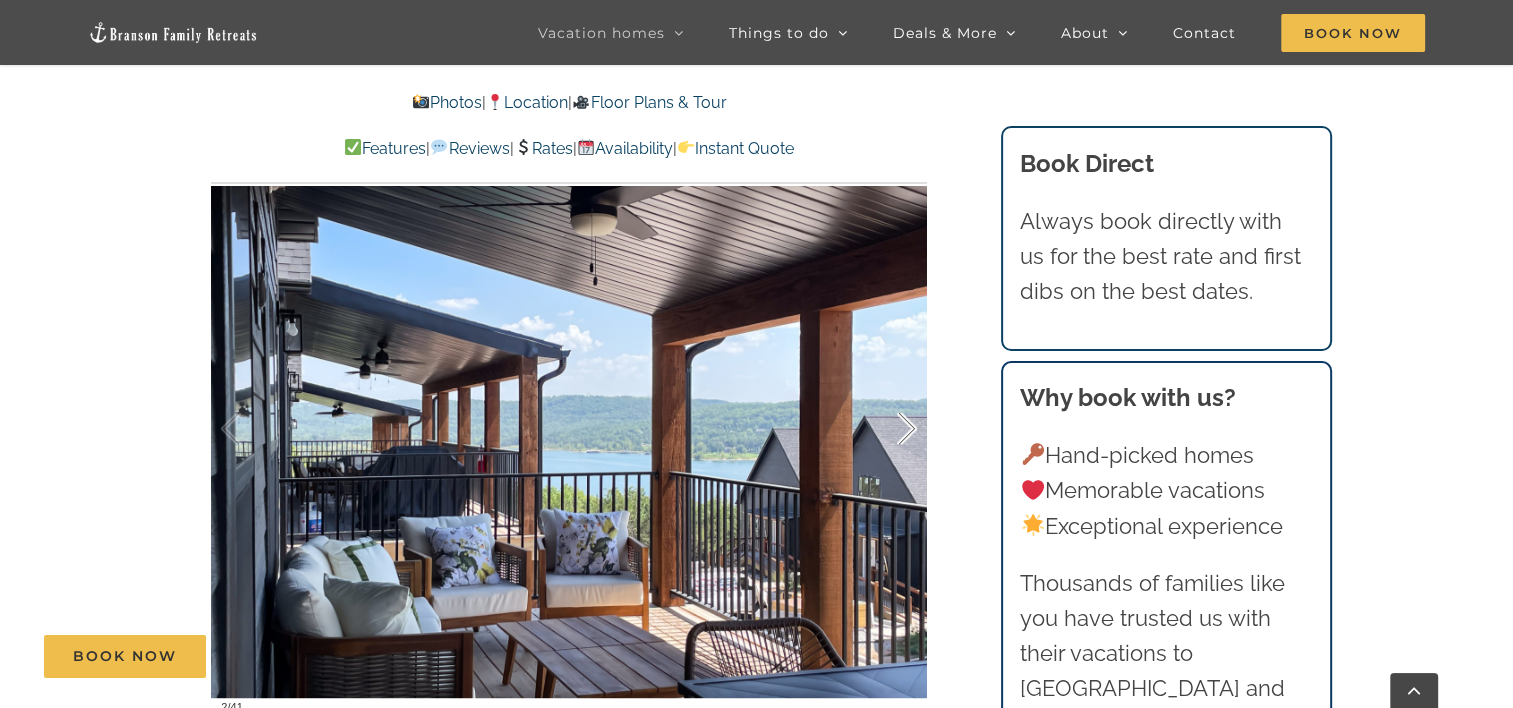 click at bounding box center [886, 429] 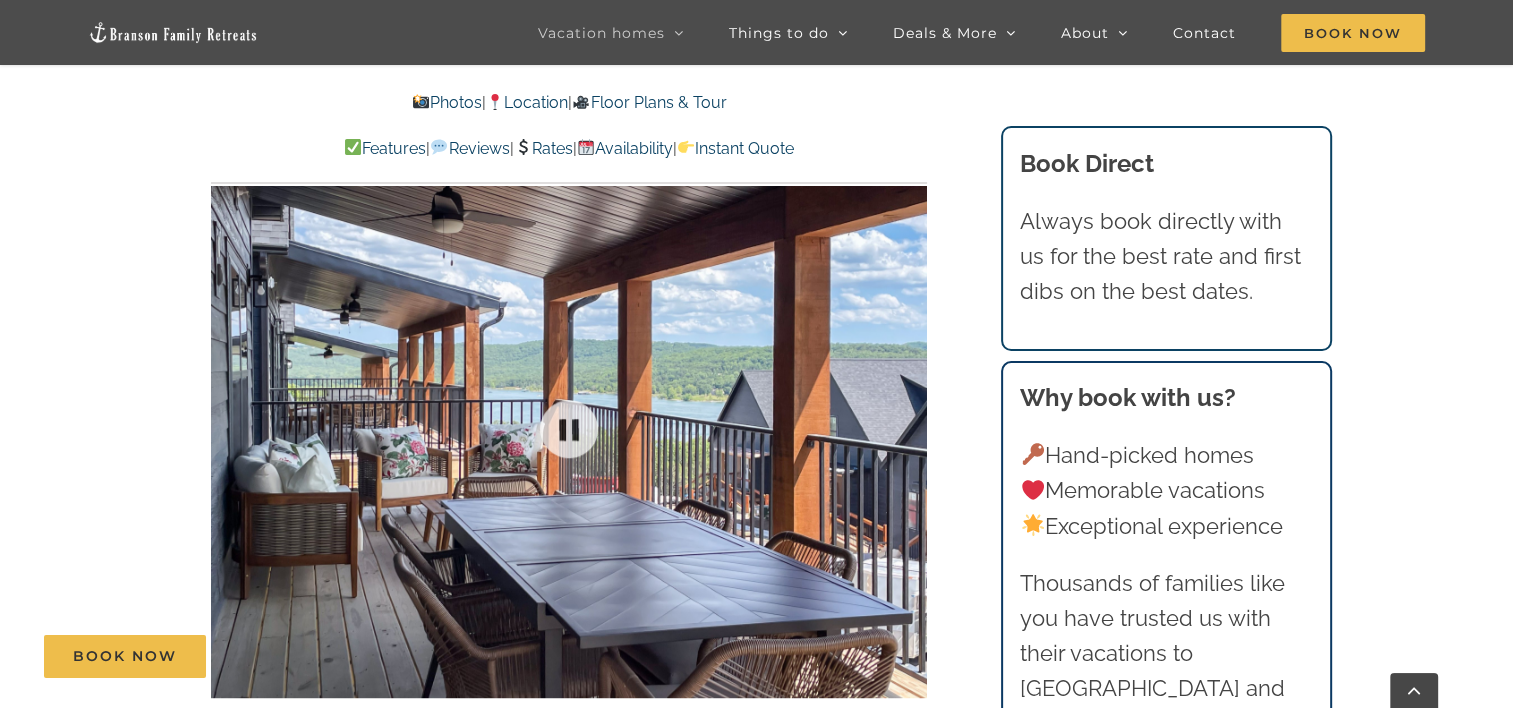 click on "3  /  41" at bounding box center (569, 429) 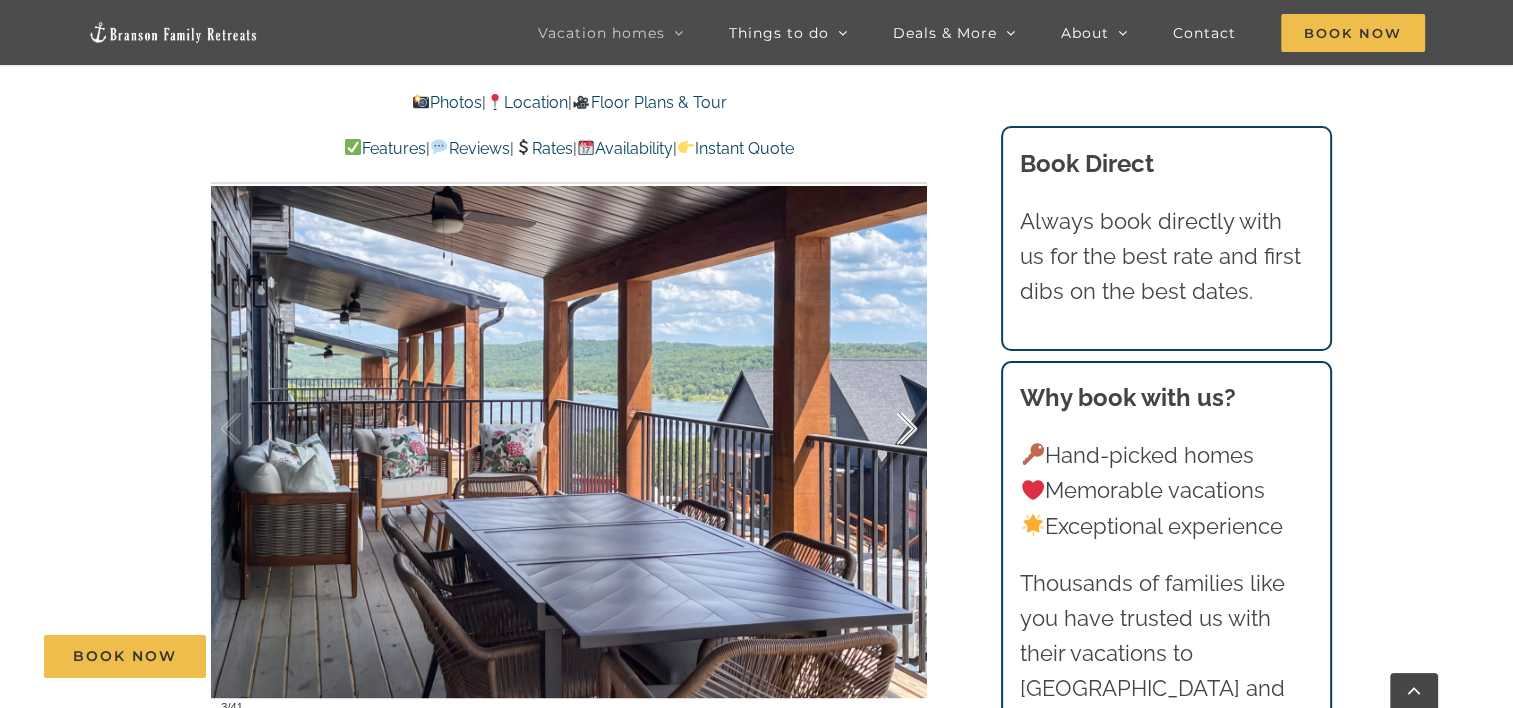 click at bounding box center [886, 429] 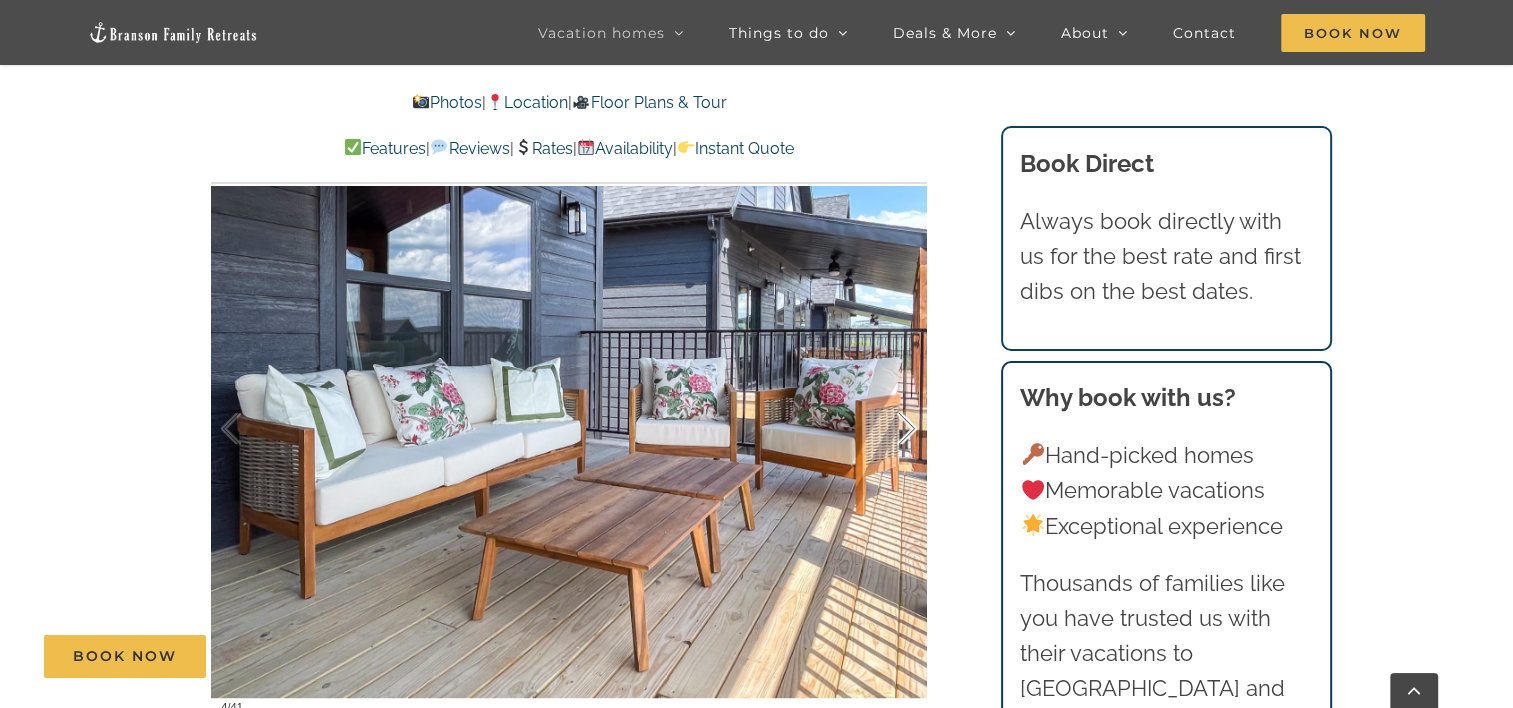 click at bounding box center [886, 429] 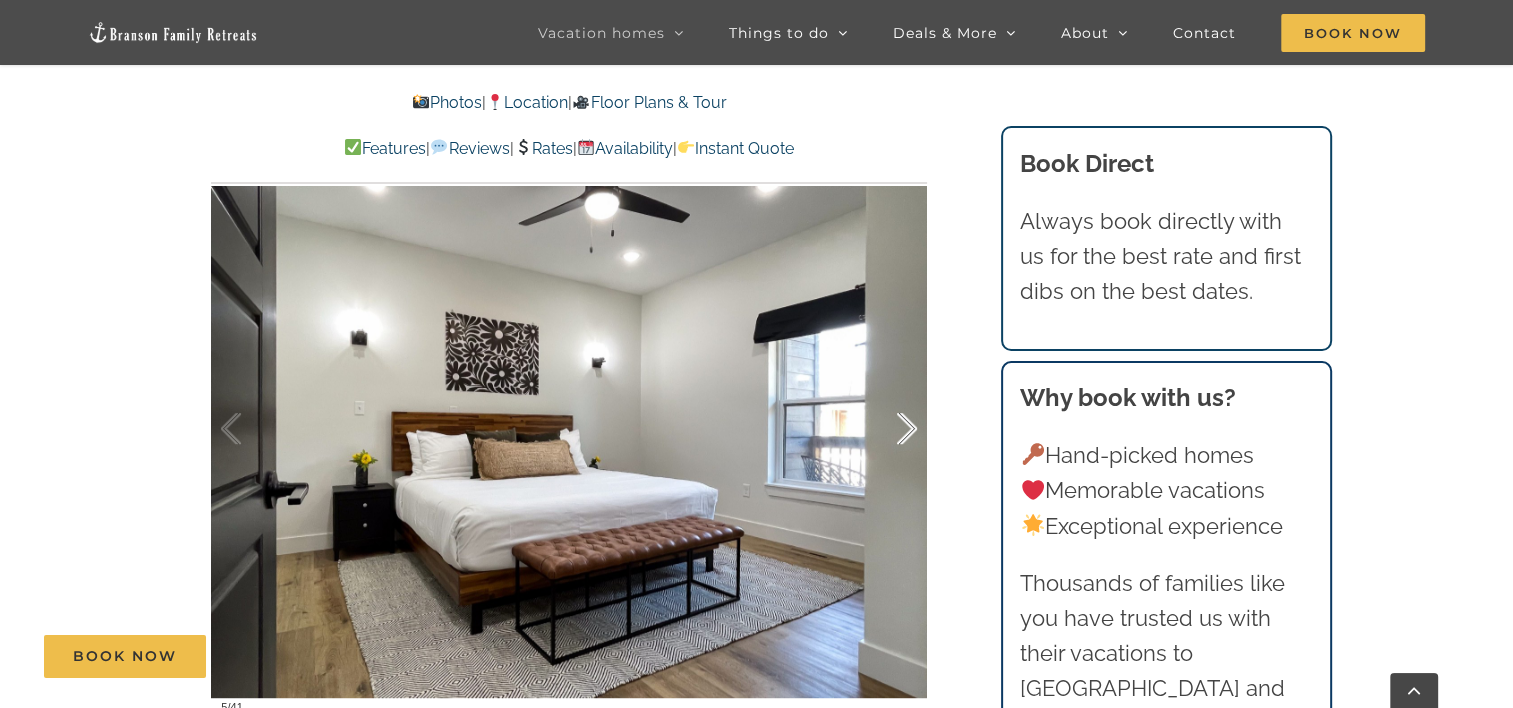 click on "5  /  41" at bounding box center [569, 429] 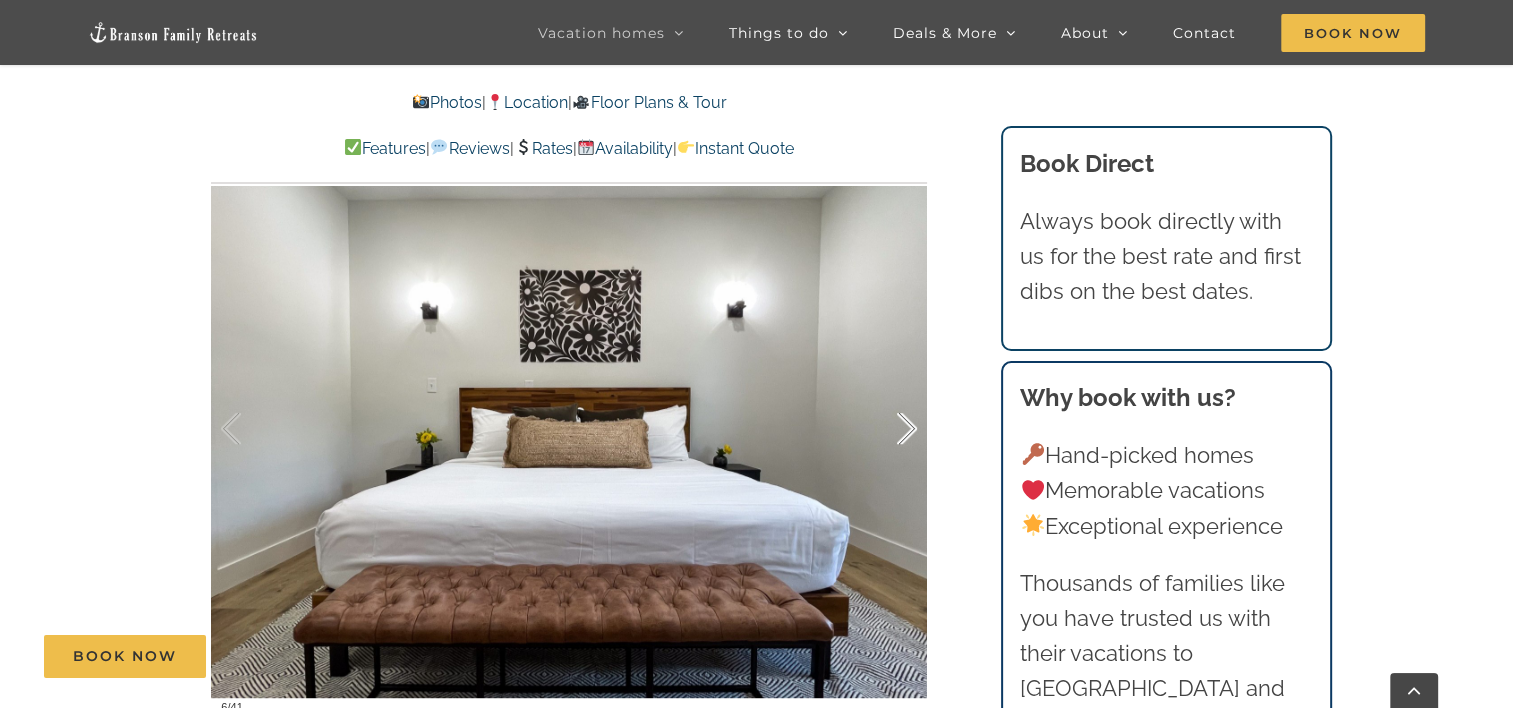 click at bounding box center (886, 429) 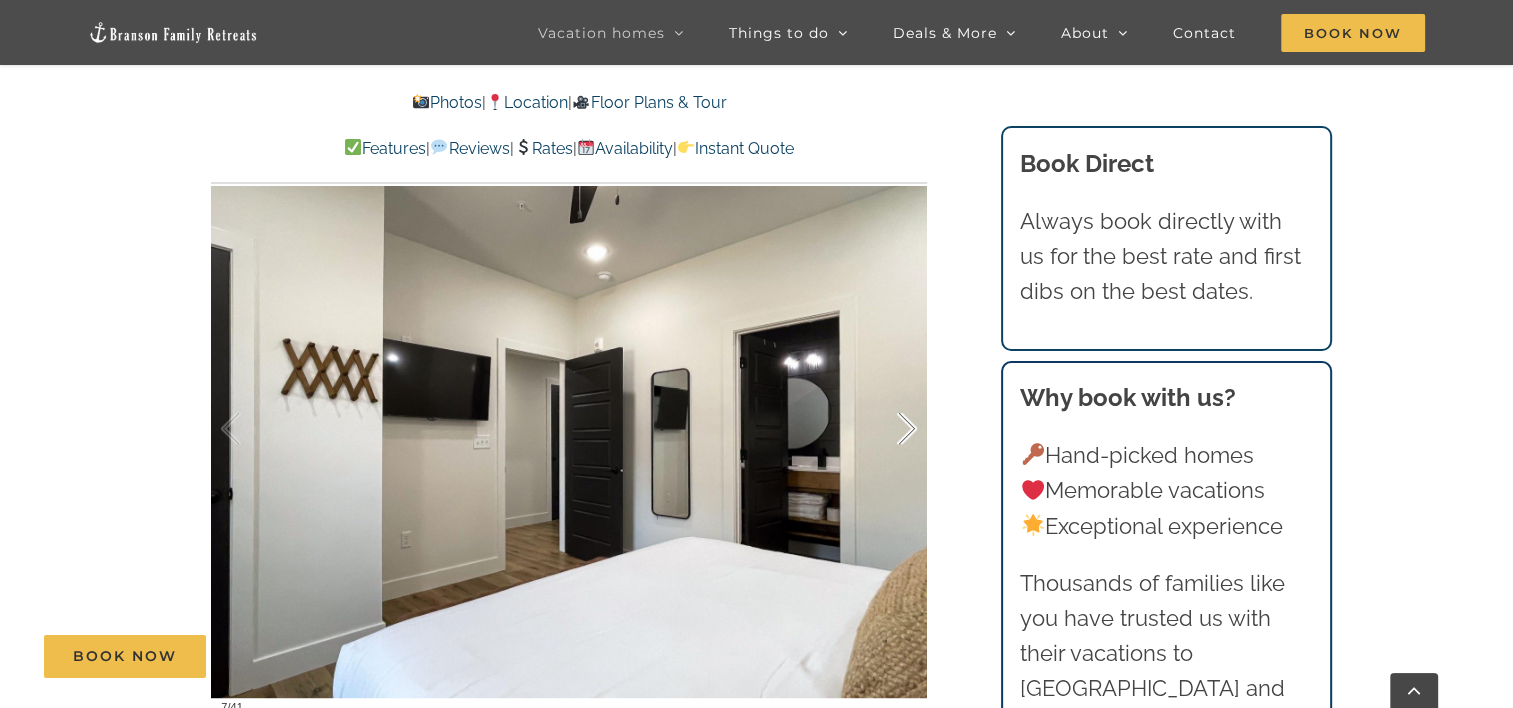 click at bounding box center [886, 429] 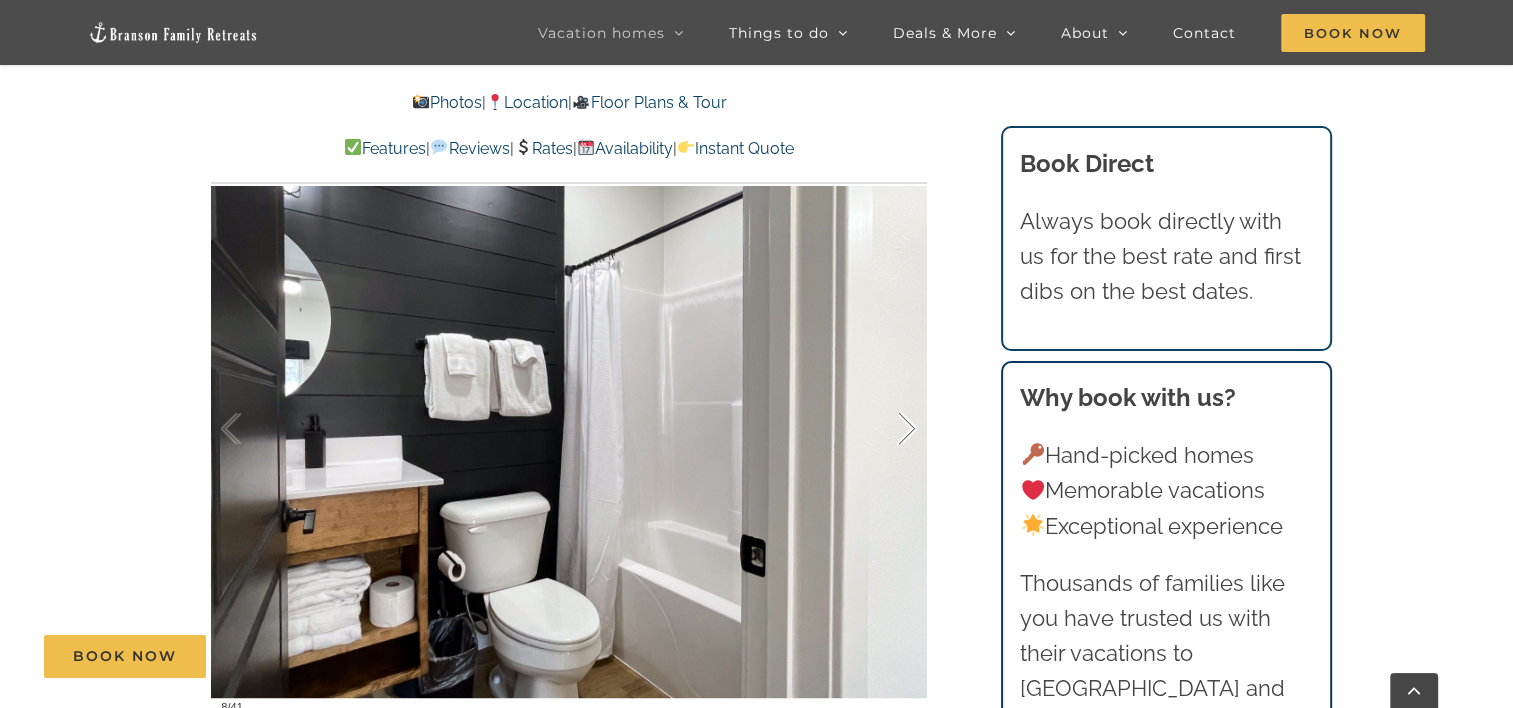 click at bounding box center (886, 429) 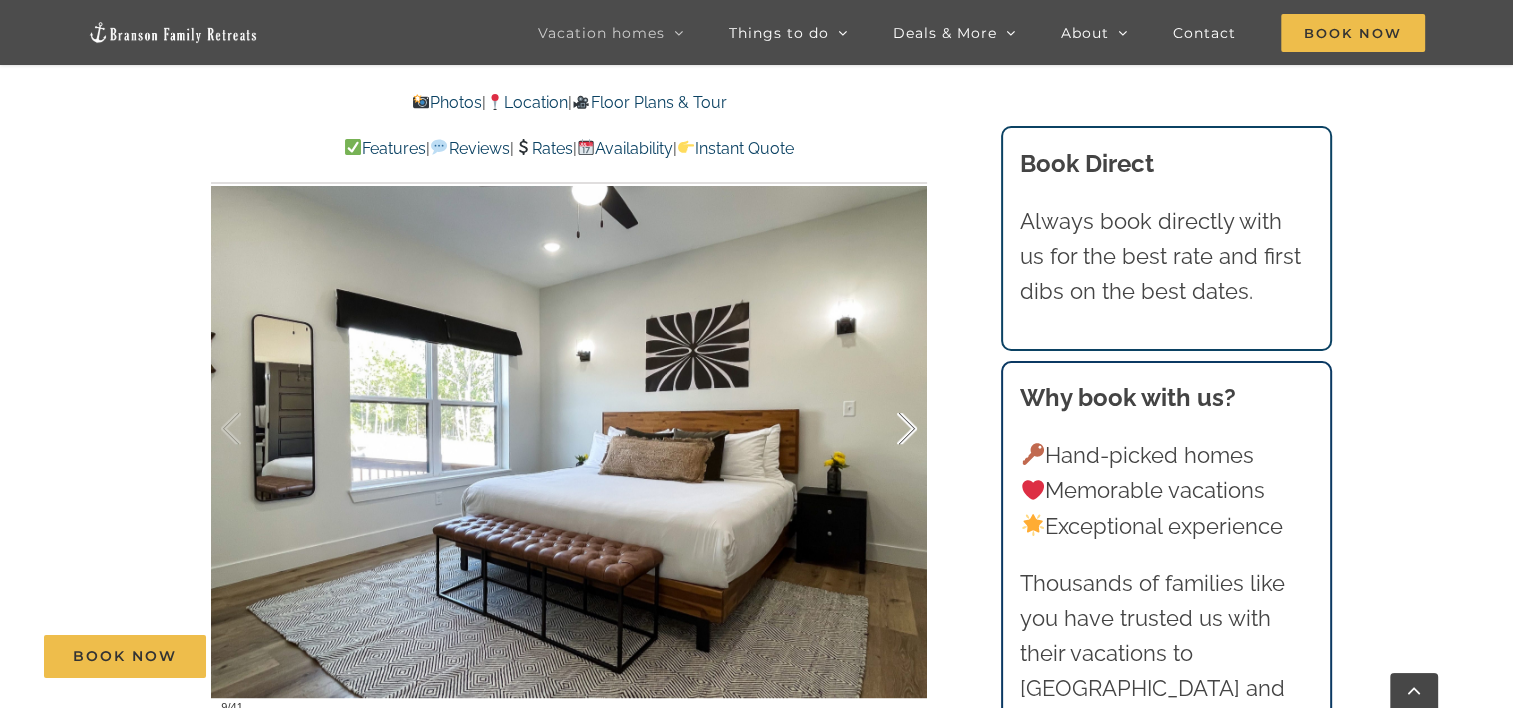 click at bounding box center (886, 429) 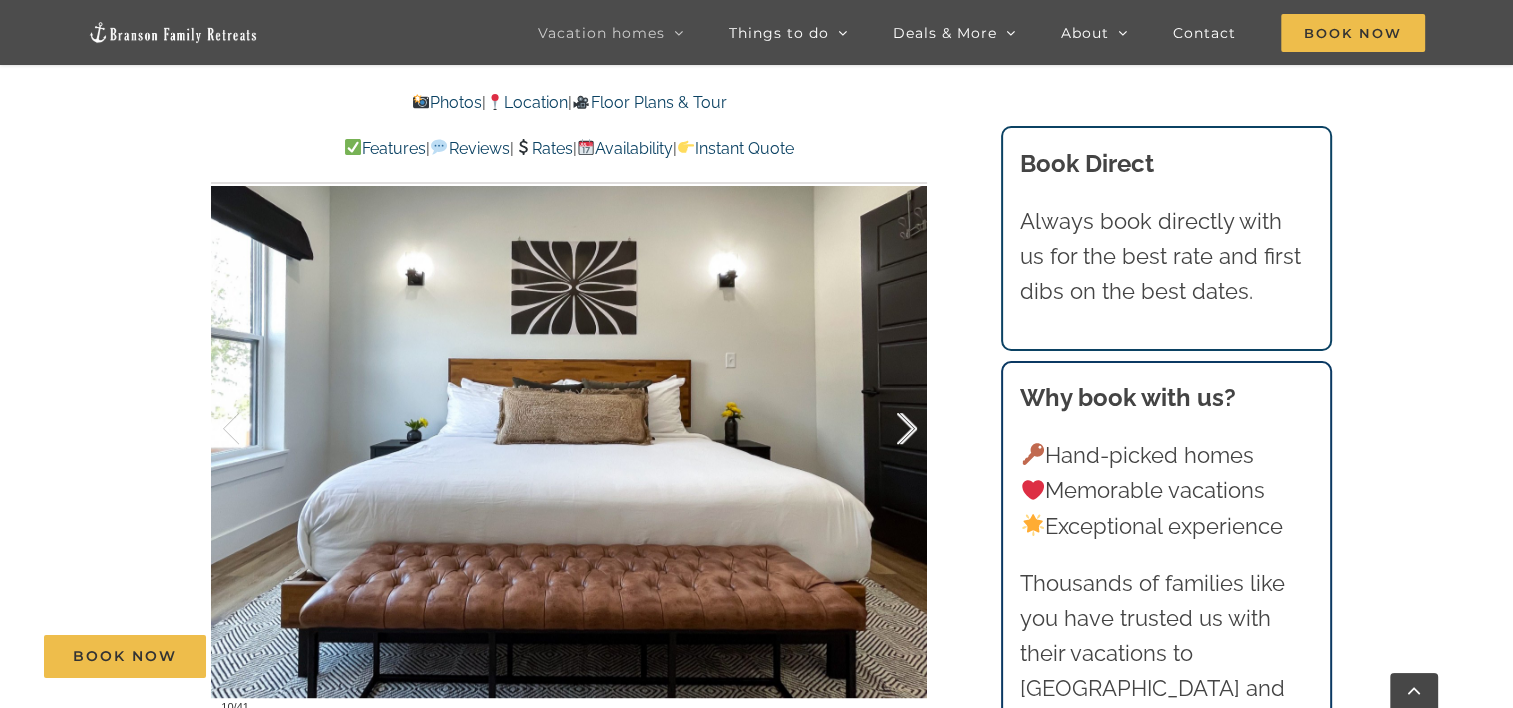 click at bounding box center [886, 429] 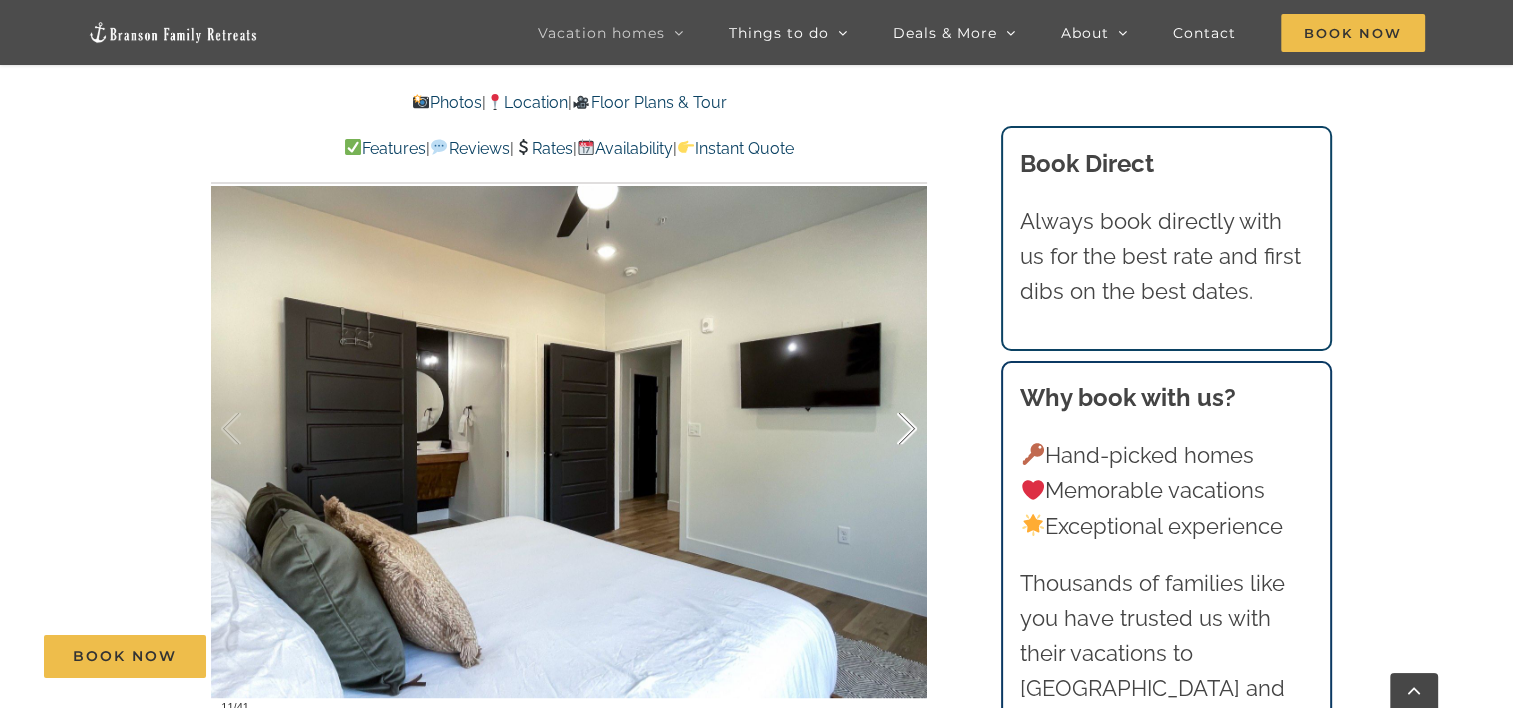 click at bounding box center [886, 429] 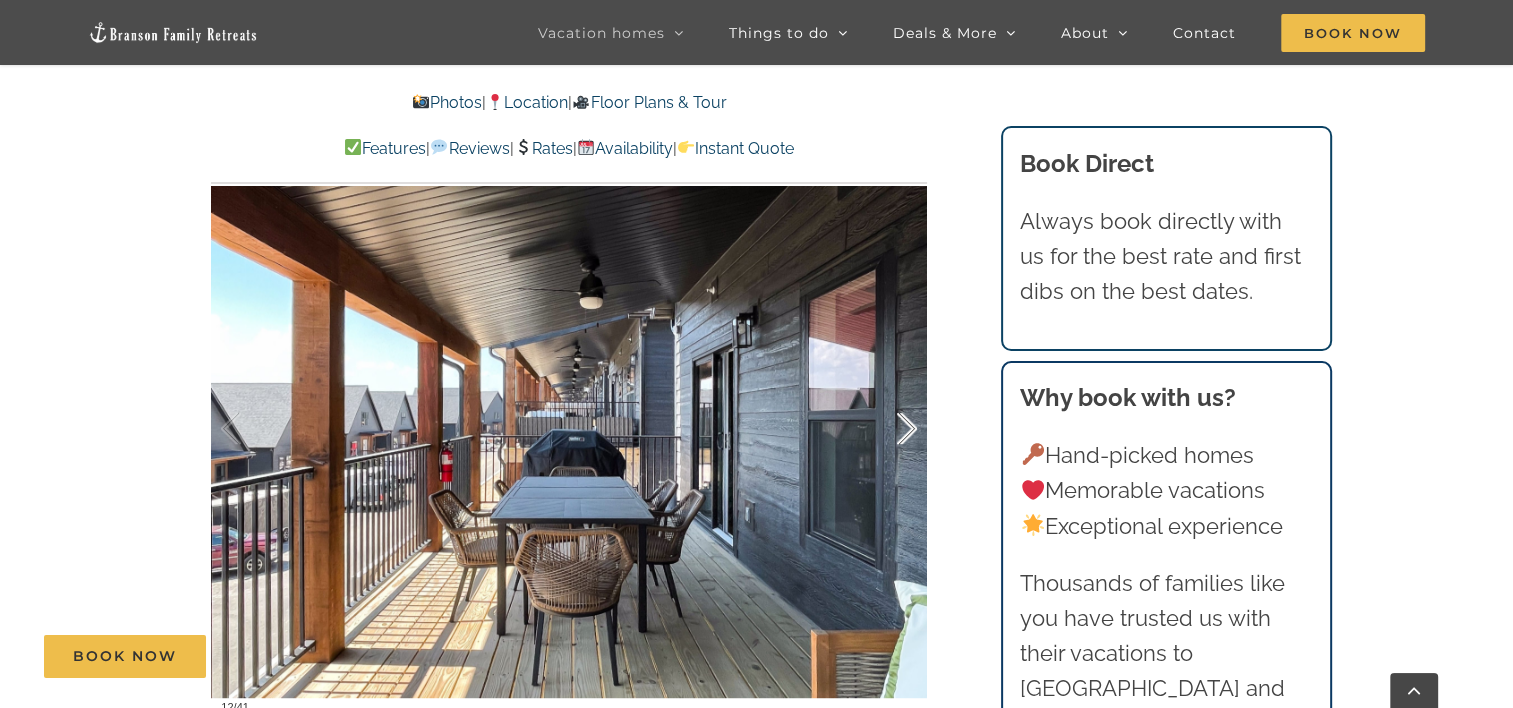 click at bounding box center [886, 429] 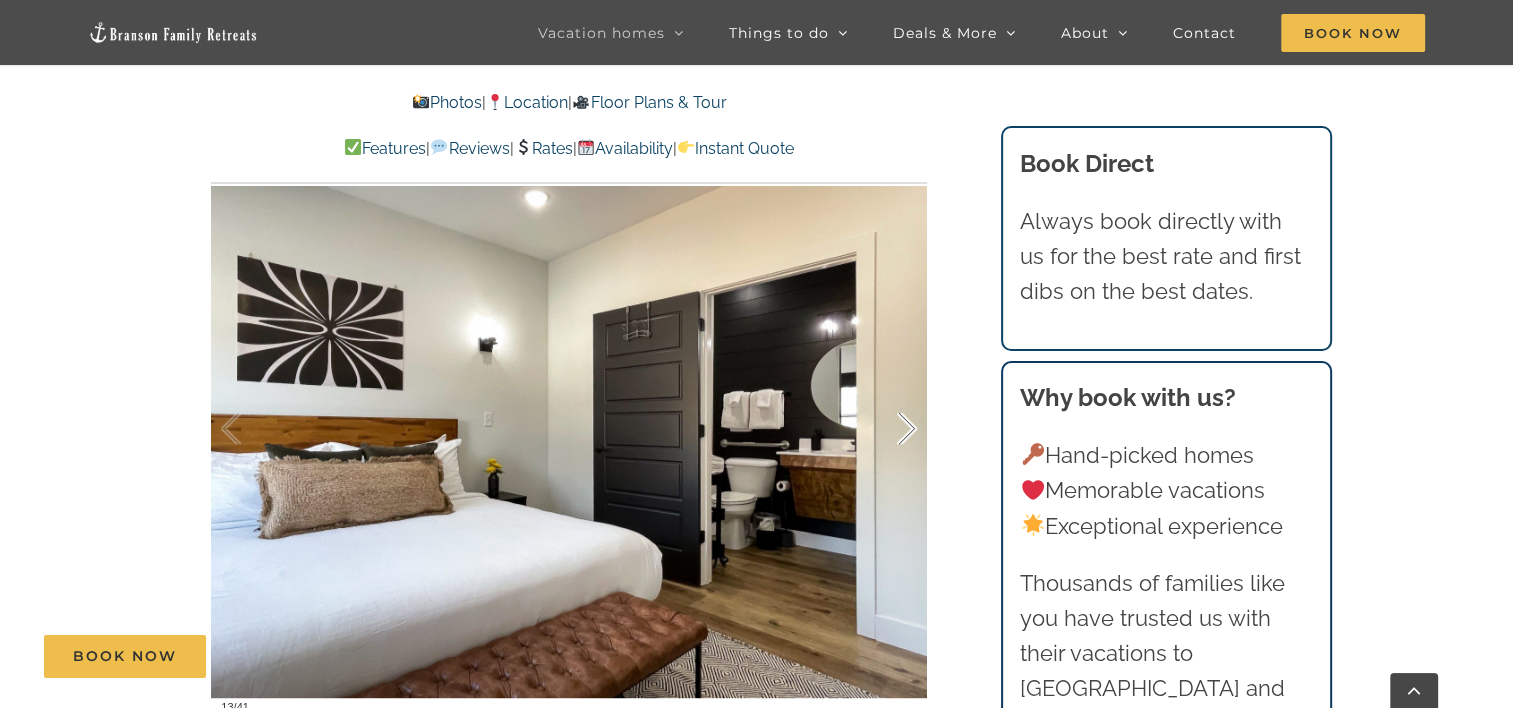 click at bounding box center [886, 429] 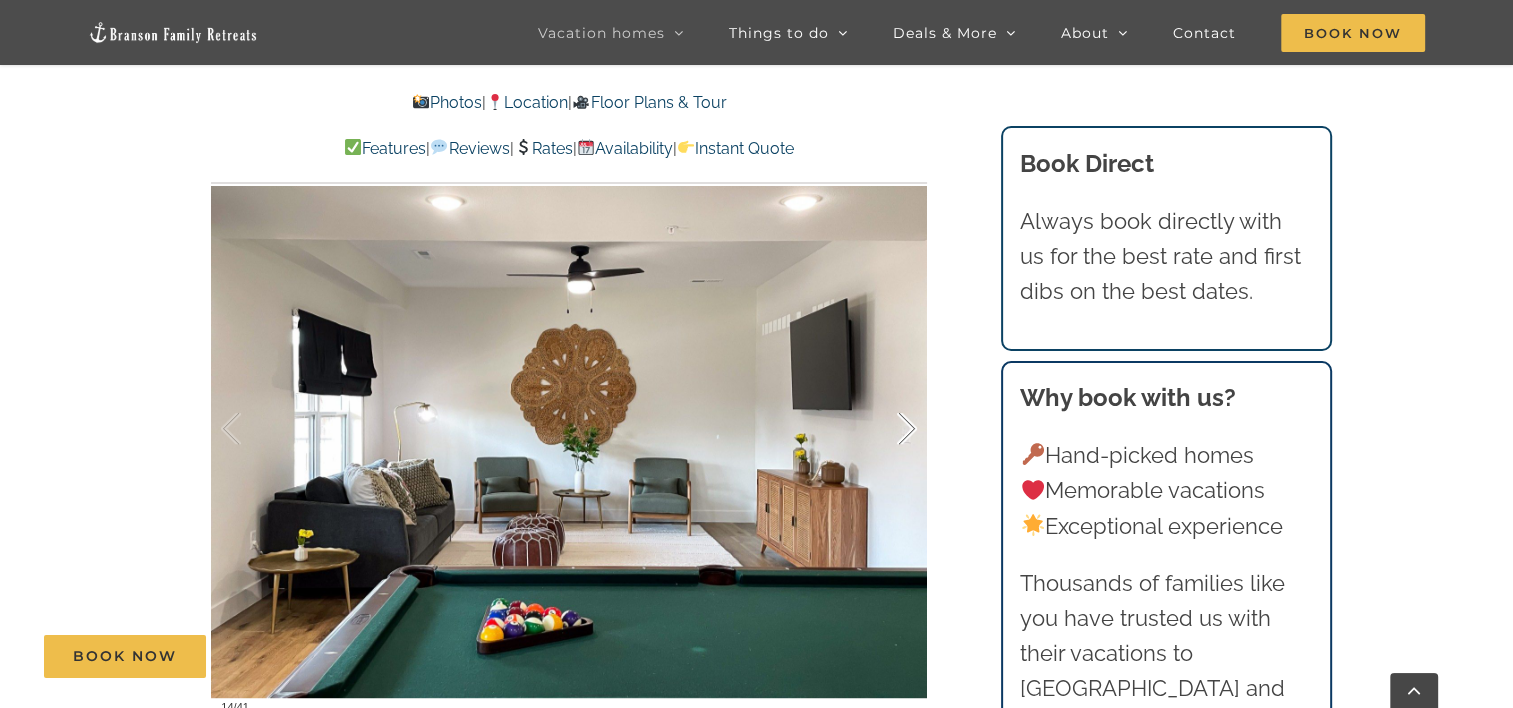 click at bounding box center (886, 429) 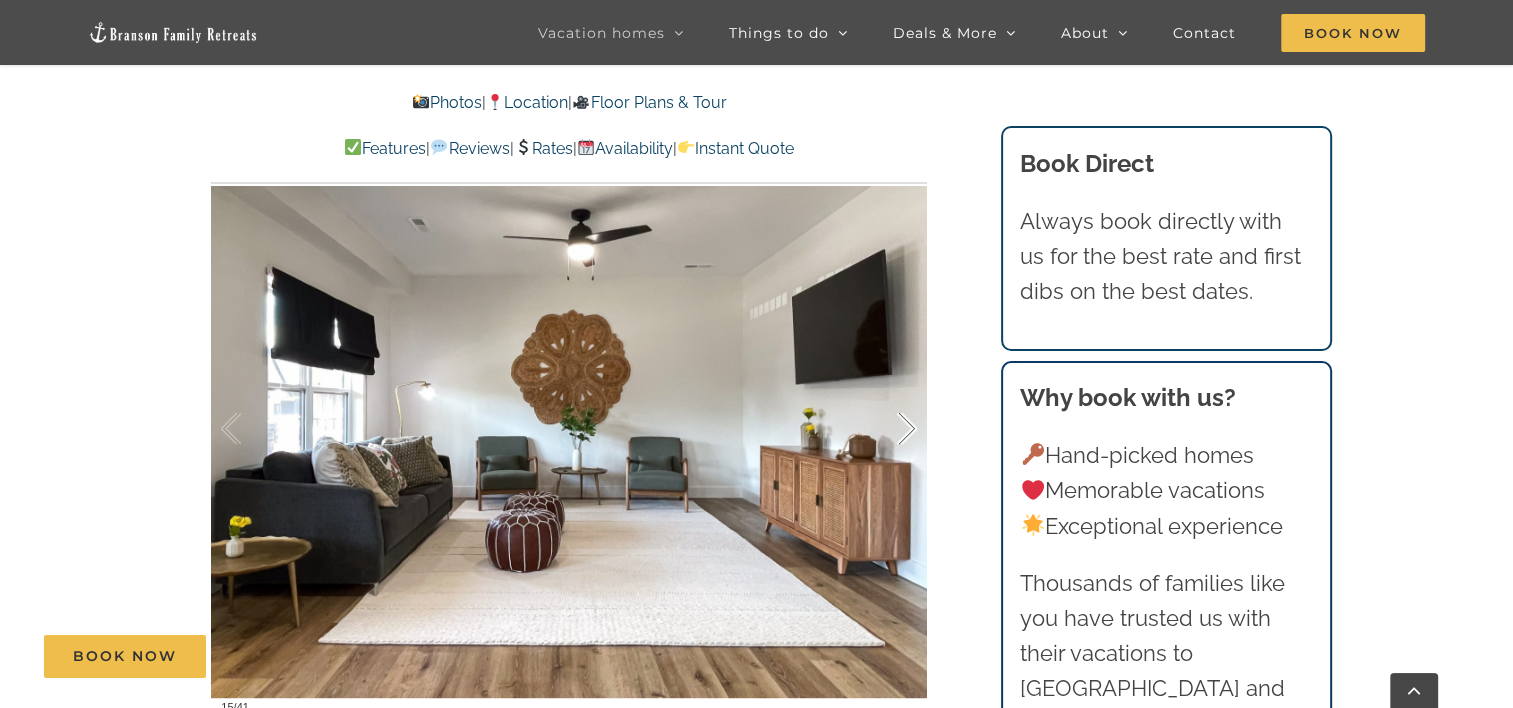 click at bounding box center [886, 429] 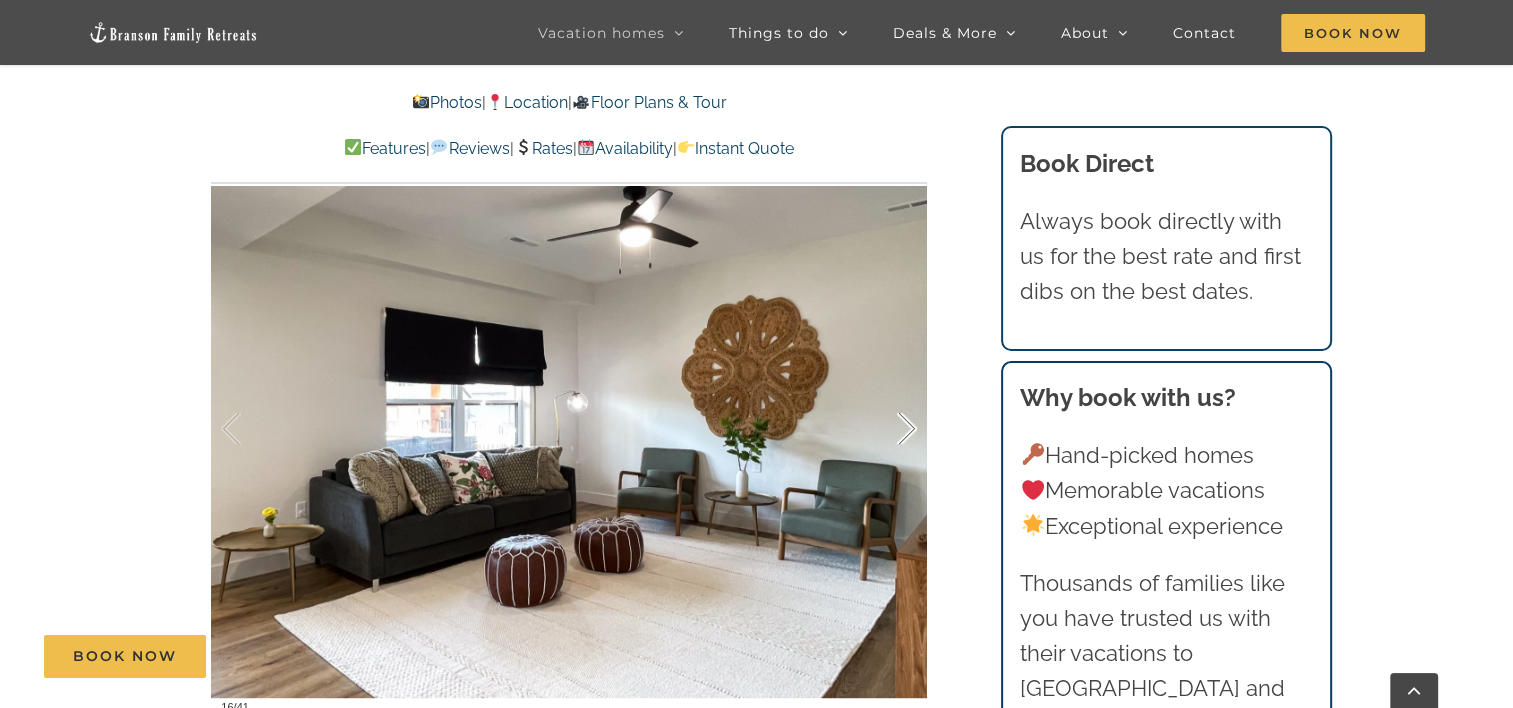 click at bounding box center [886, 429] 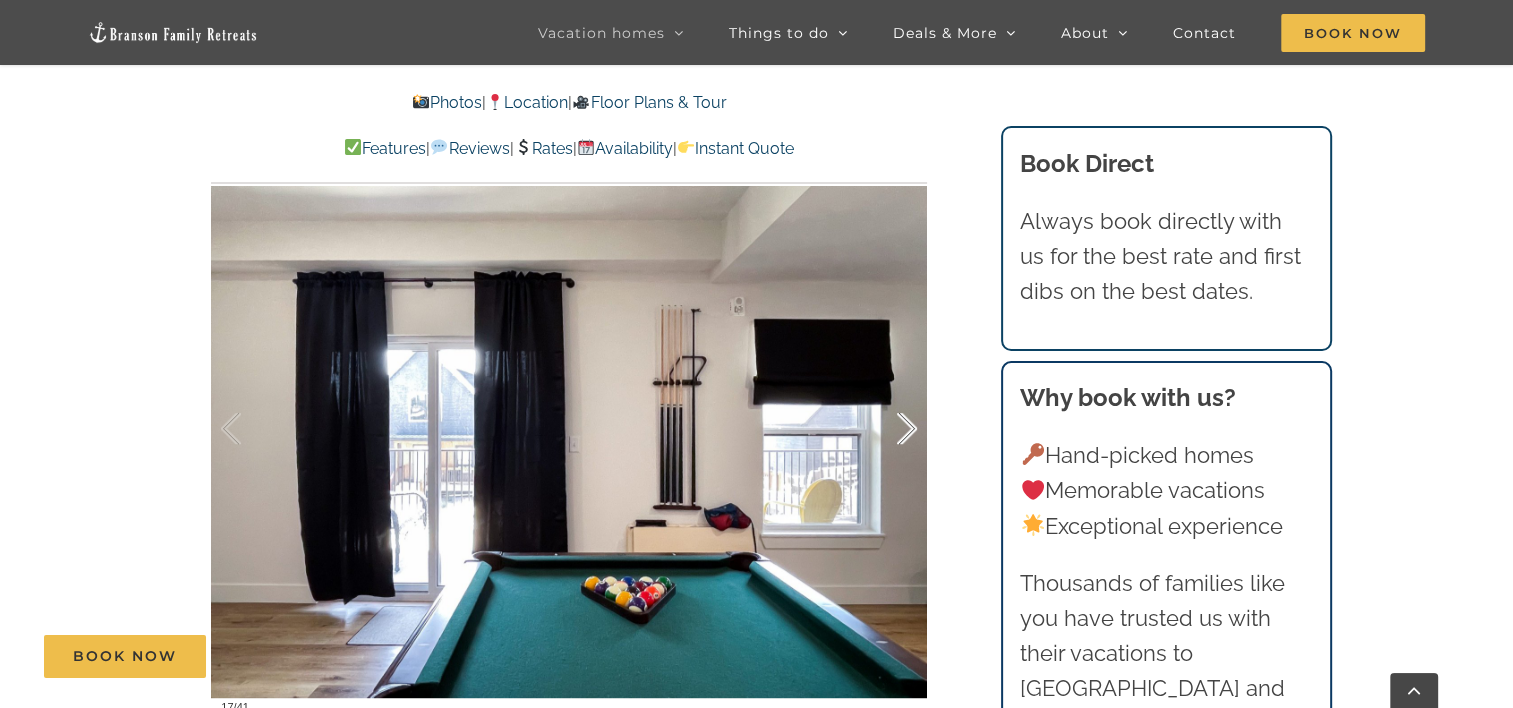 click at bounding box center (886, 429) 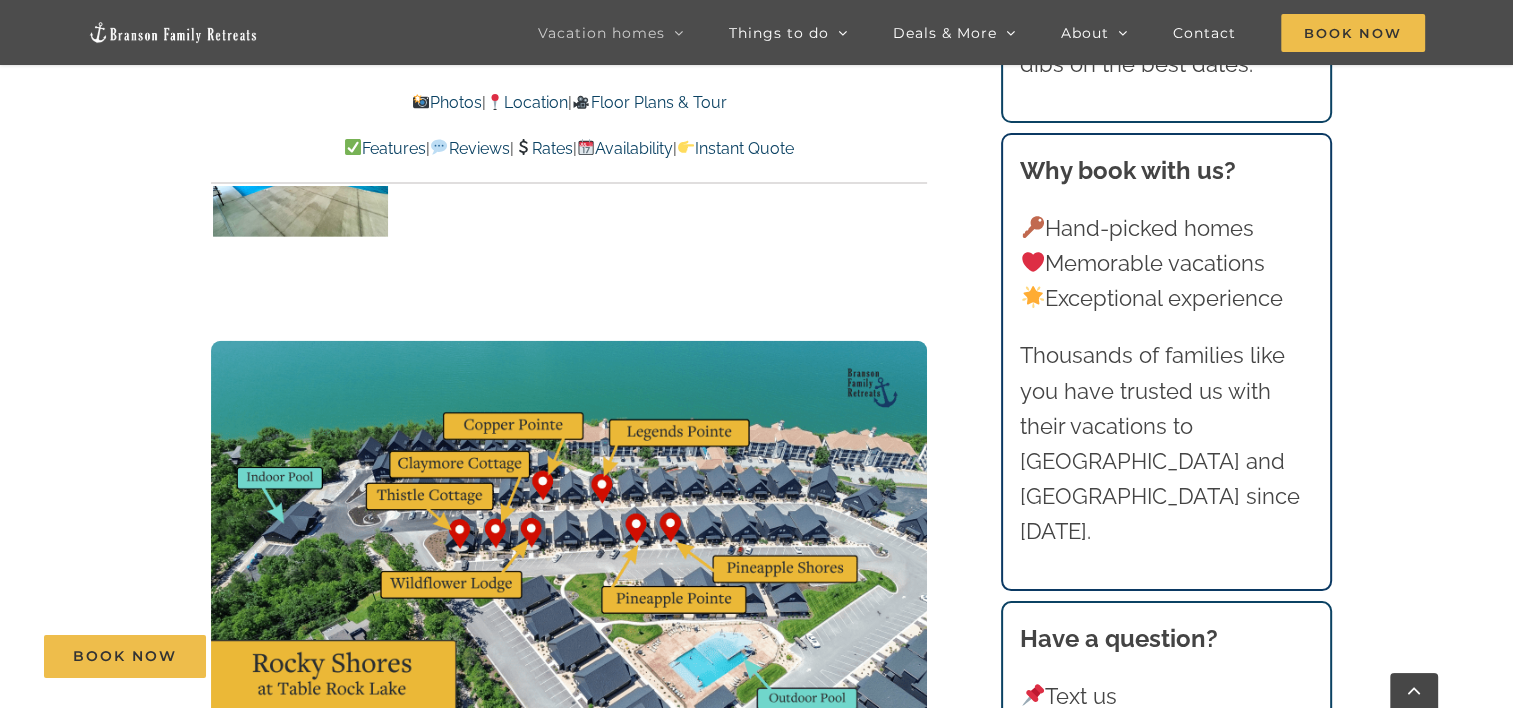 scroll, scrollTop: 4500, scrollLeft: 0, axis: vertical 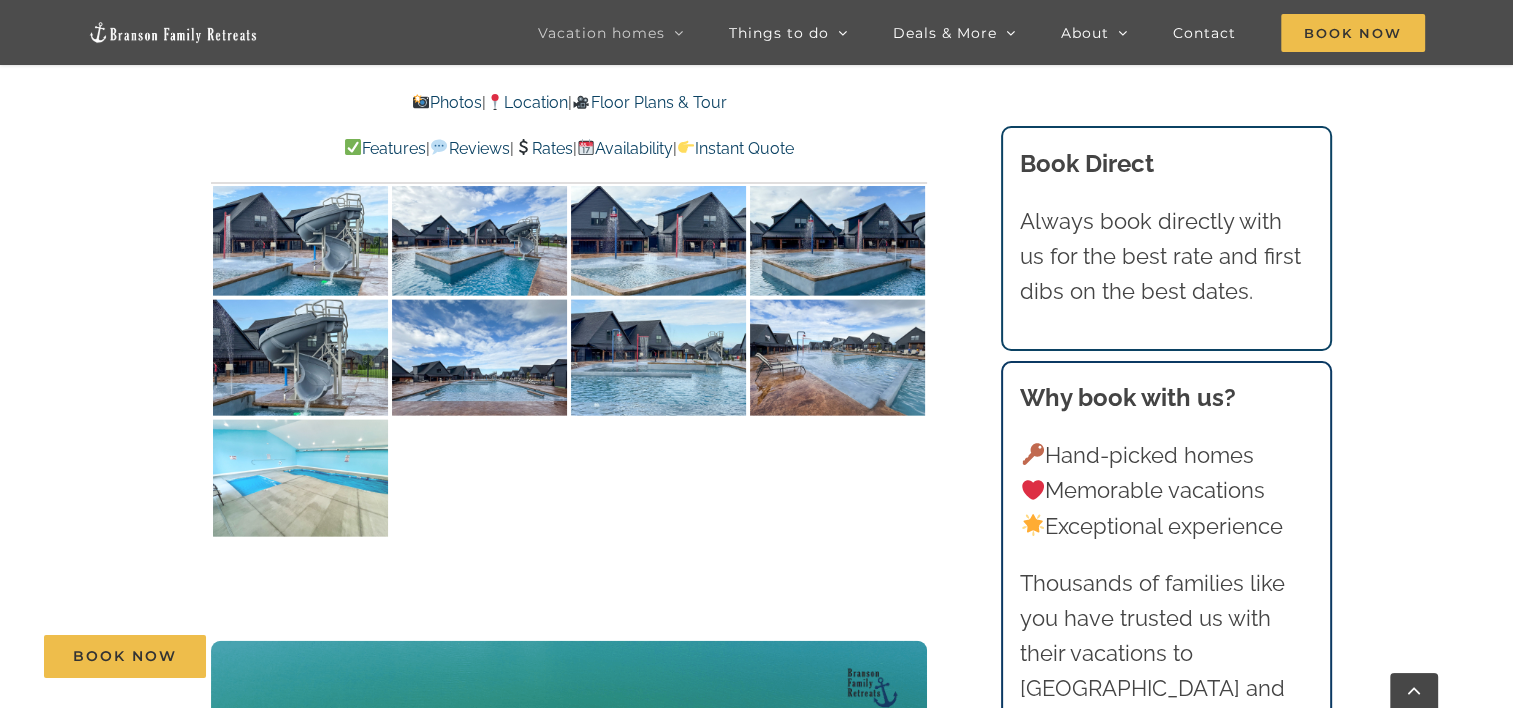 click at bounding box center (300, 478) 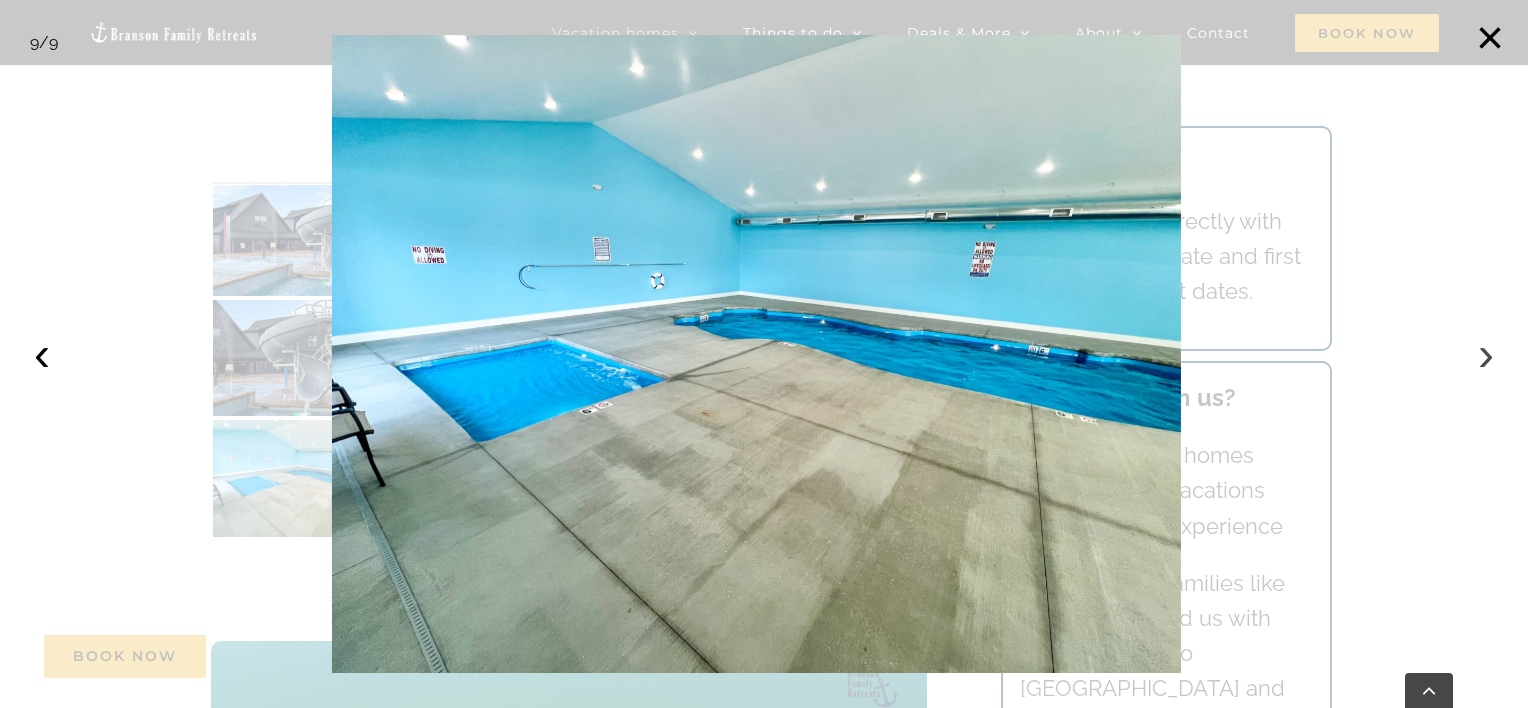 click on "›" at bounding box center (1486, 354) 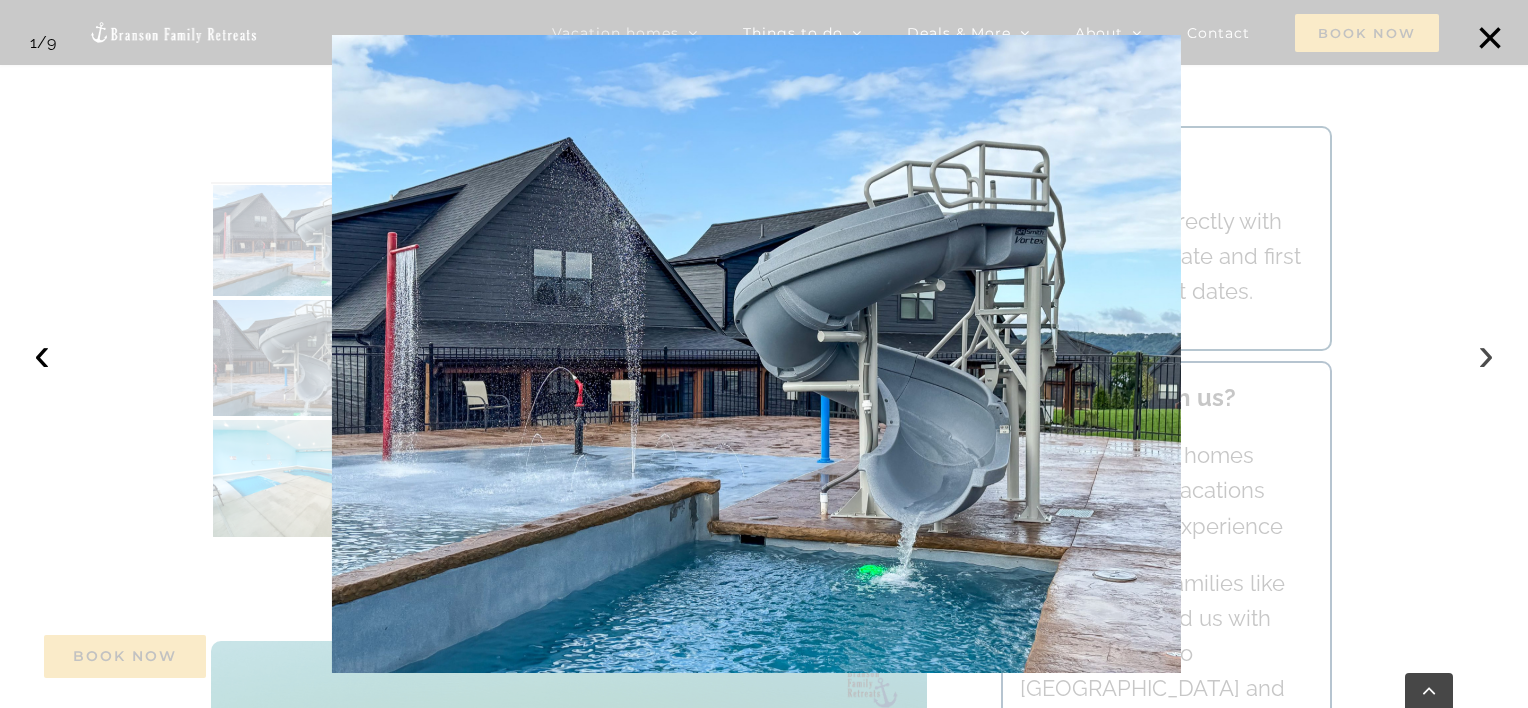 click on "›" at bounding box center [1486, 354] 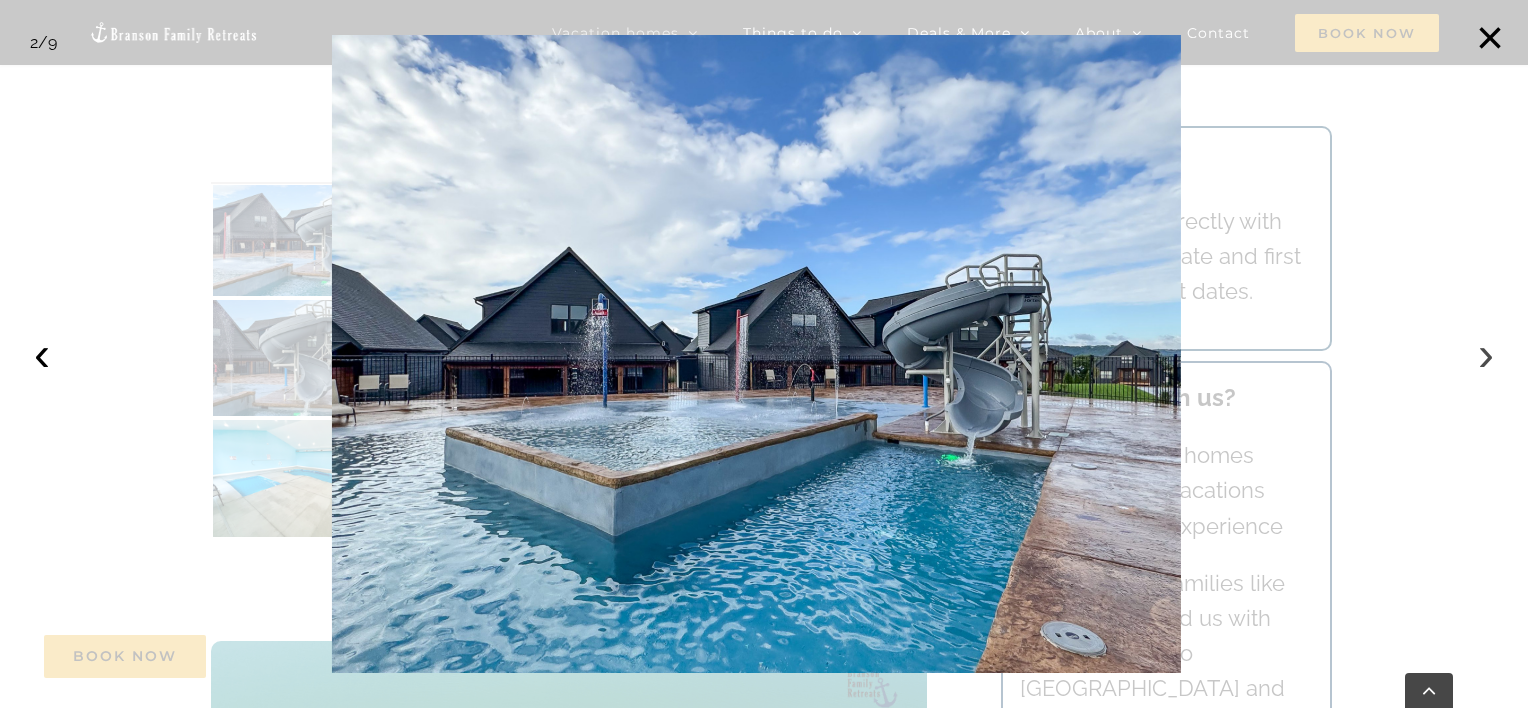 click on "›" at bounding box center (1486, 354) 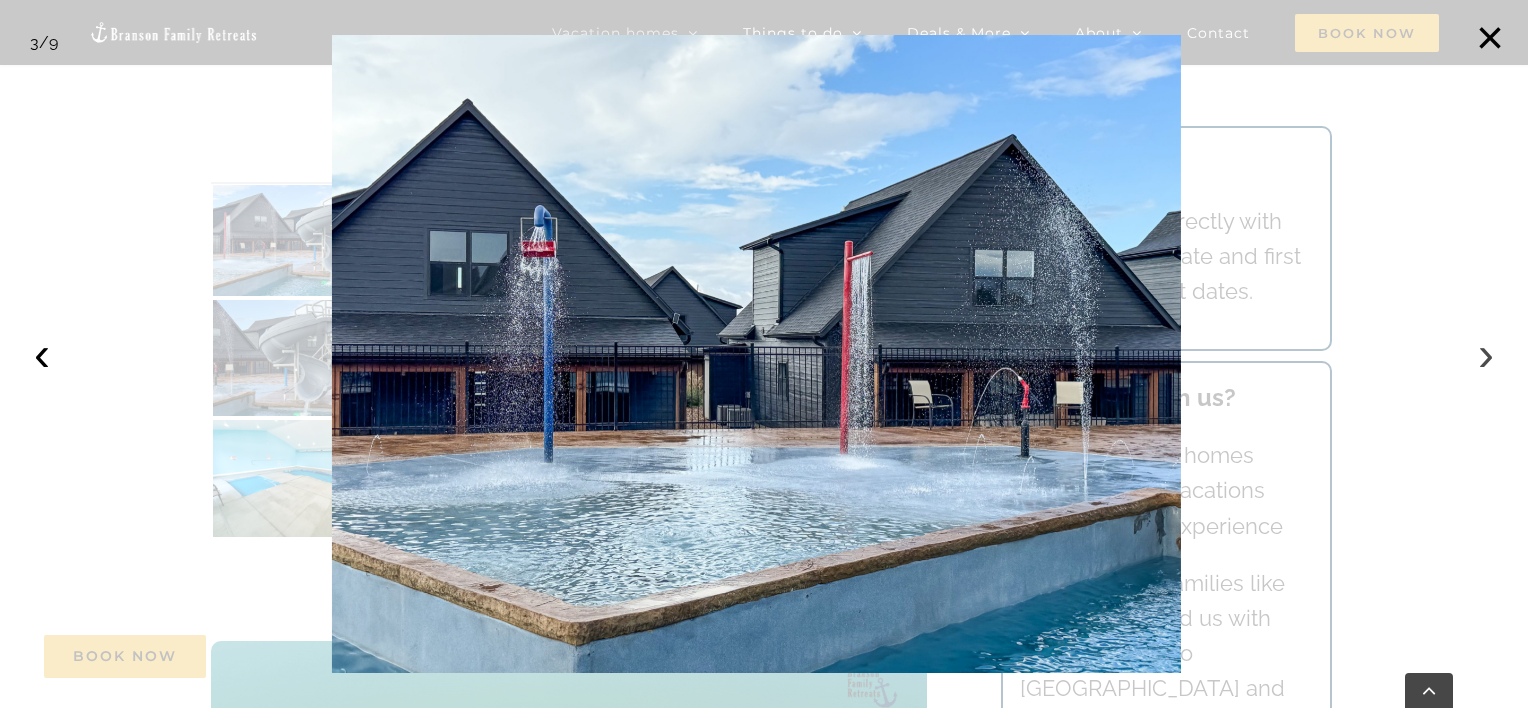 click on "›" at bounding box center (1486, 354) 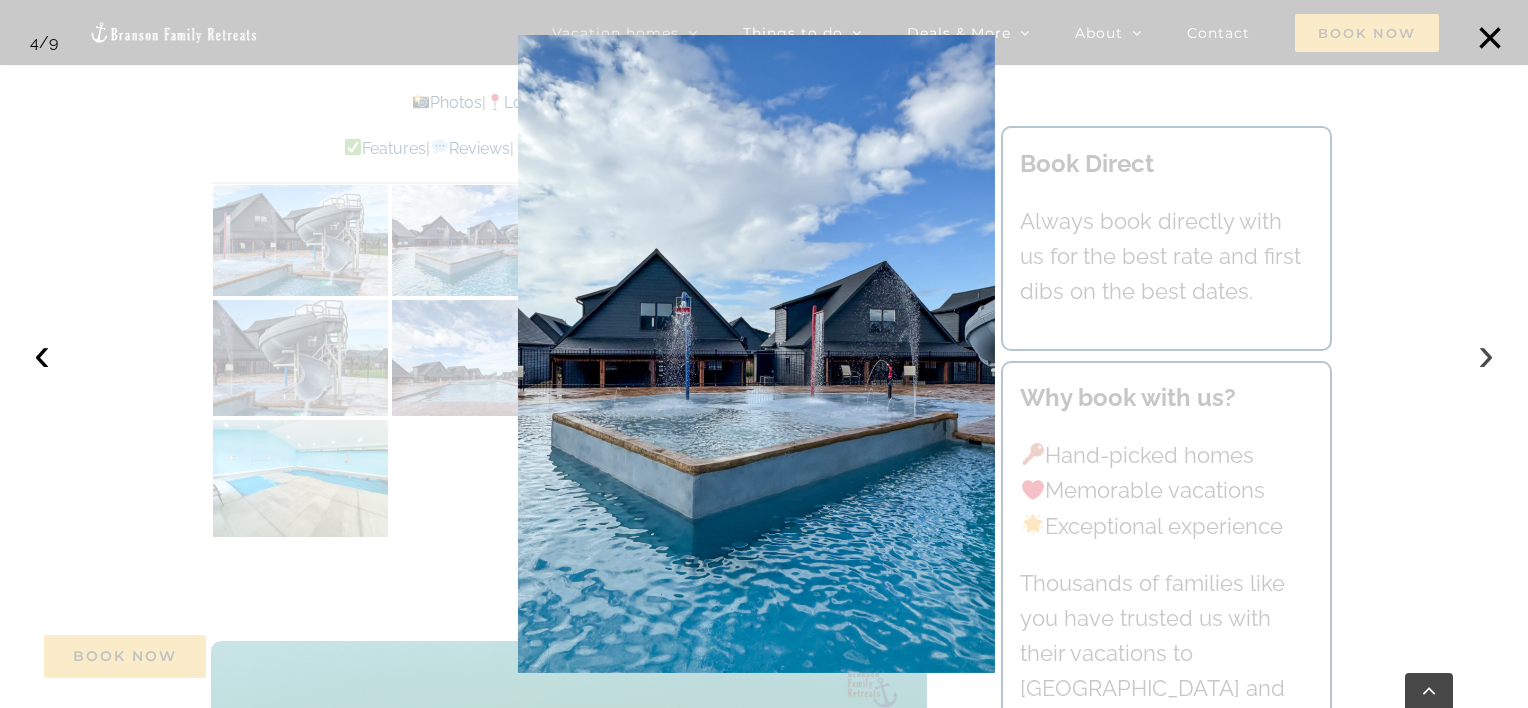 click on "›" at bounding box center (1486, 354) 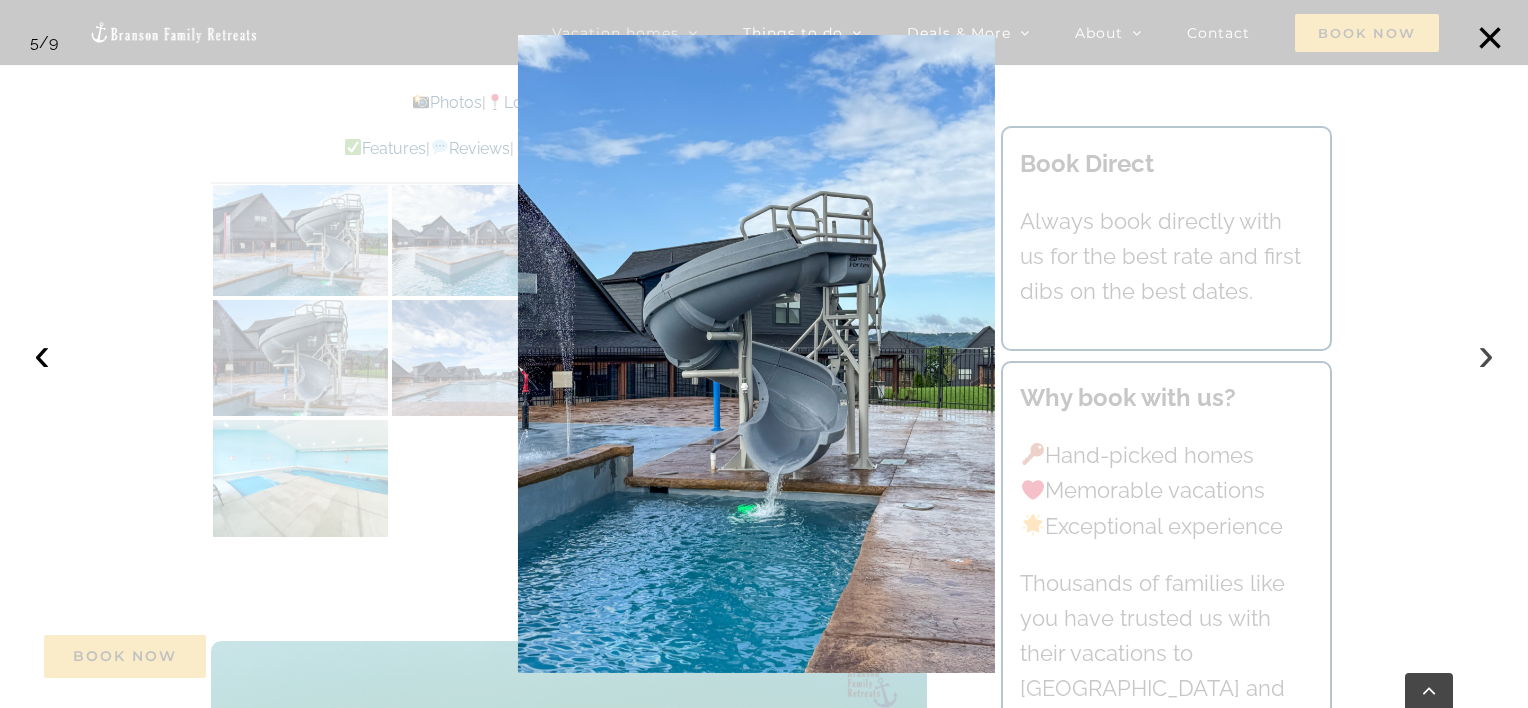 click on "›" at bounding box center (1486, 354) 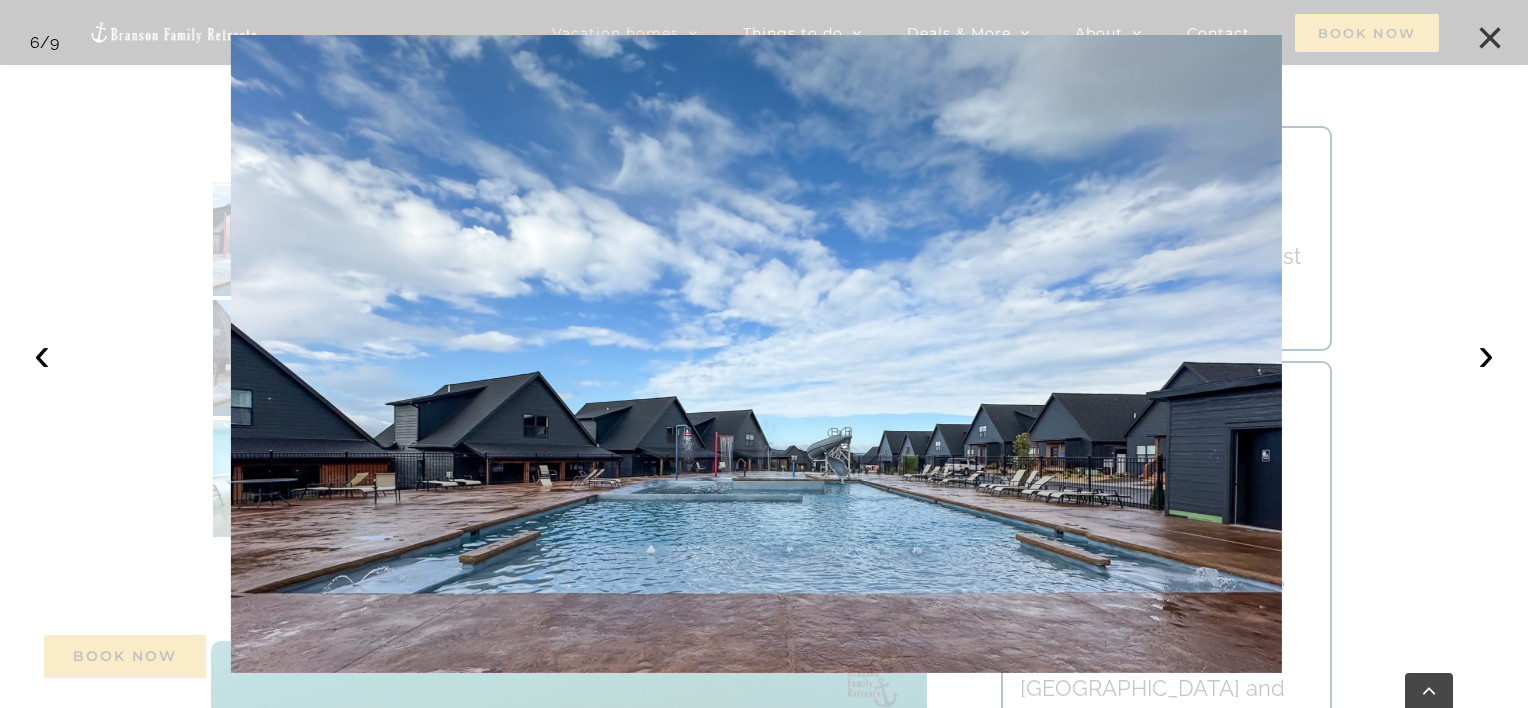 click on "×" at bounding box center (1490, 38) 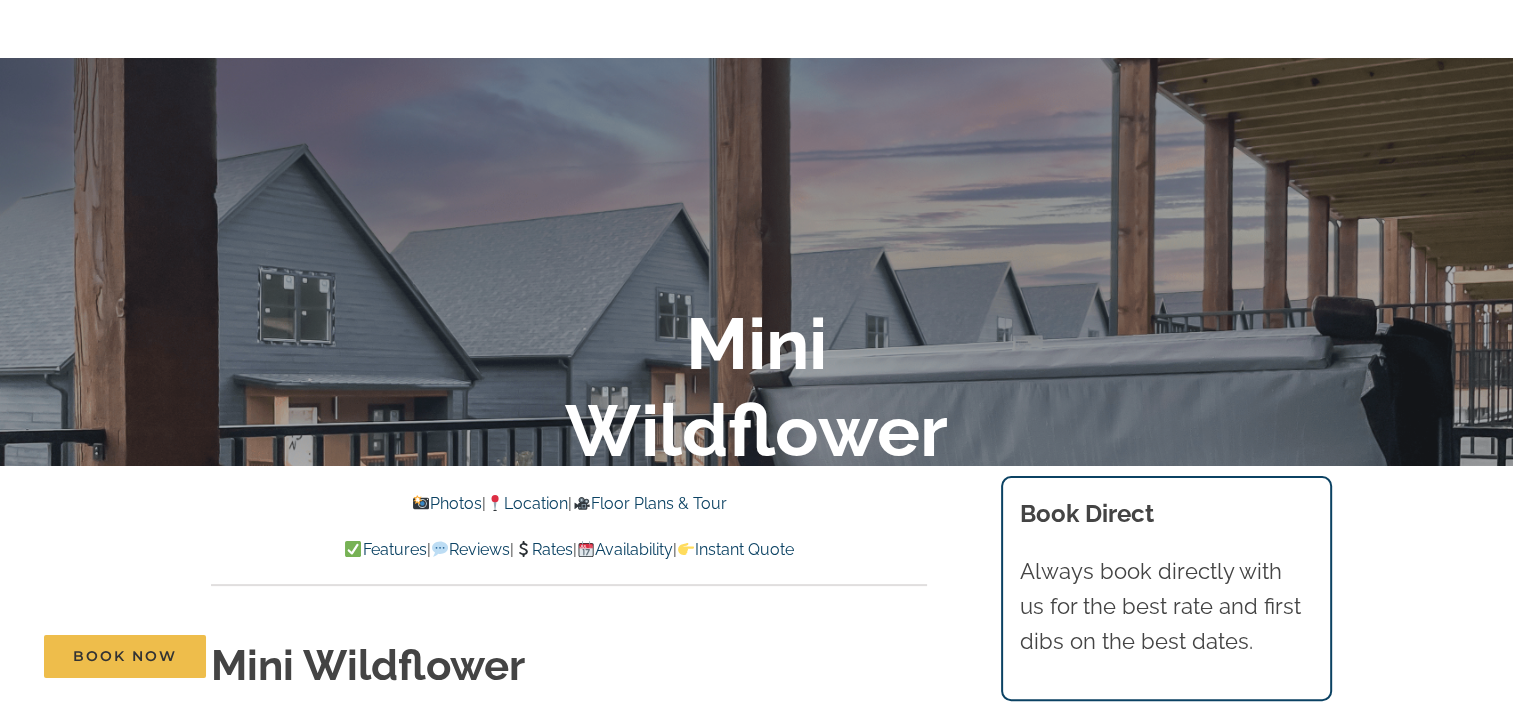 scroll, scrollTop: 0, scrollLeft: 0, axis: both 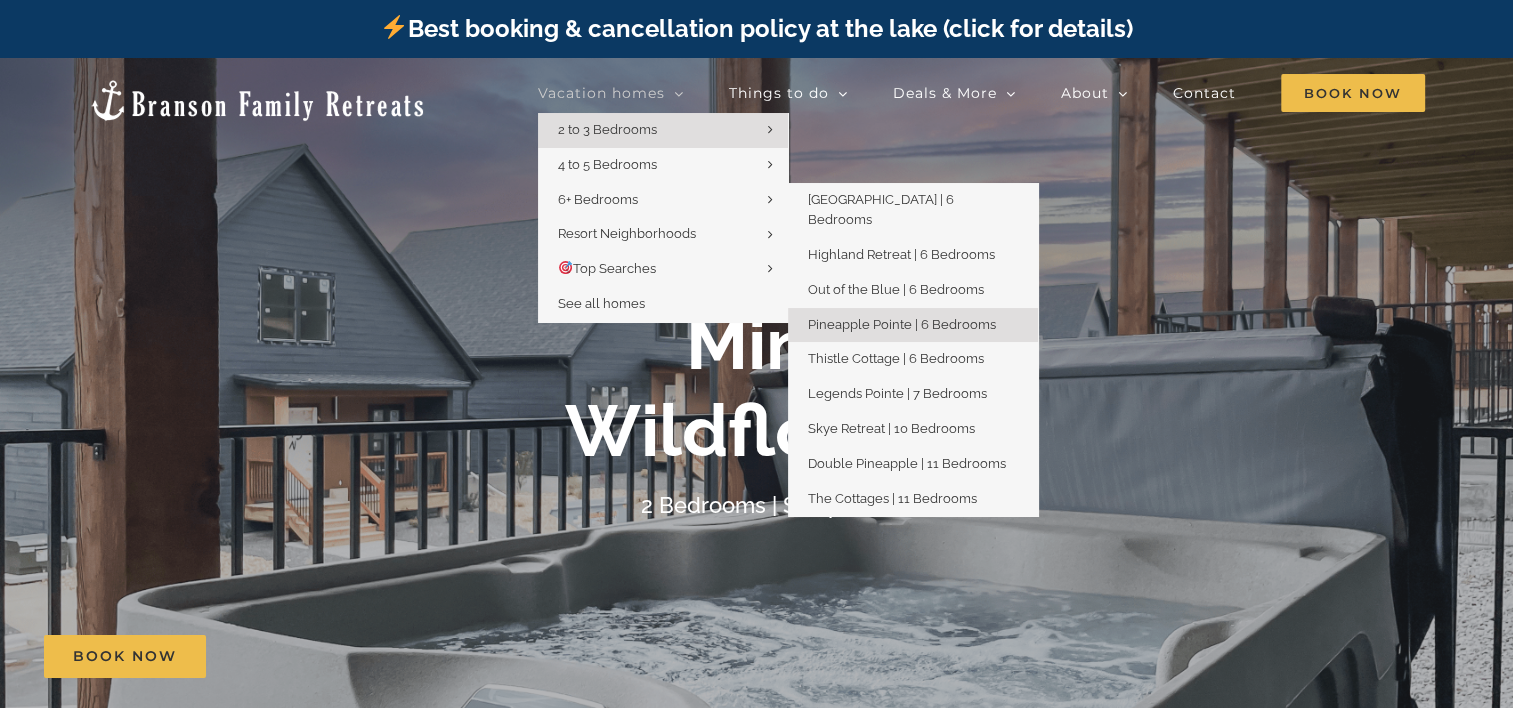 click on "Pineapple Pointe | 6 Bedrooms" at bounding box center (902, 324) 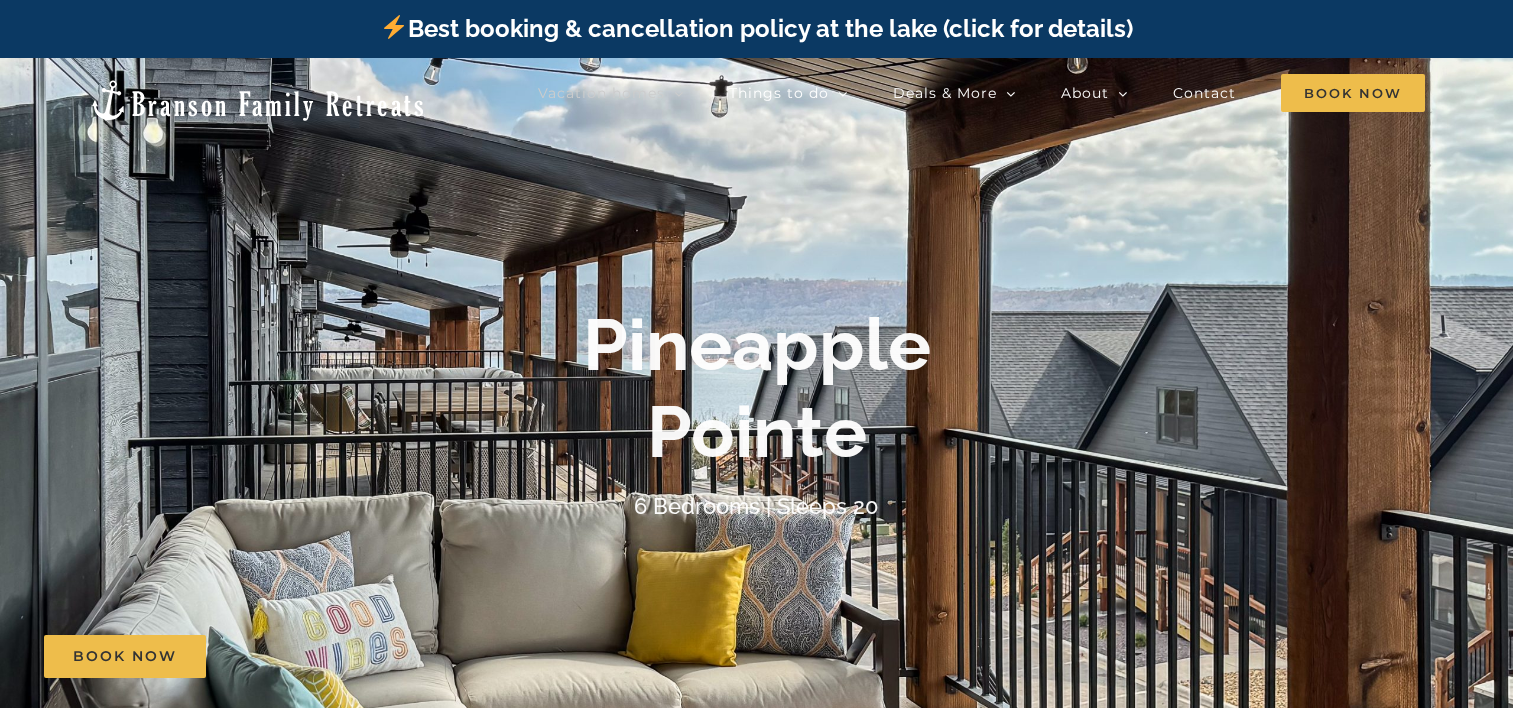 scroll, scrollTop: 0, scrollLeft: 0, axis: both 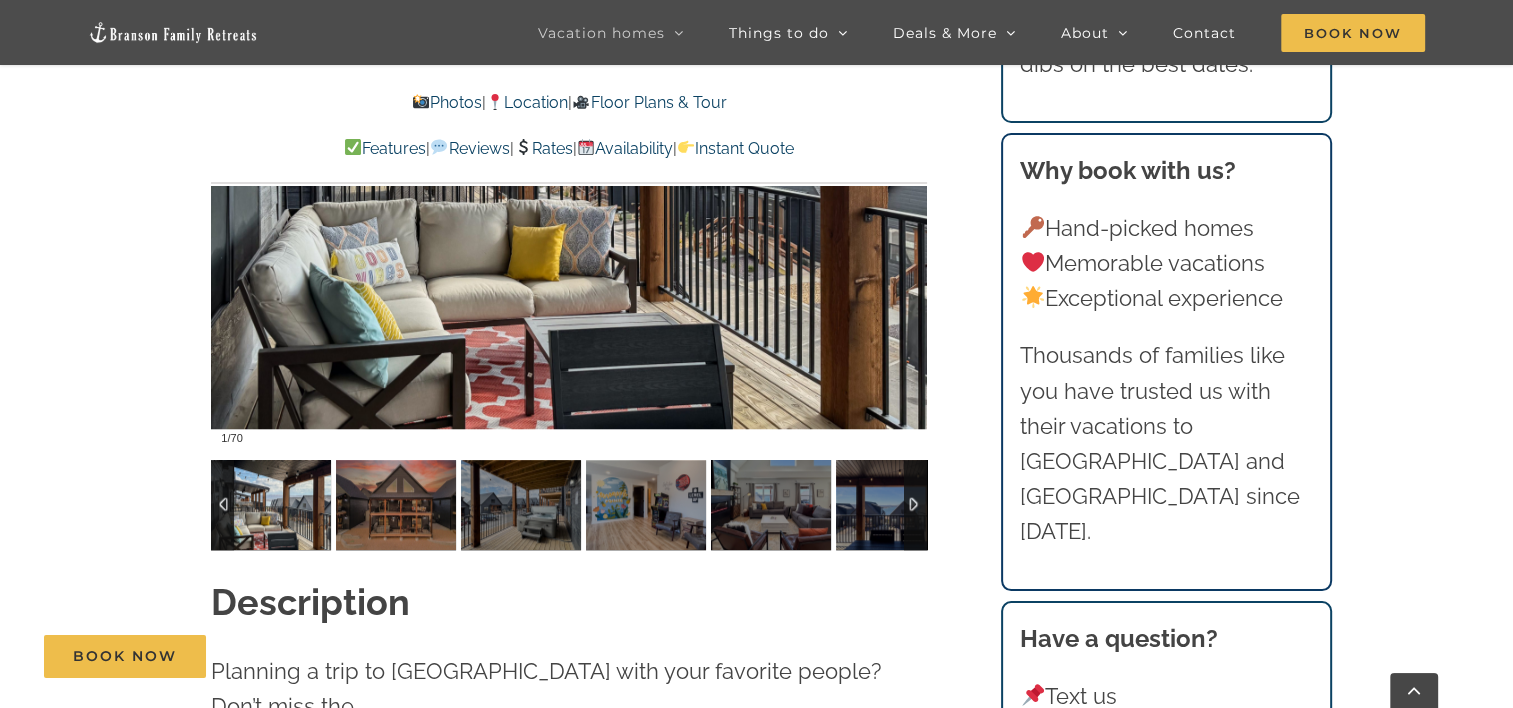 click at bounding box center [271, 505] 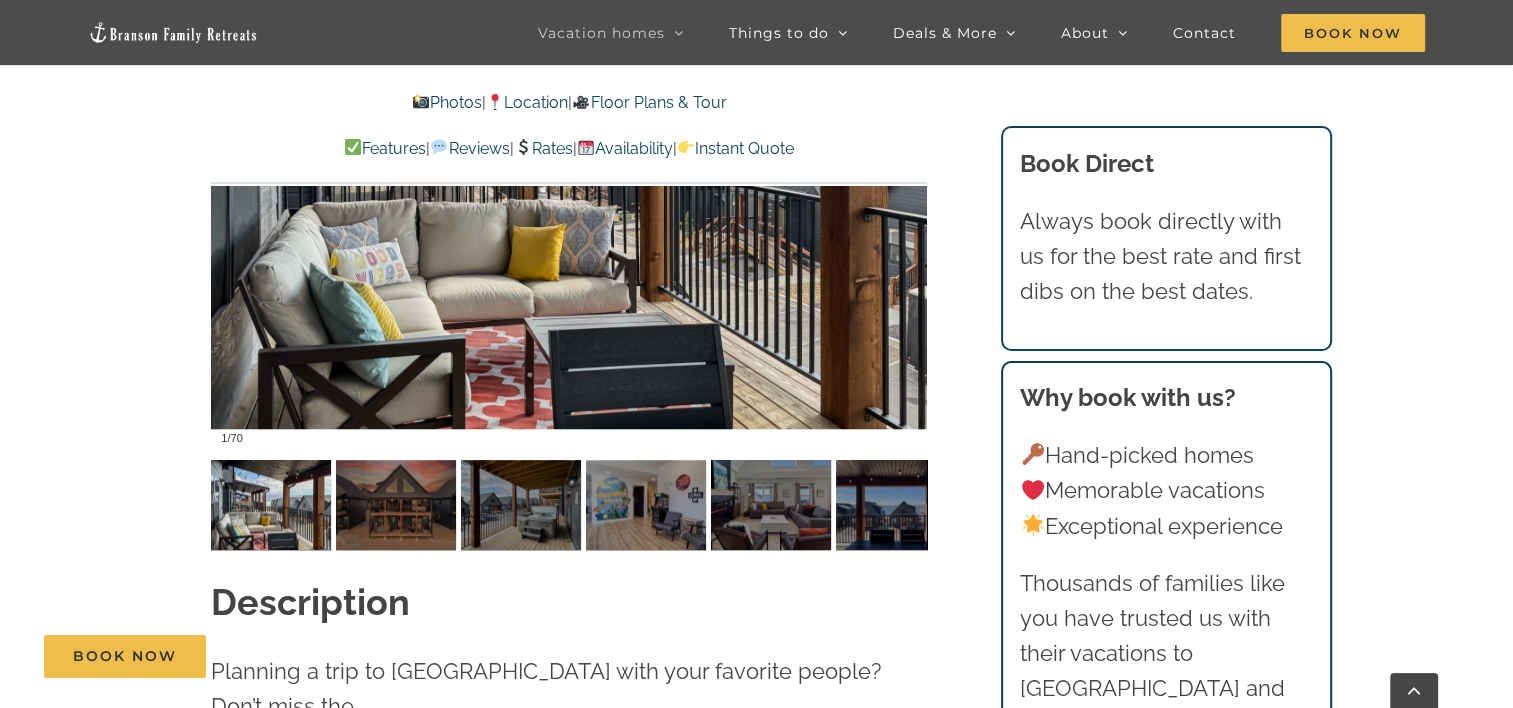 scroll, scrollTop: 1500, scrollLeft: 0, axis: vertical 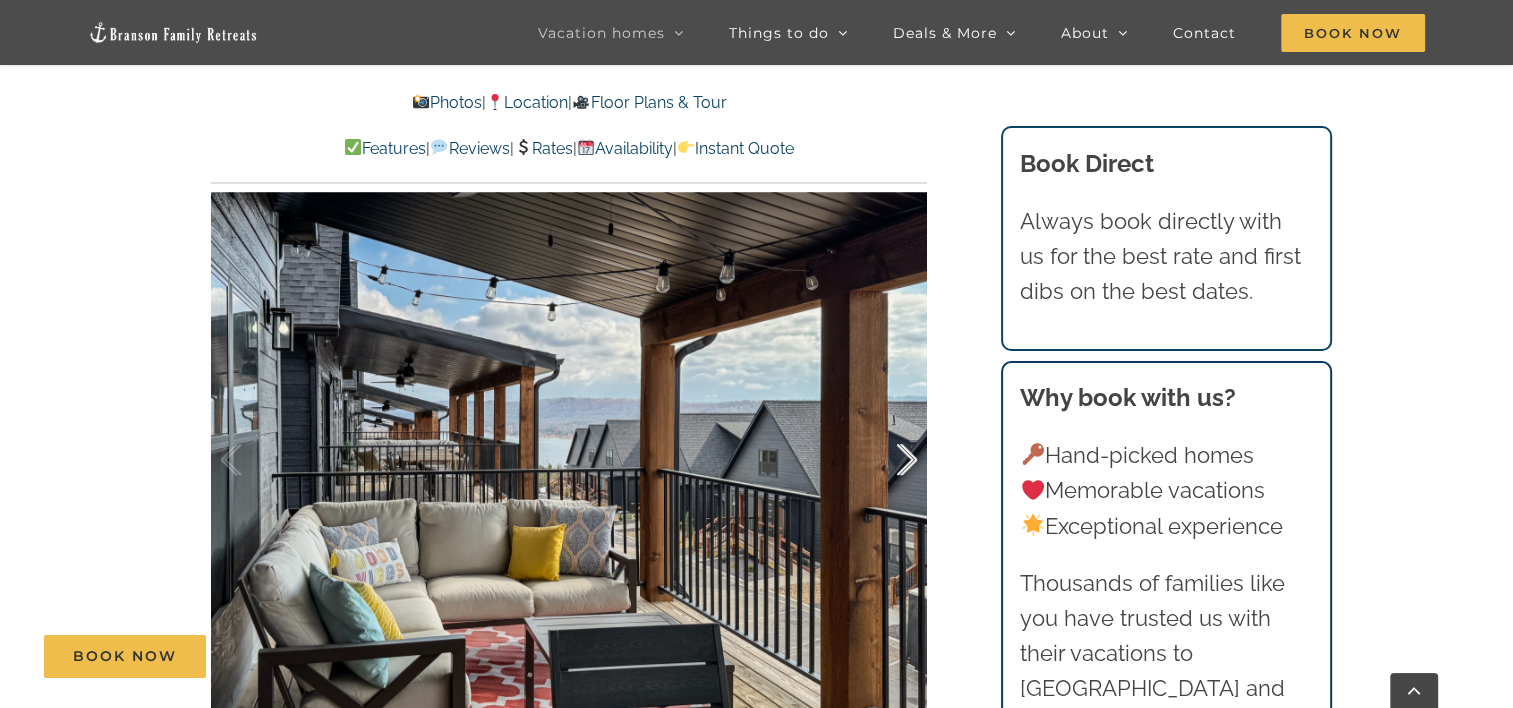 click at bounding box center [886, 460] 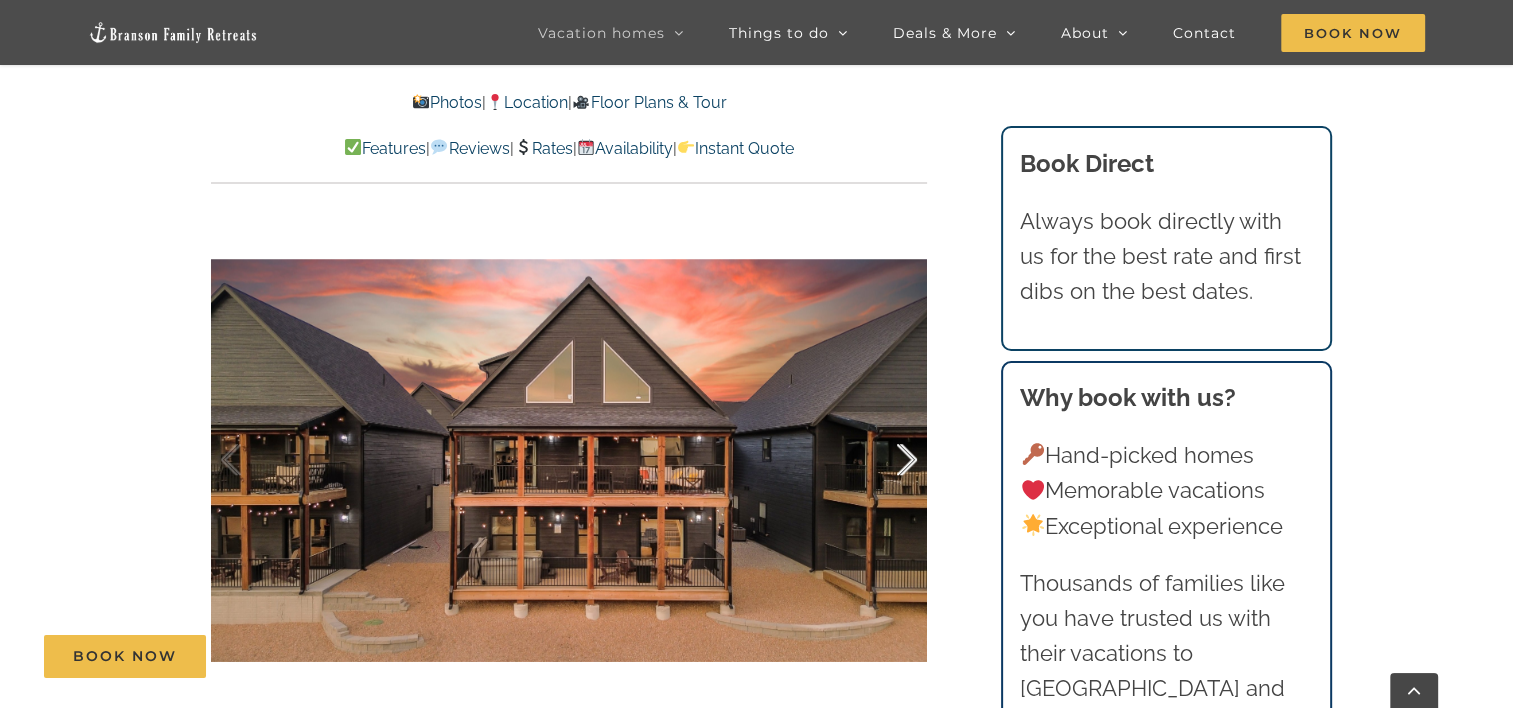 click at bounding box center [886, 460] 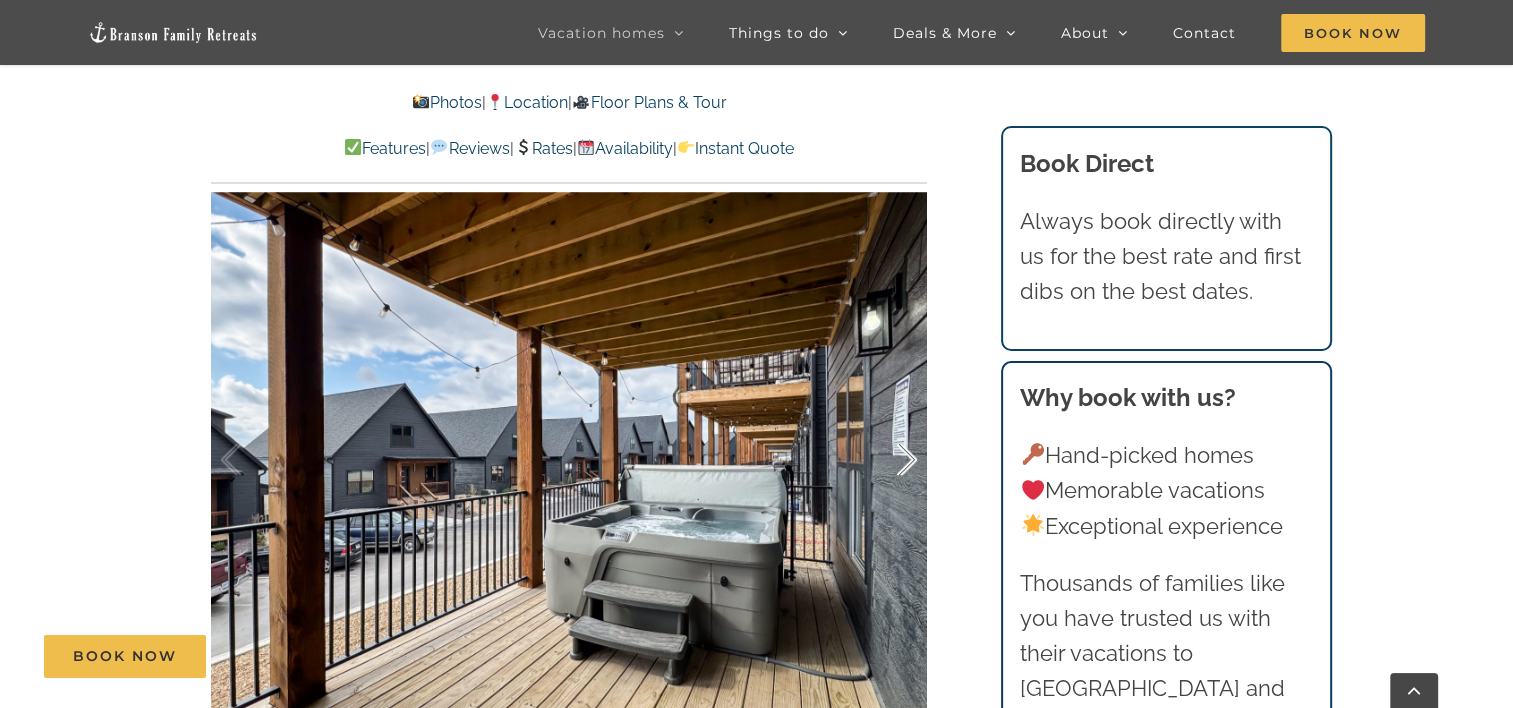 click at bounding box center (886, 460) 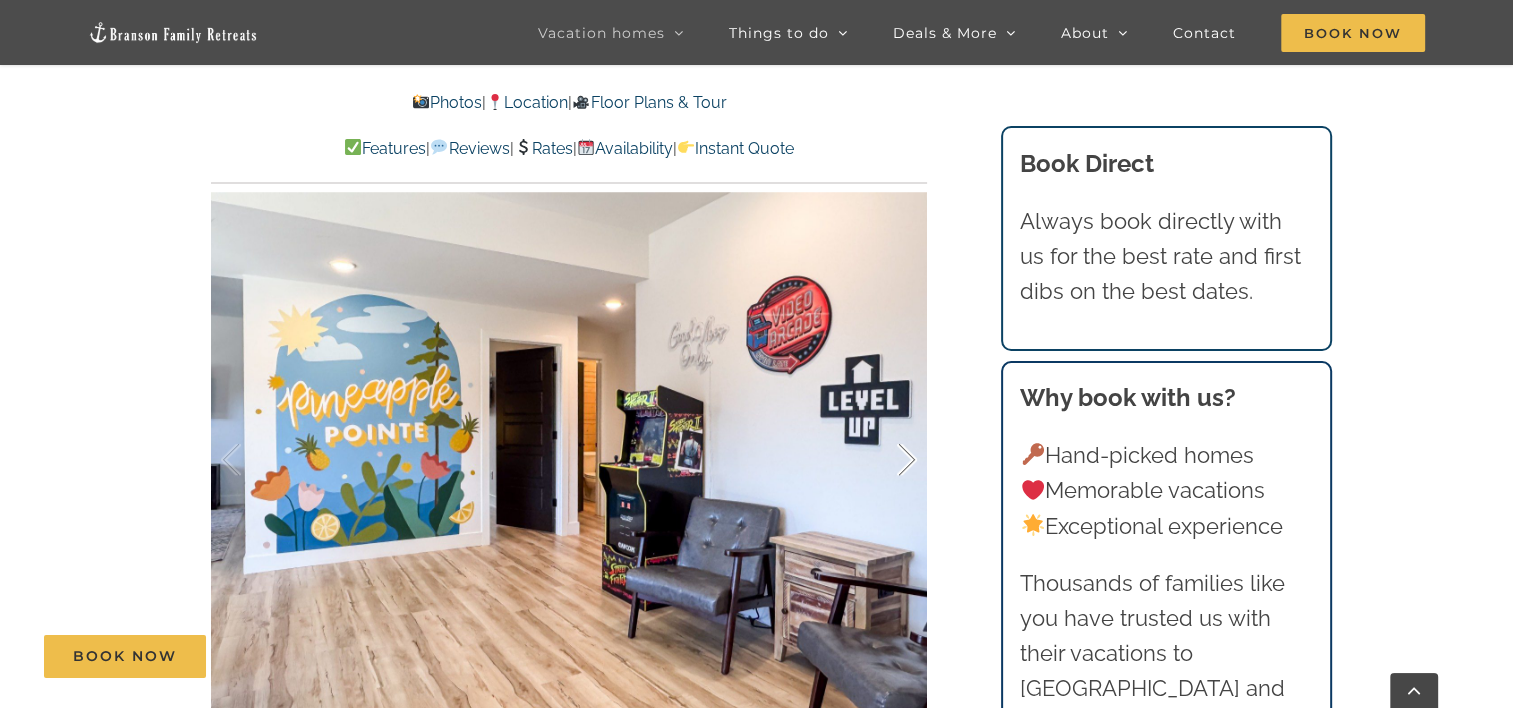 click at bounding box center [886, 460] 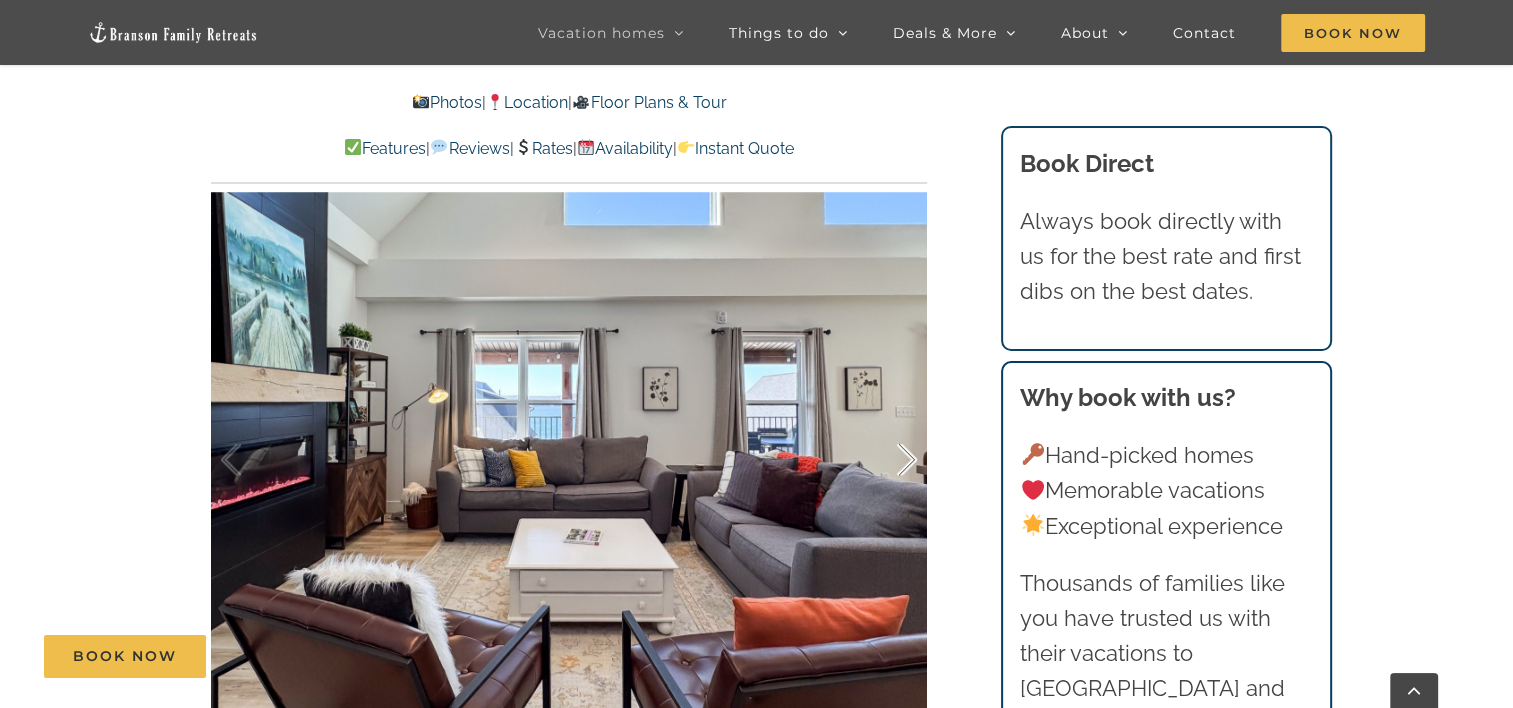click at bounding box center (886, 460) 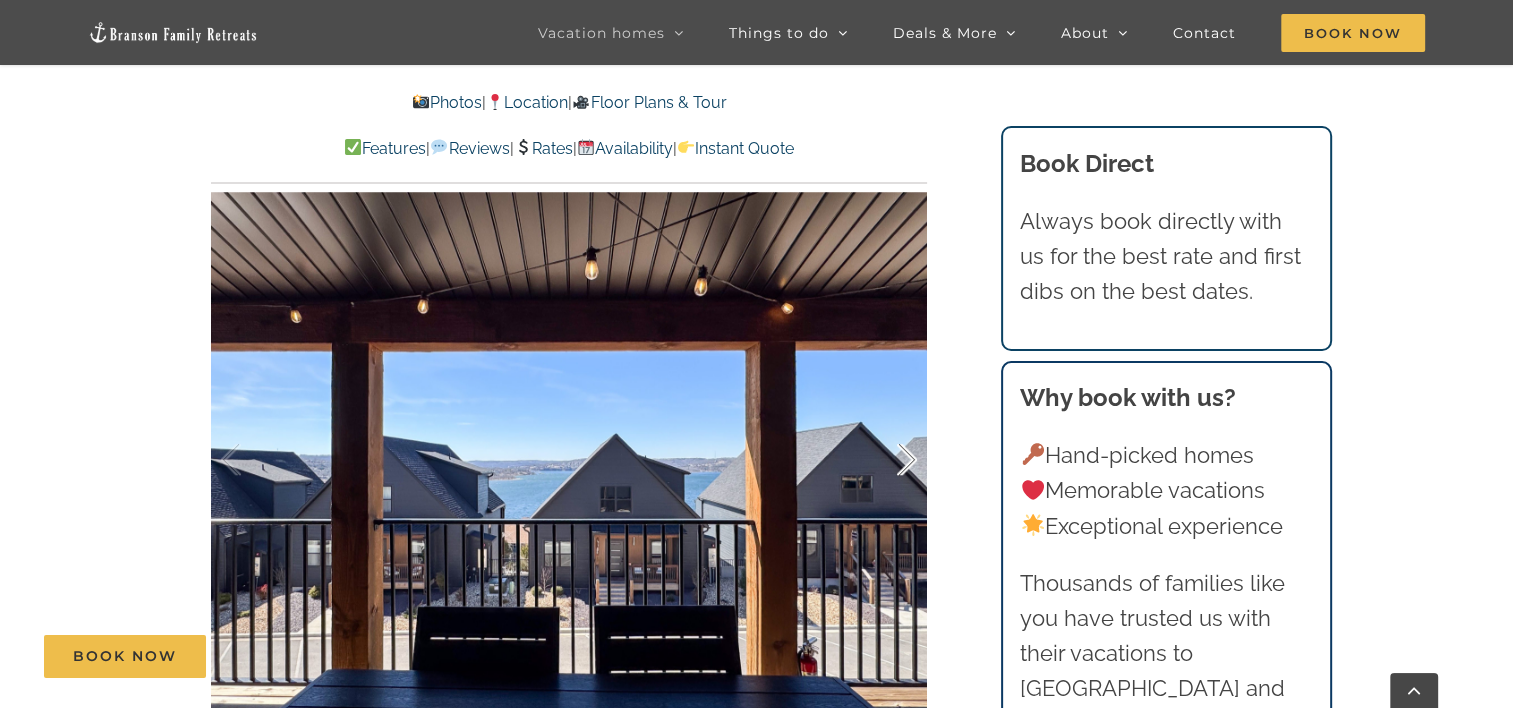 click at bounding box center [886, 460] 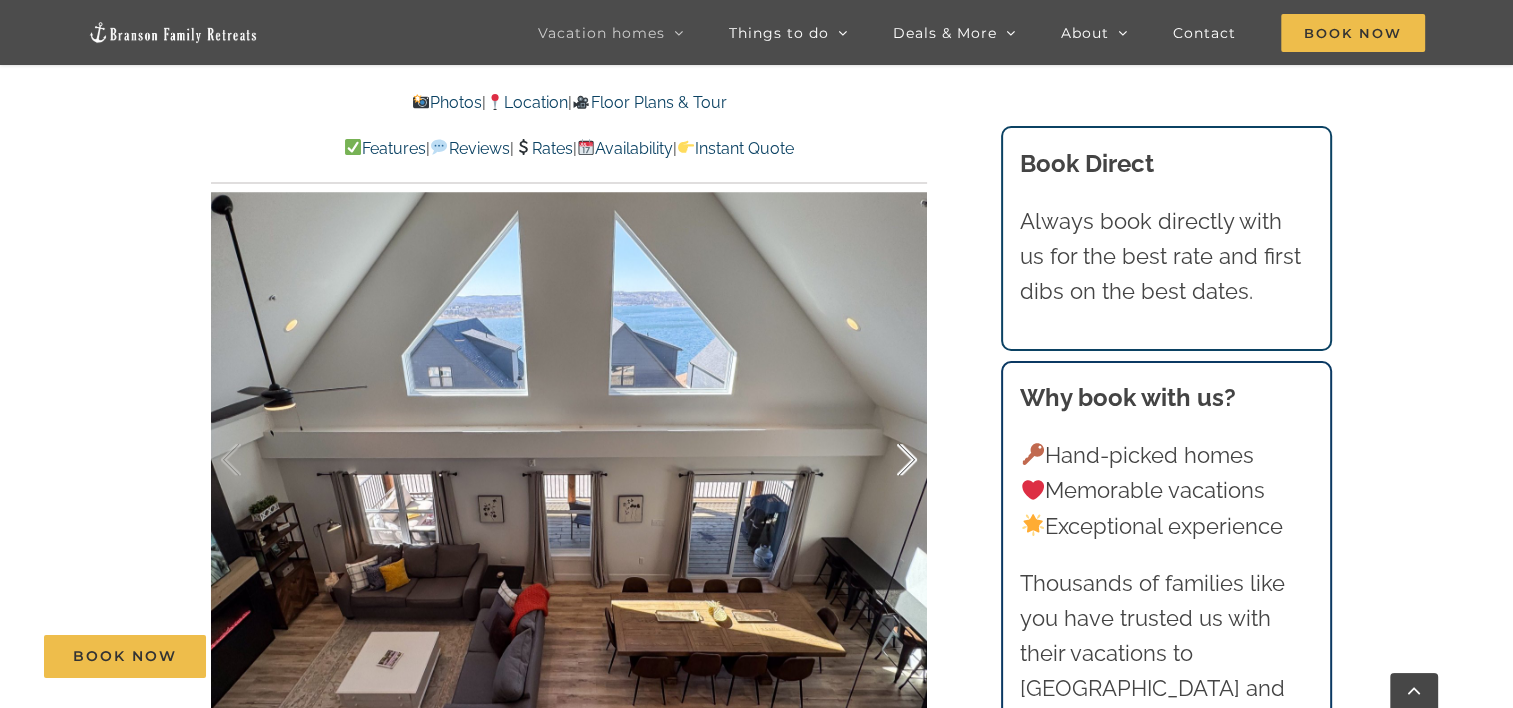 click at bounding box center [886, 460] 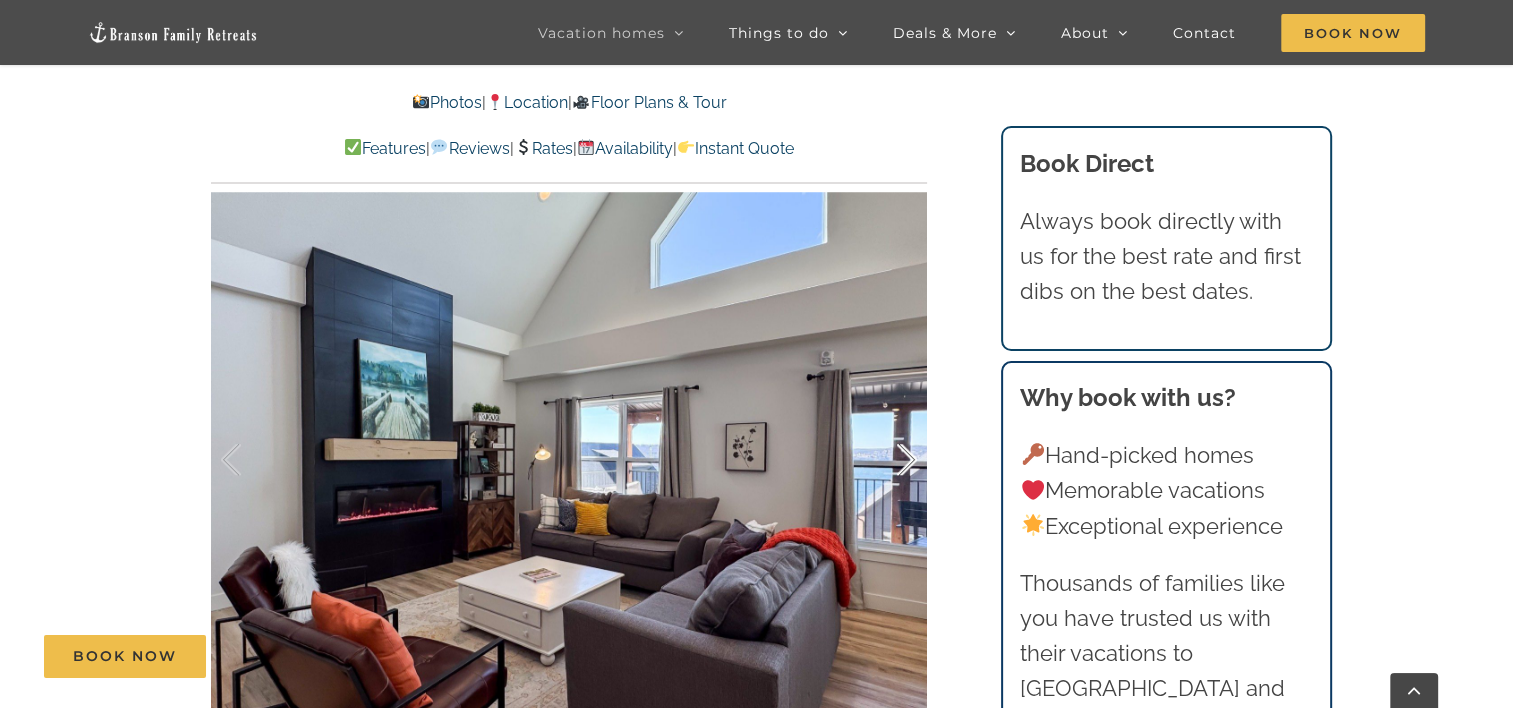 click at bounding box center [886, 460] 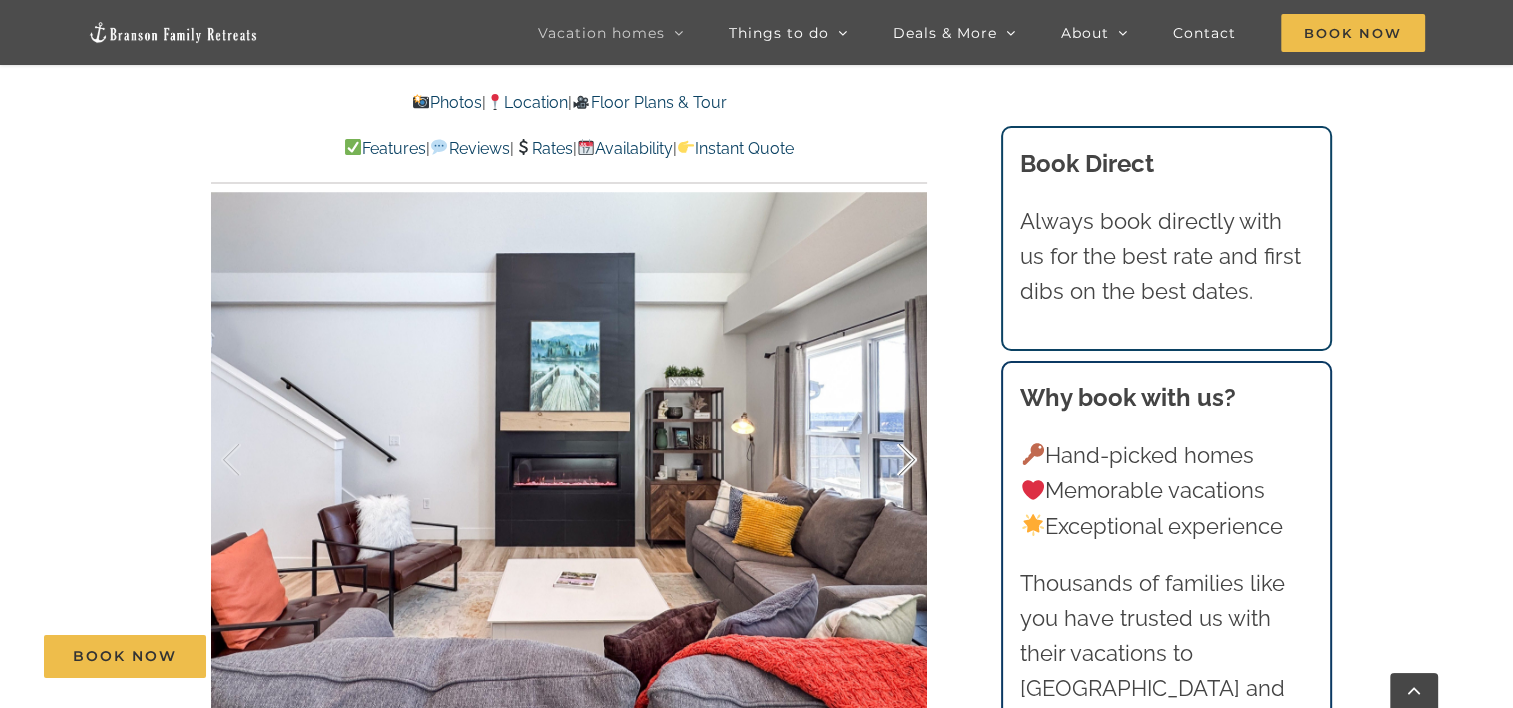 click at bounding box center [886, 460] 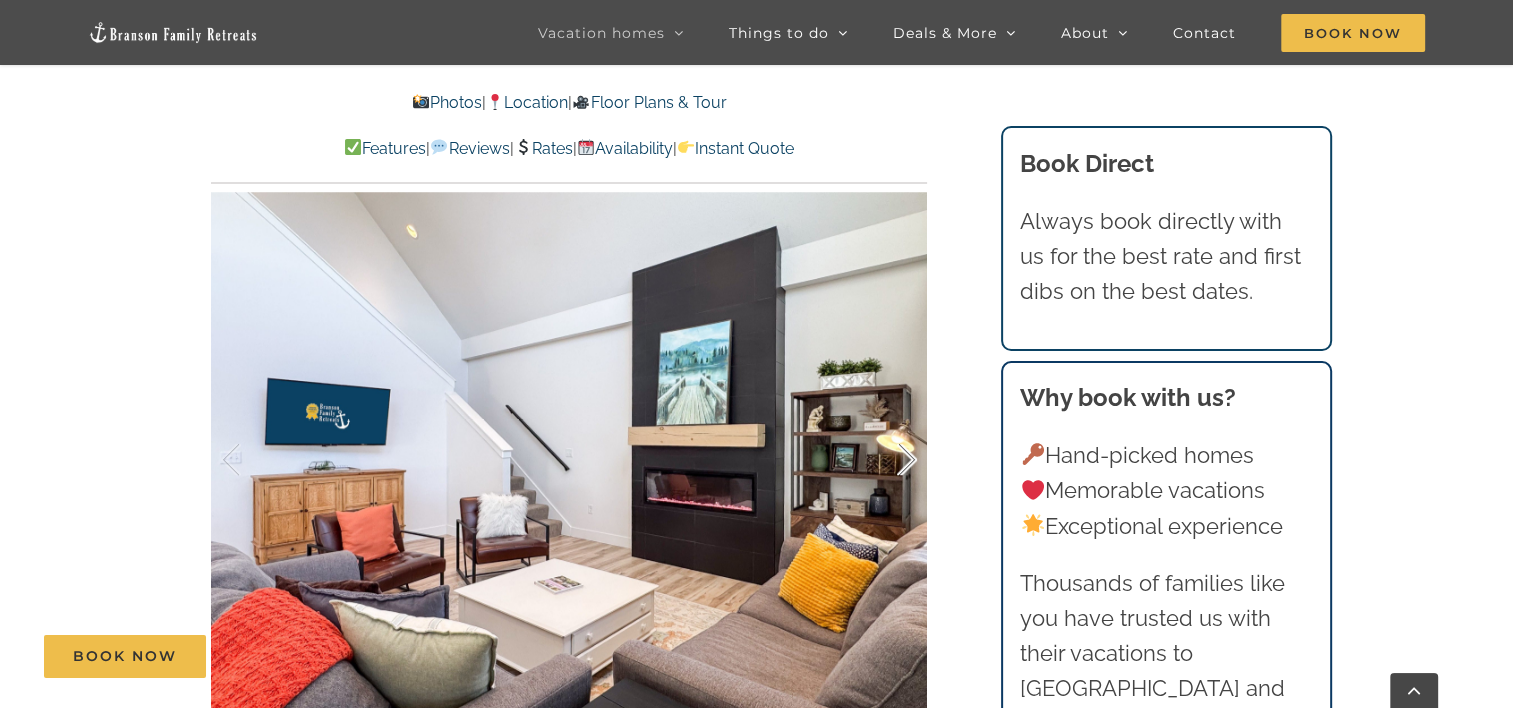 click at bounding box center [886, 460] 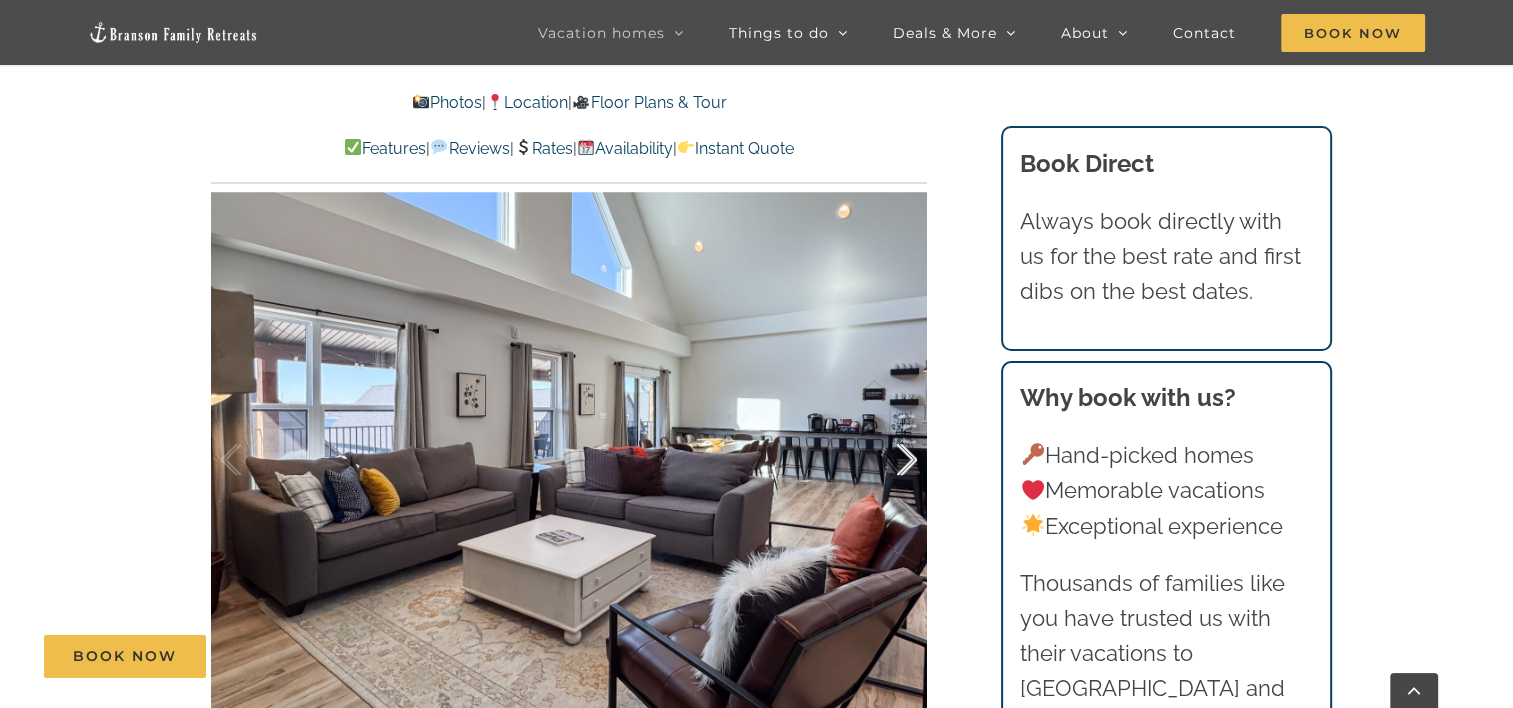 click at bounding box center [886, 460] 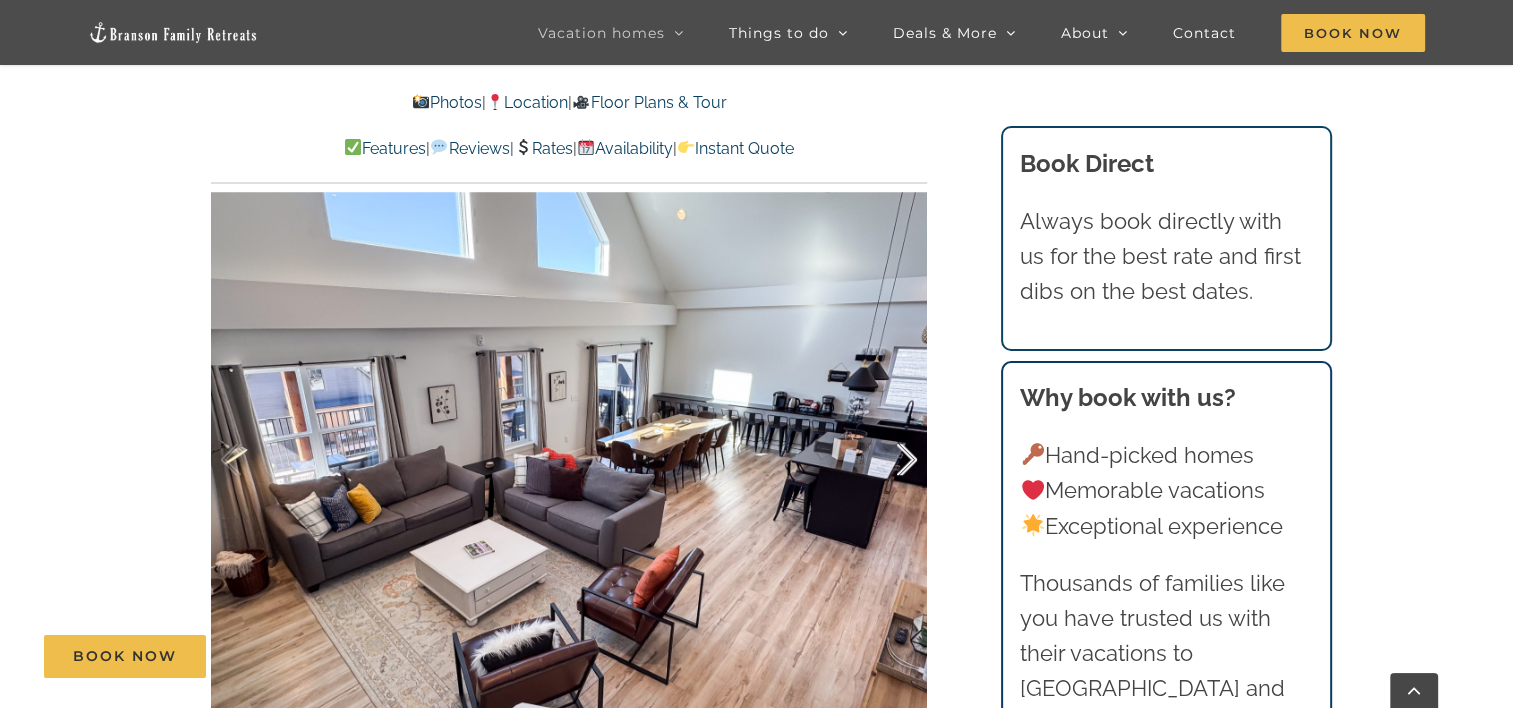 click at bounding box center (886, 460) 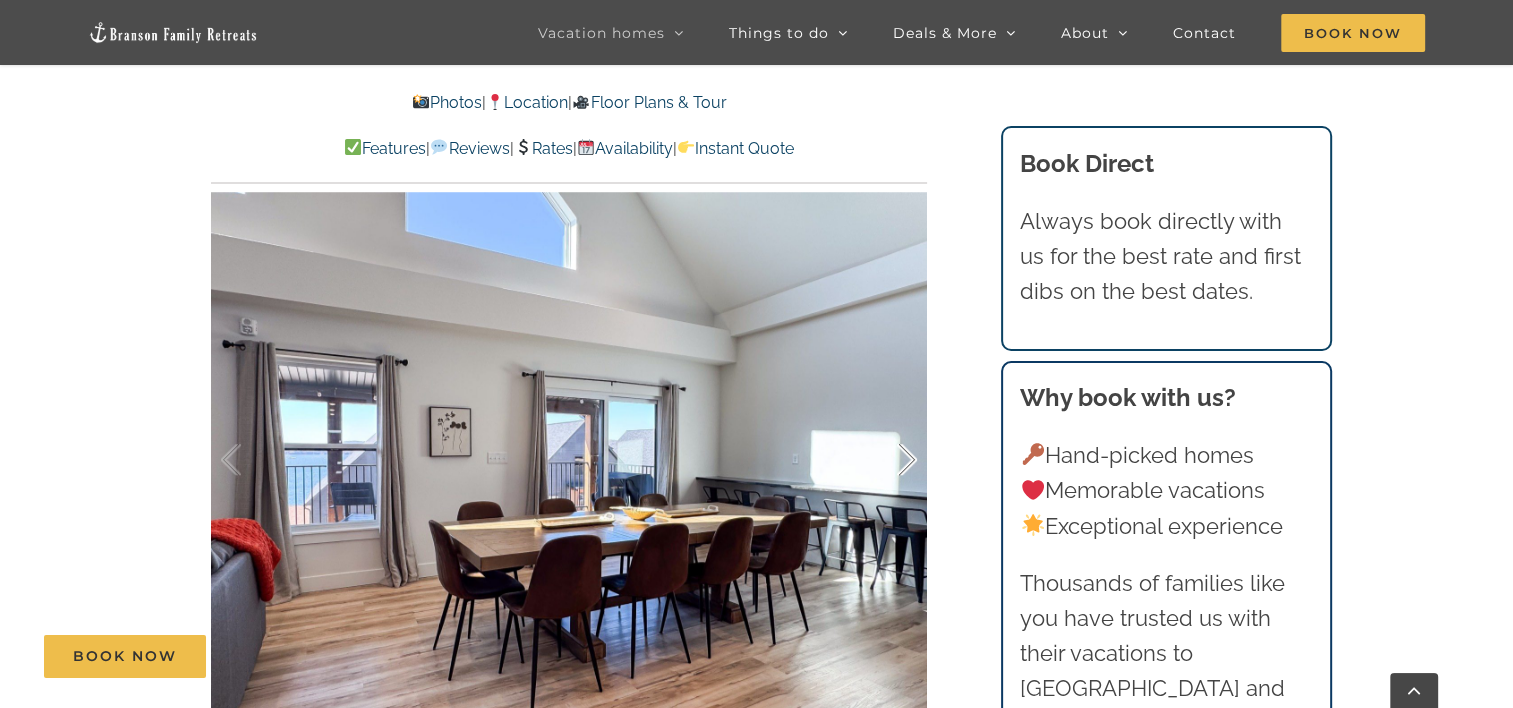 click at bounding box center (886, 460) 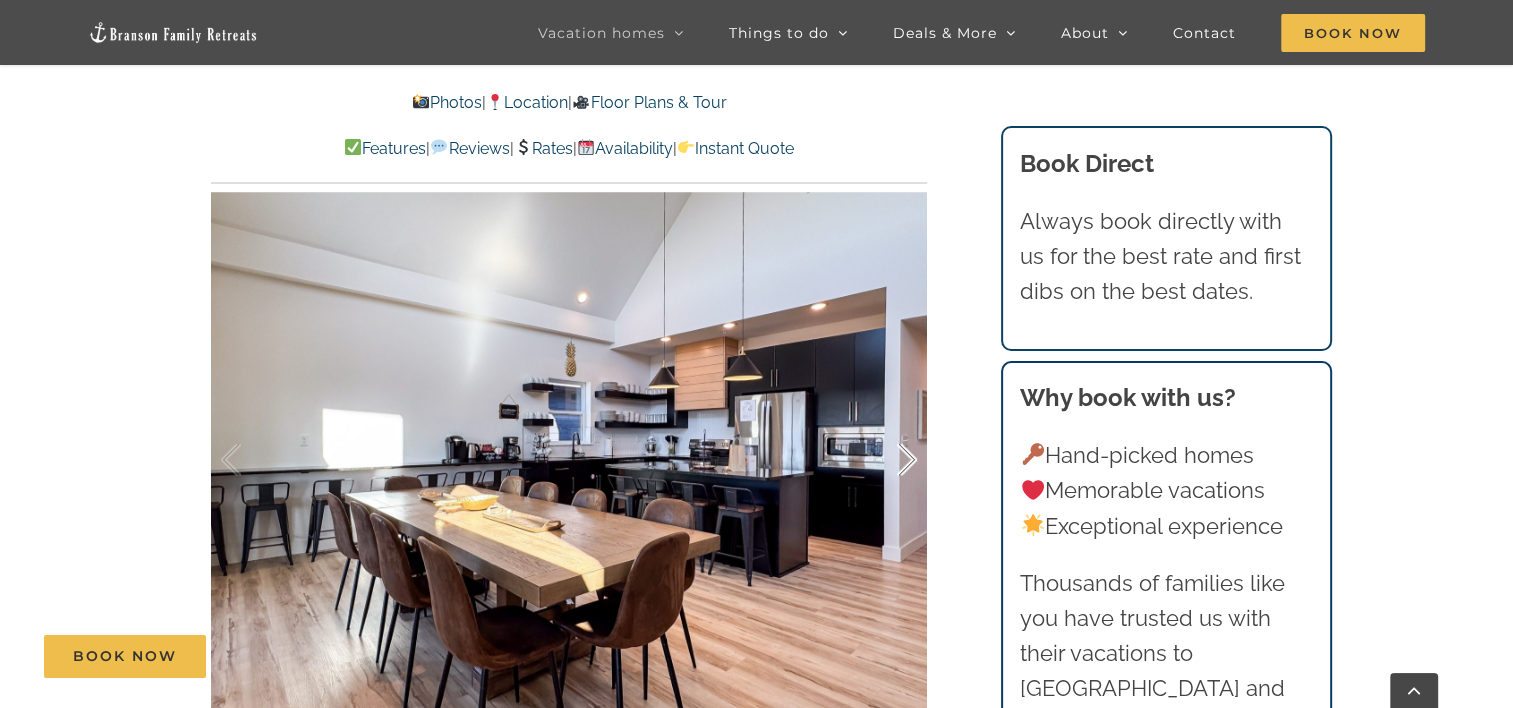 click at bounding box center (886, 460) 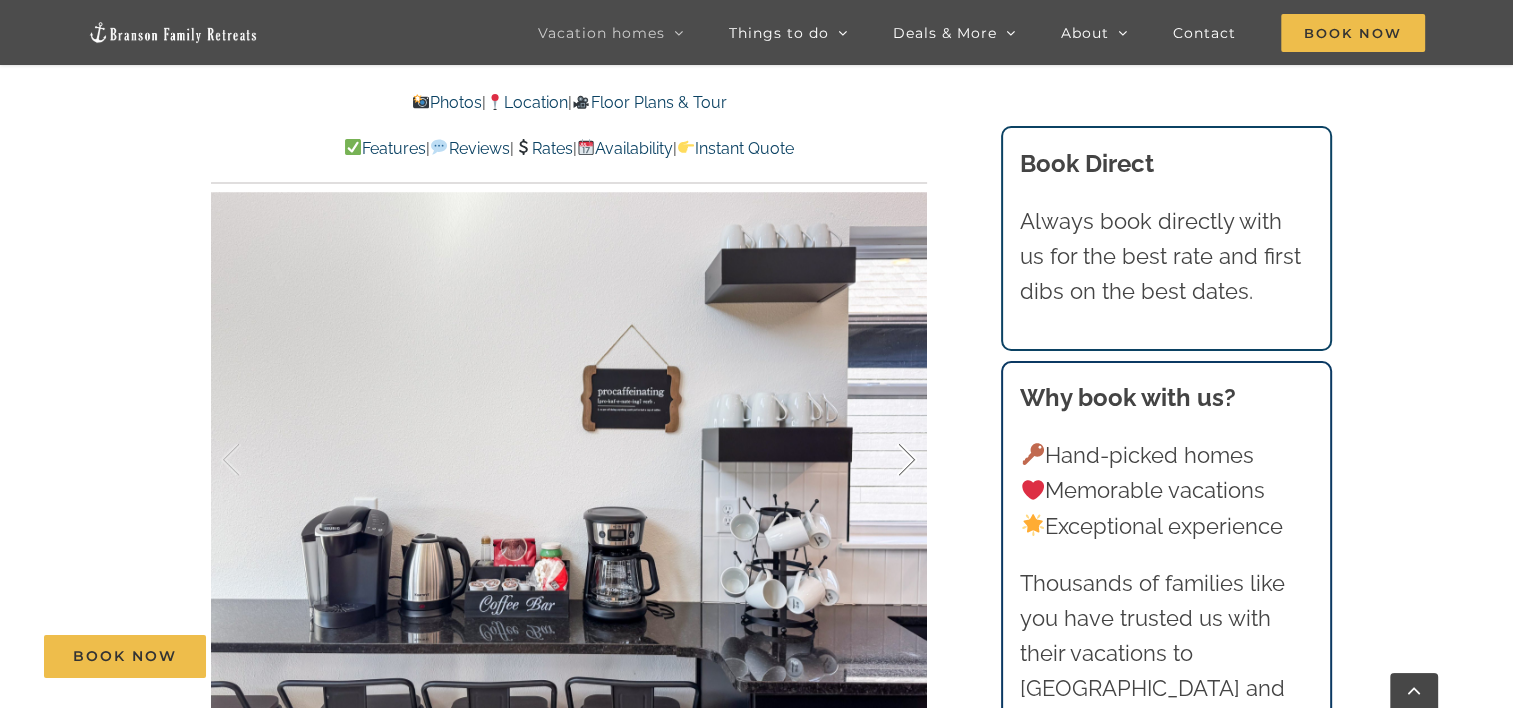 click at bounding box center (886, 460) 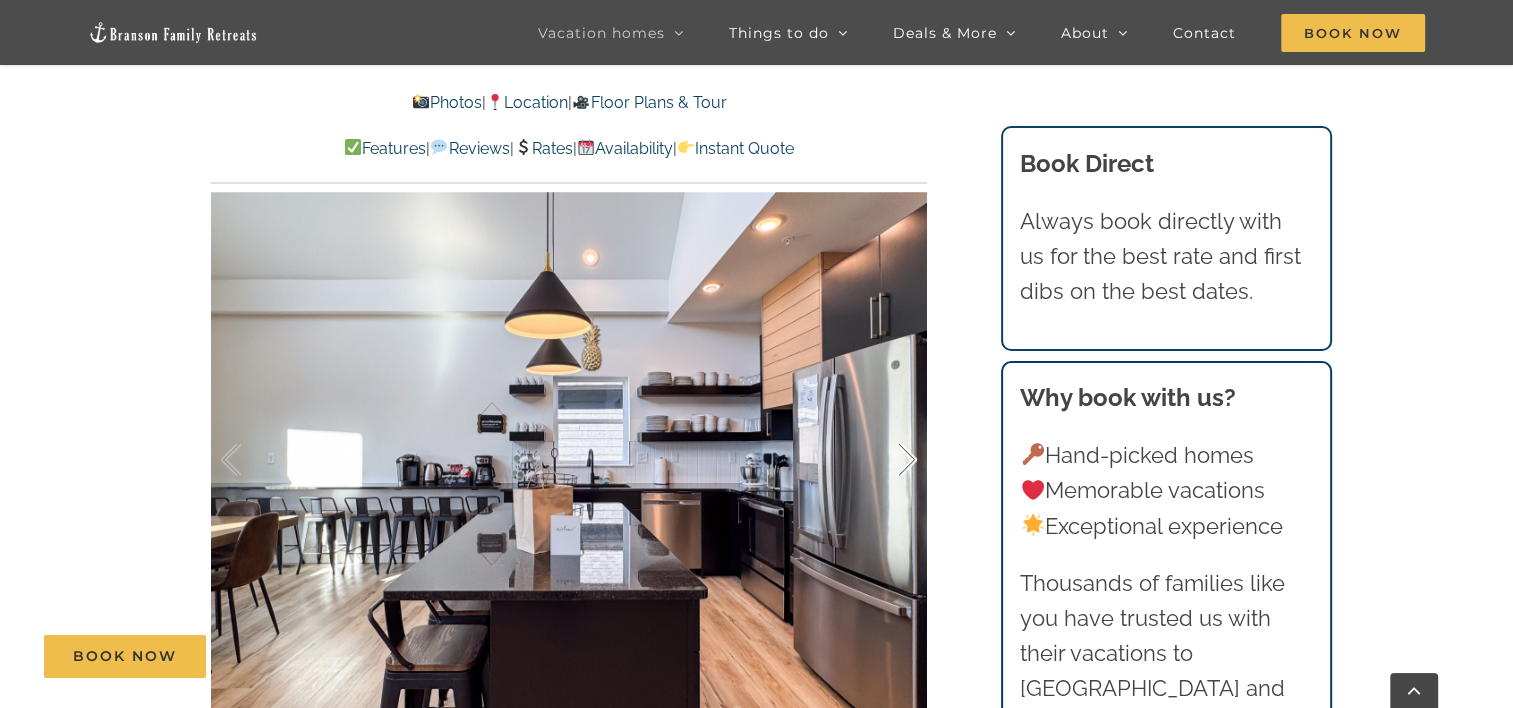 click at bounding box center [886, 460] 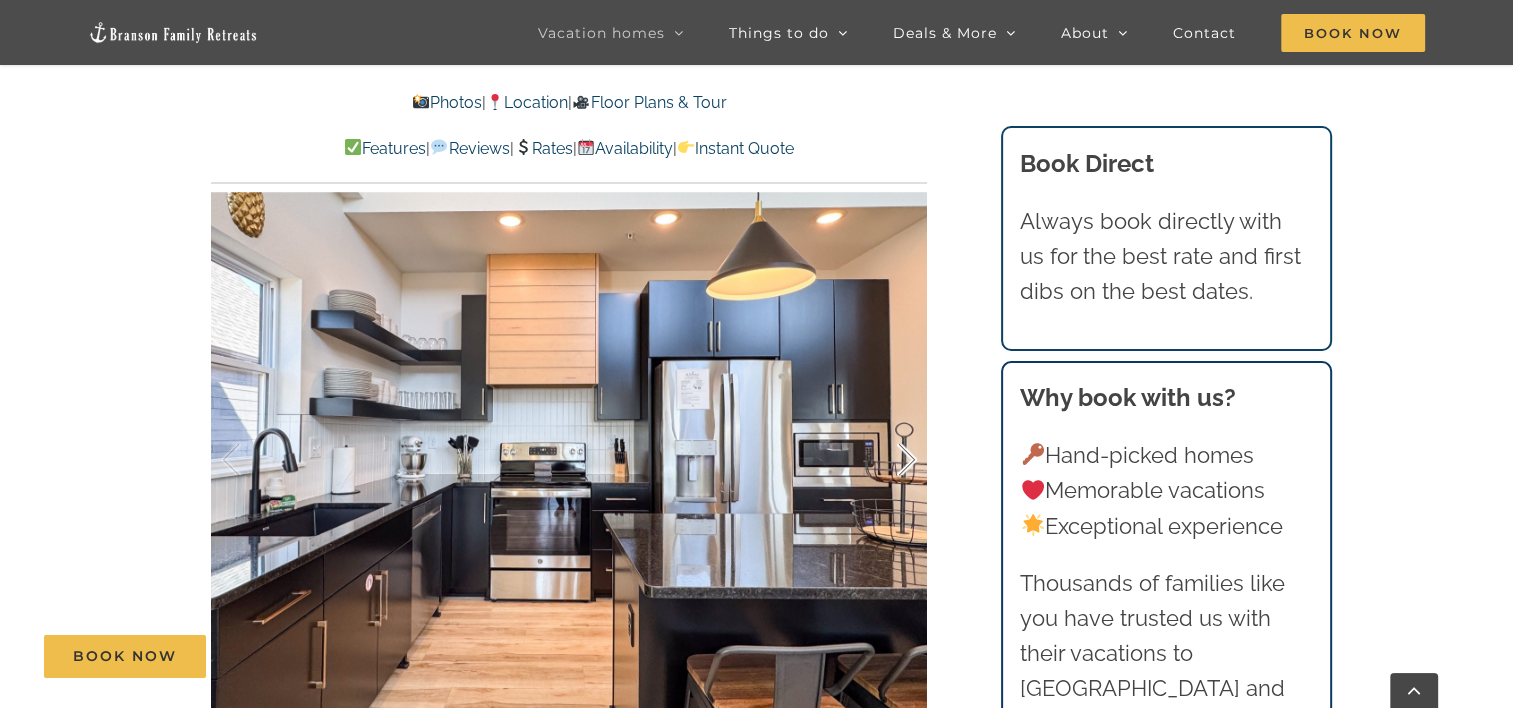 click at bounding box center (886, 460) 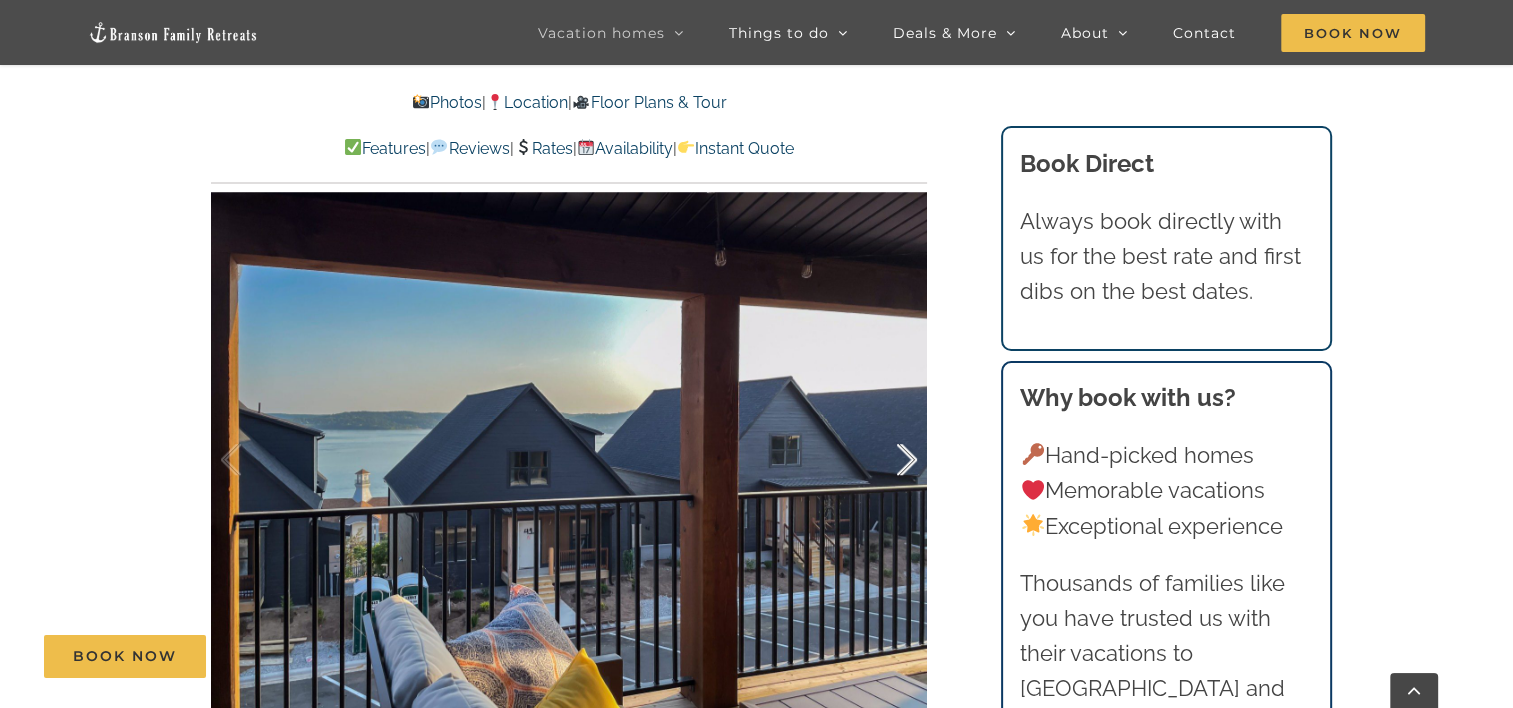 click at bounding box center (886, 460) 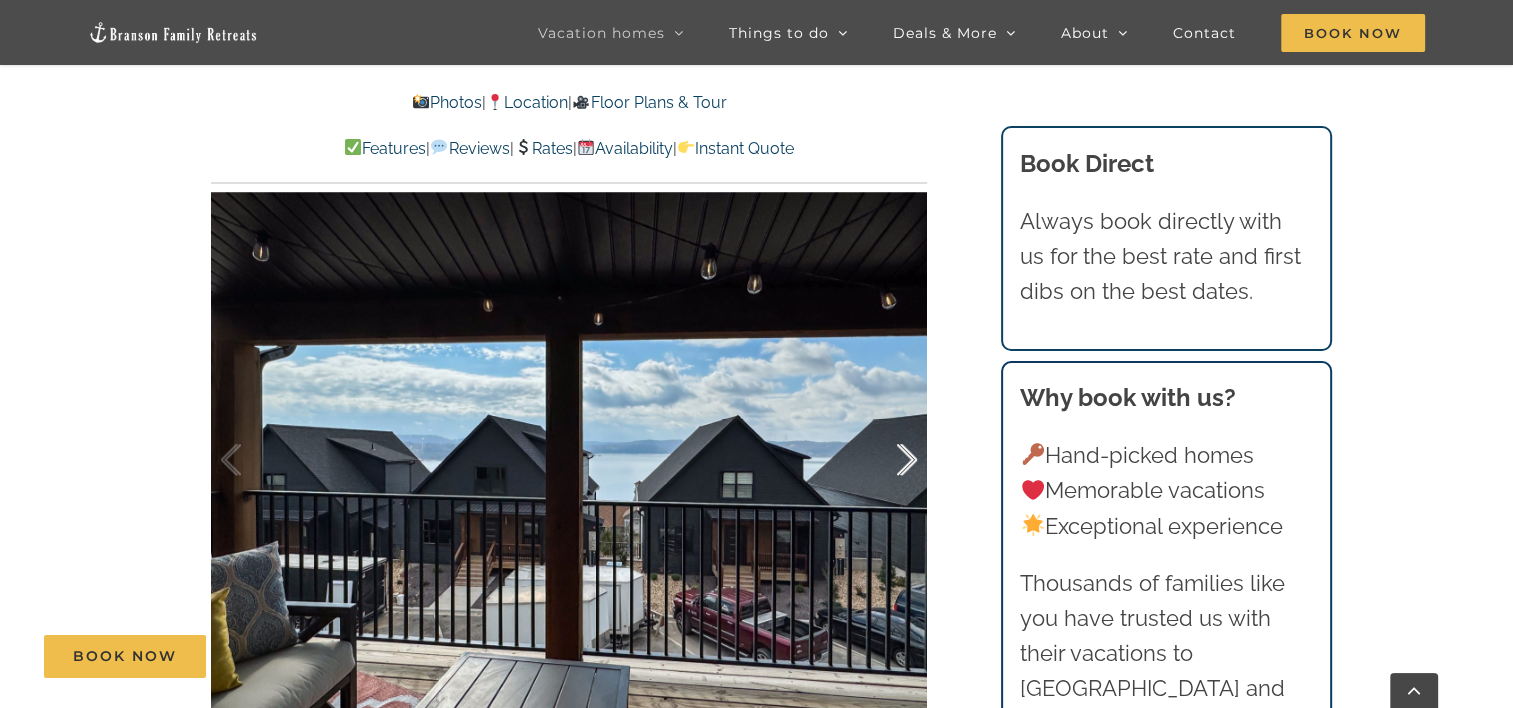 click at bounding box center (886, 460) 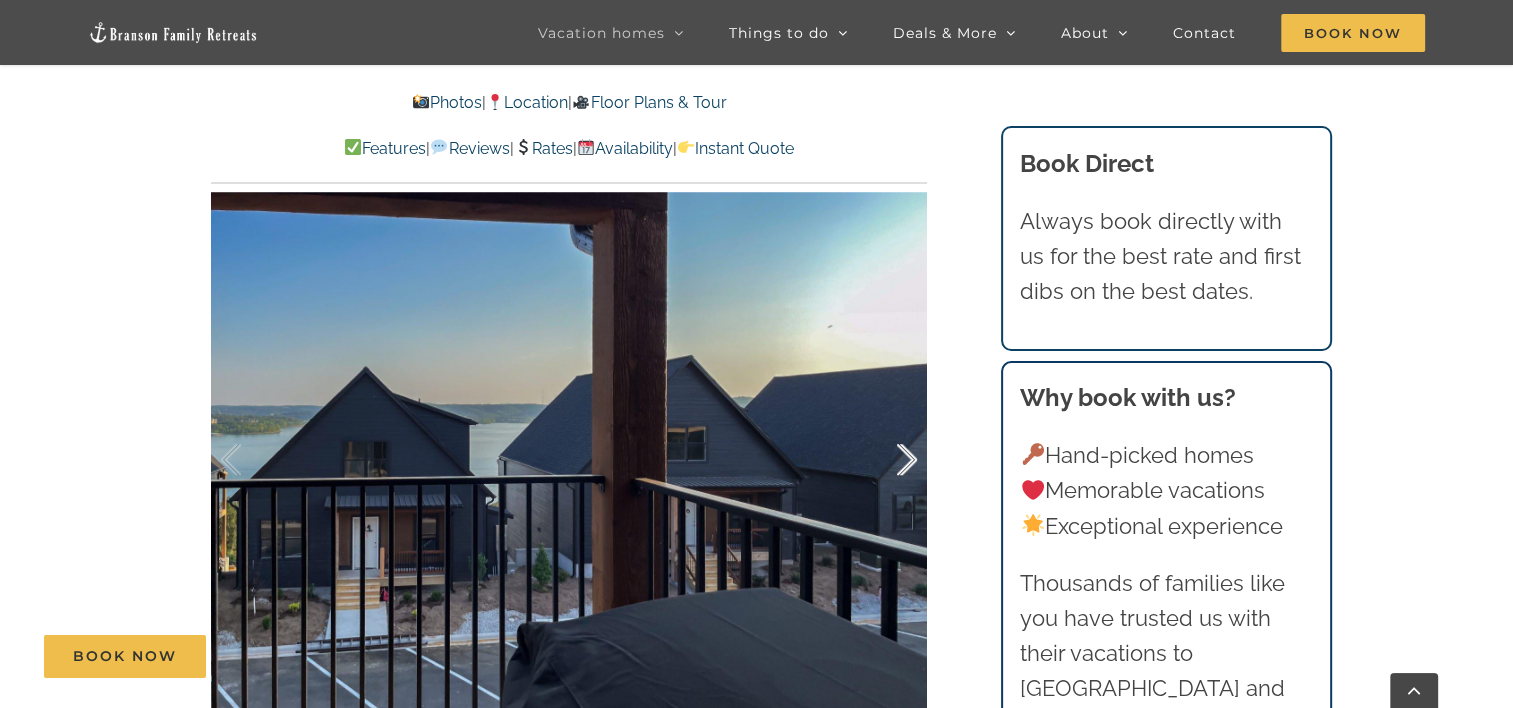 click at bounding box center (886, 460) 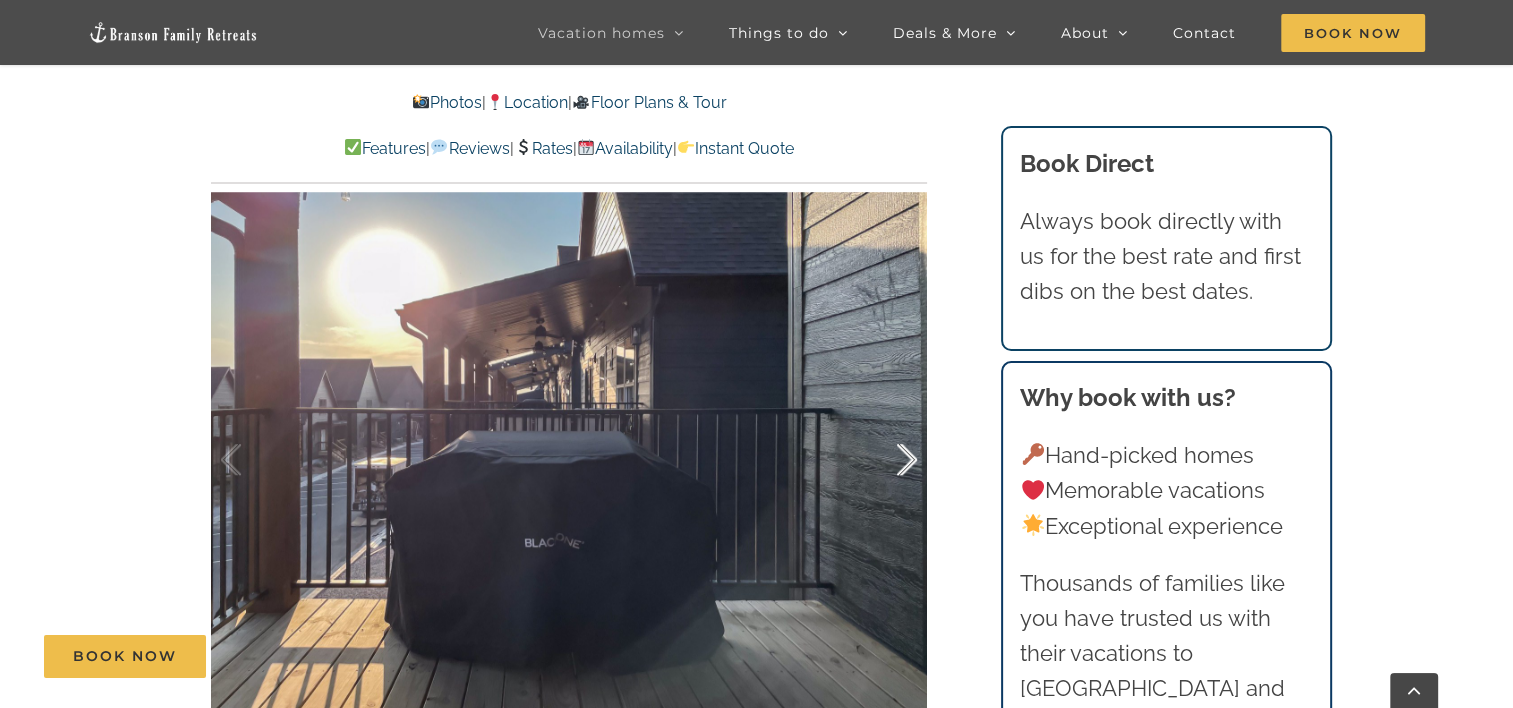 click at bounding box center [886, 460] 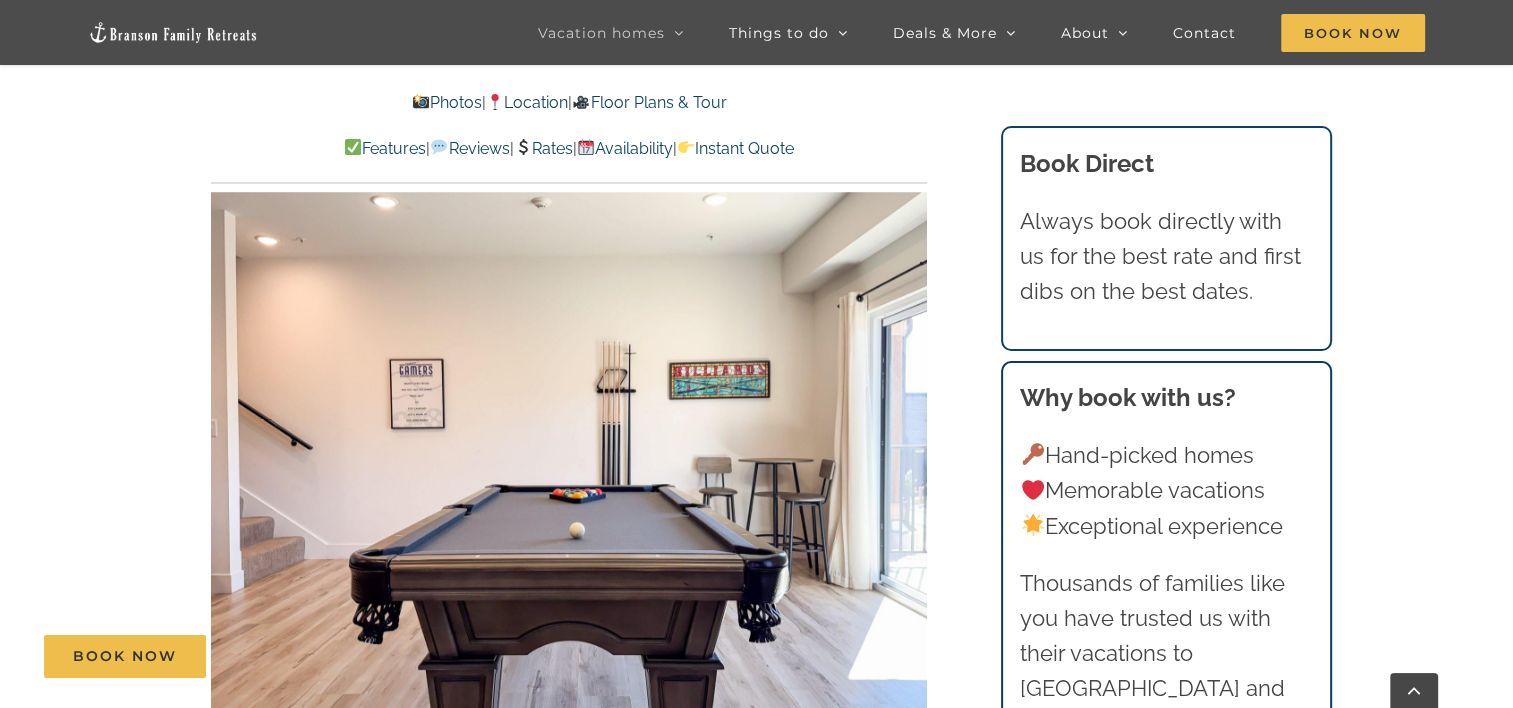 click on "22  /  70" at bounding box center (569, 460) 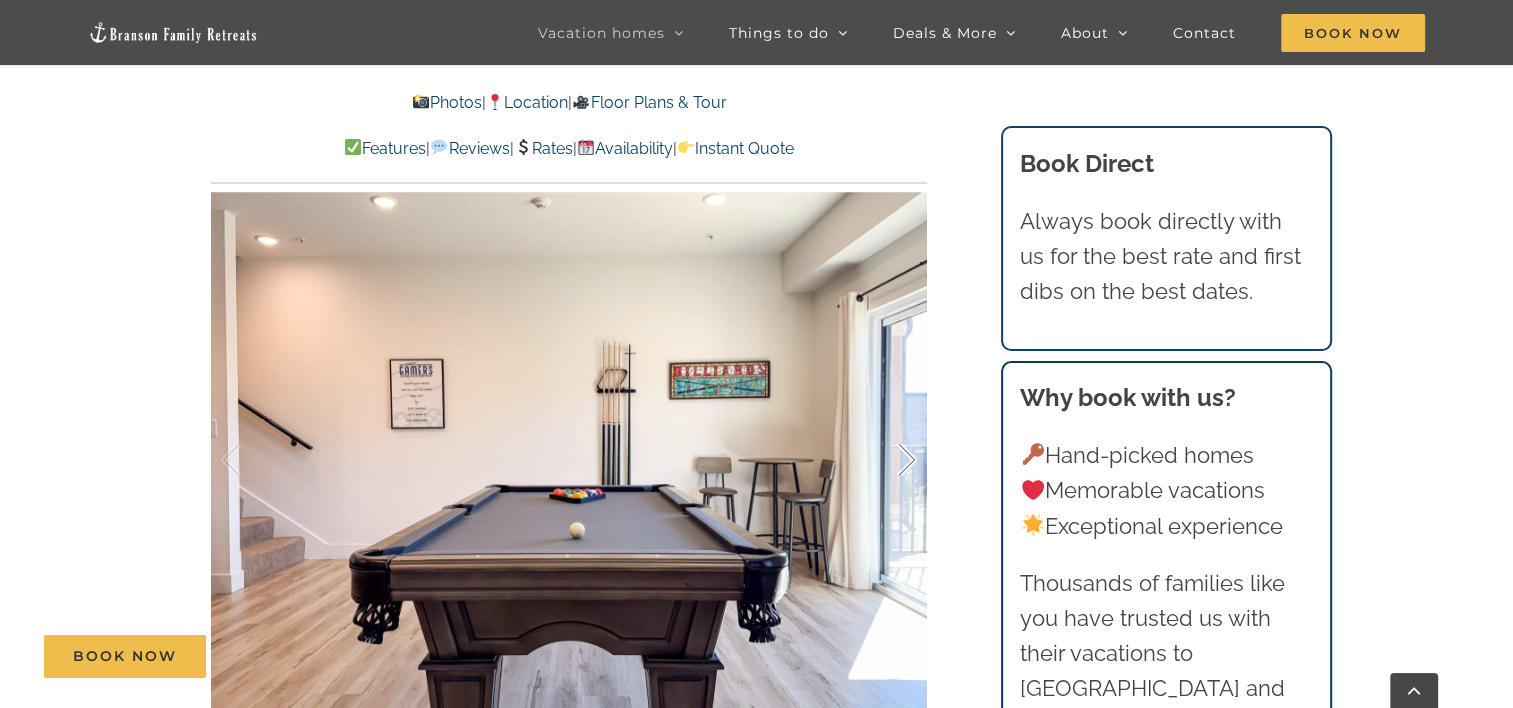 click at bounding box center [886, 460] 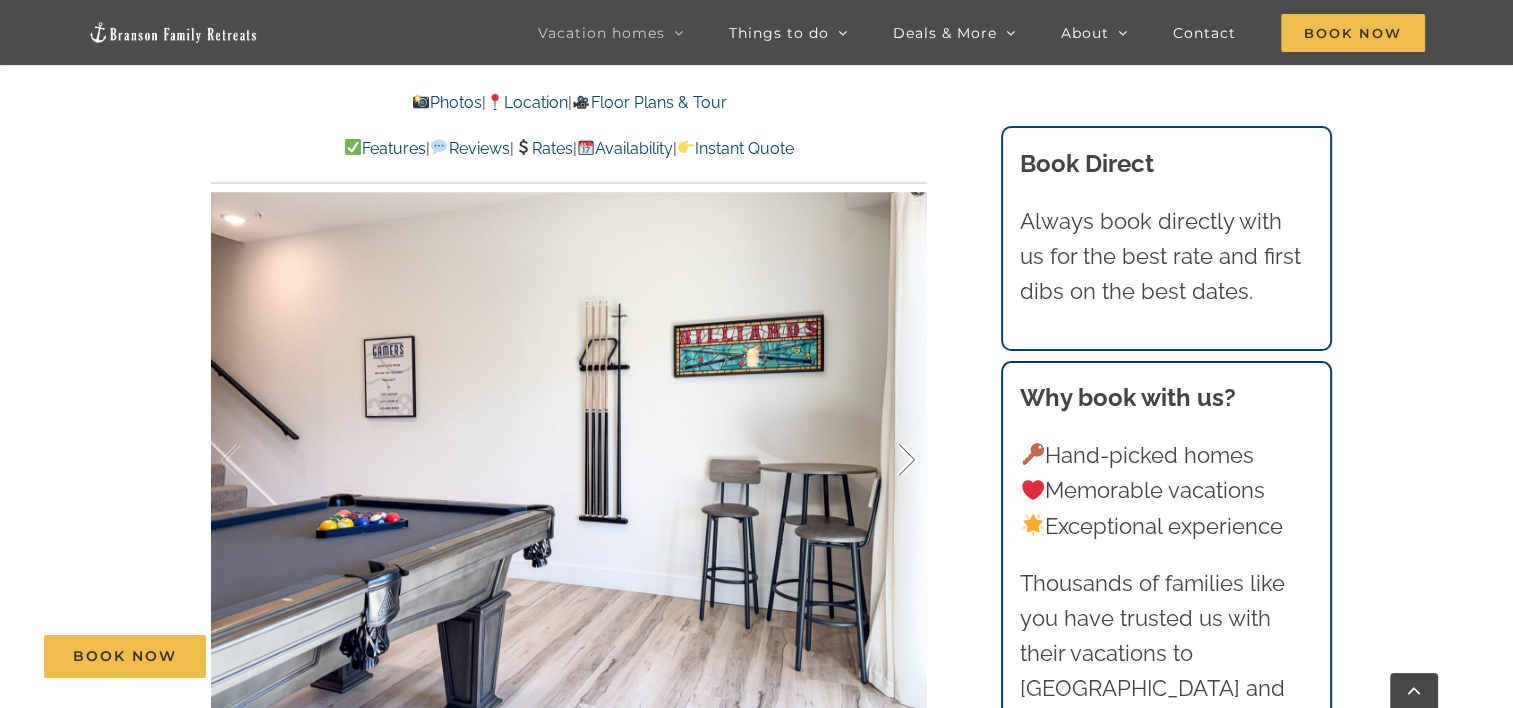 click at bounding box center (886, 460) 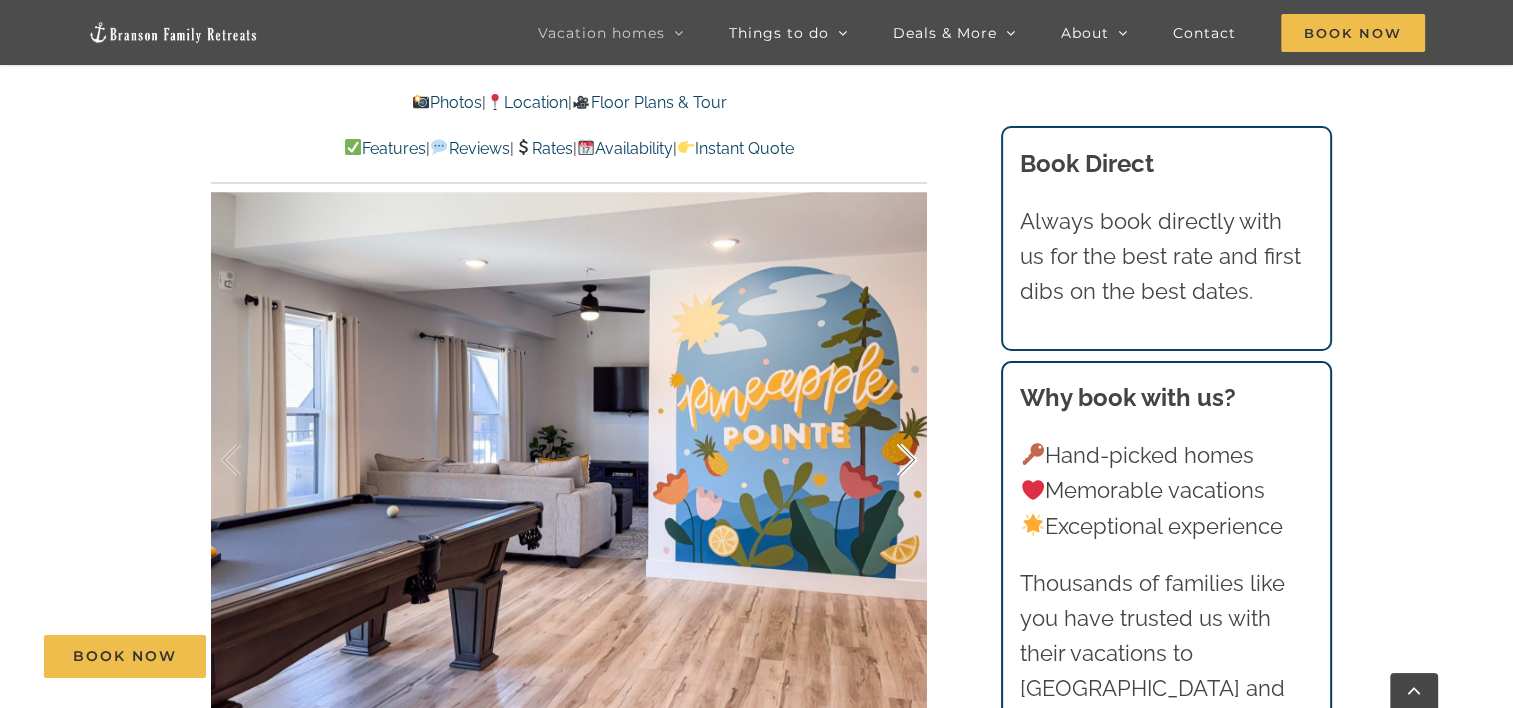 click at bounding box center [886, 460] 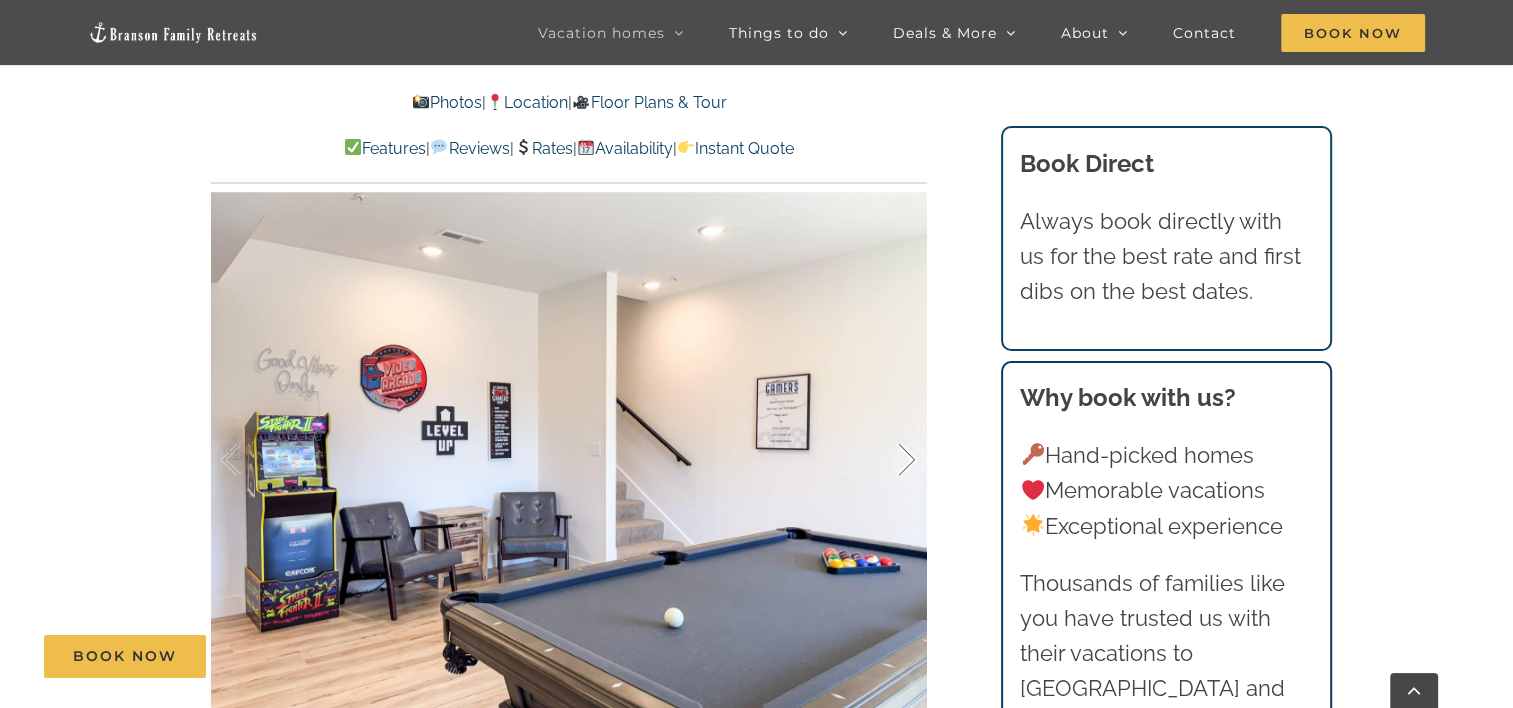 click at bounding box center (886, 460) 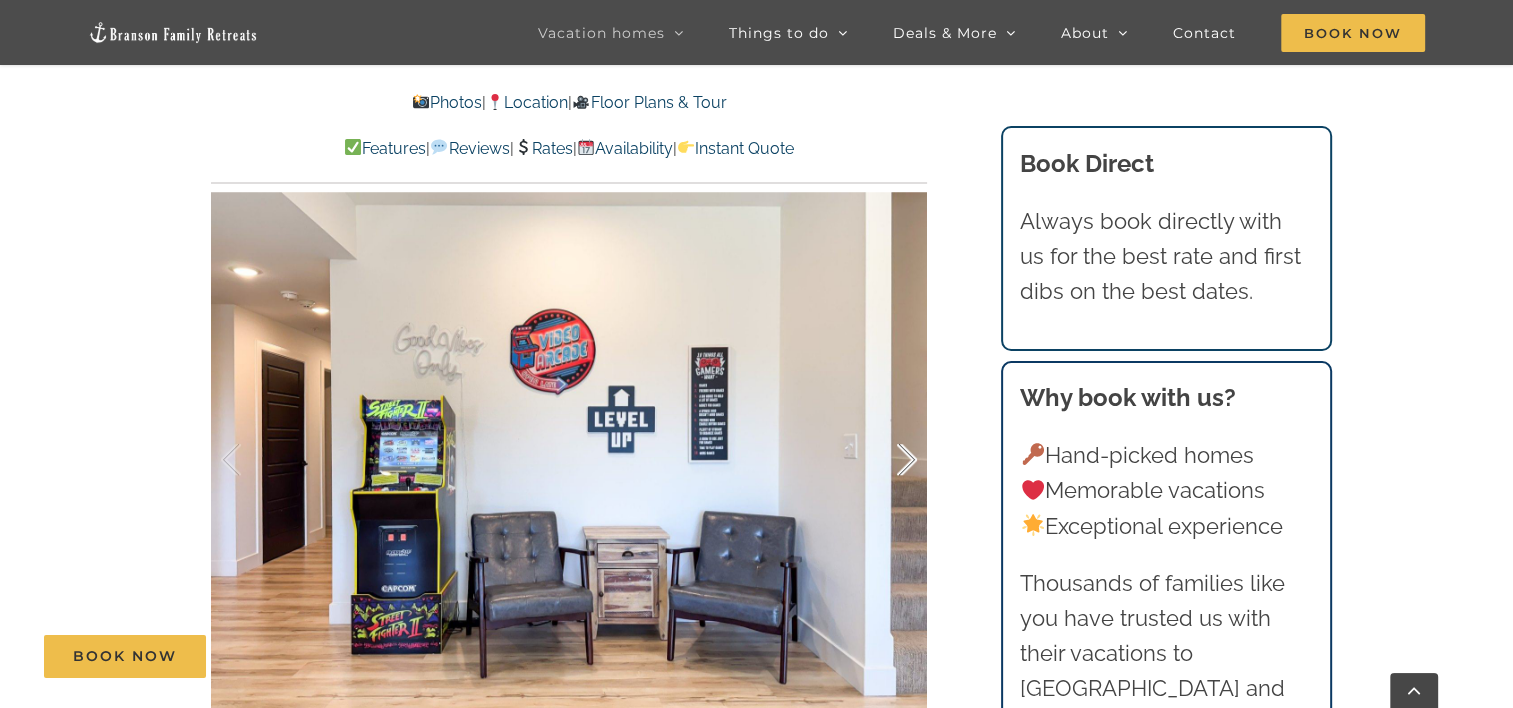 click at bounding box center (886, 460) 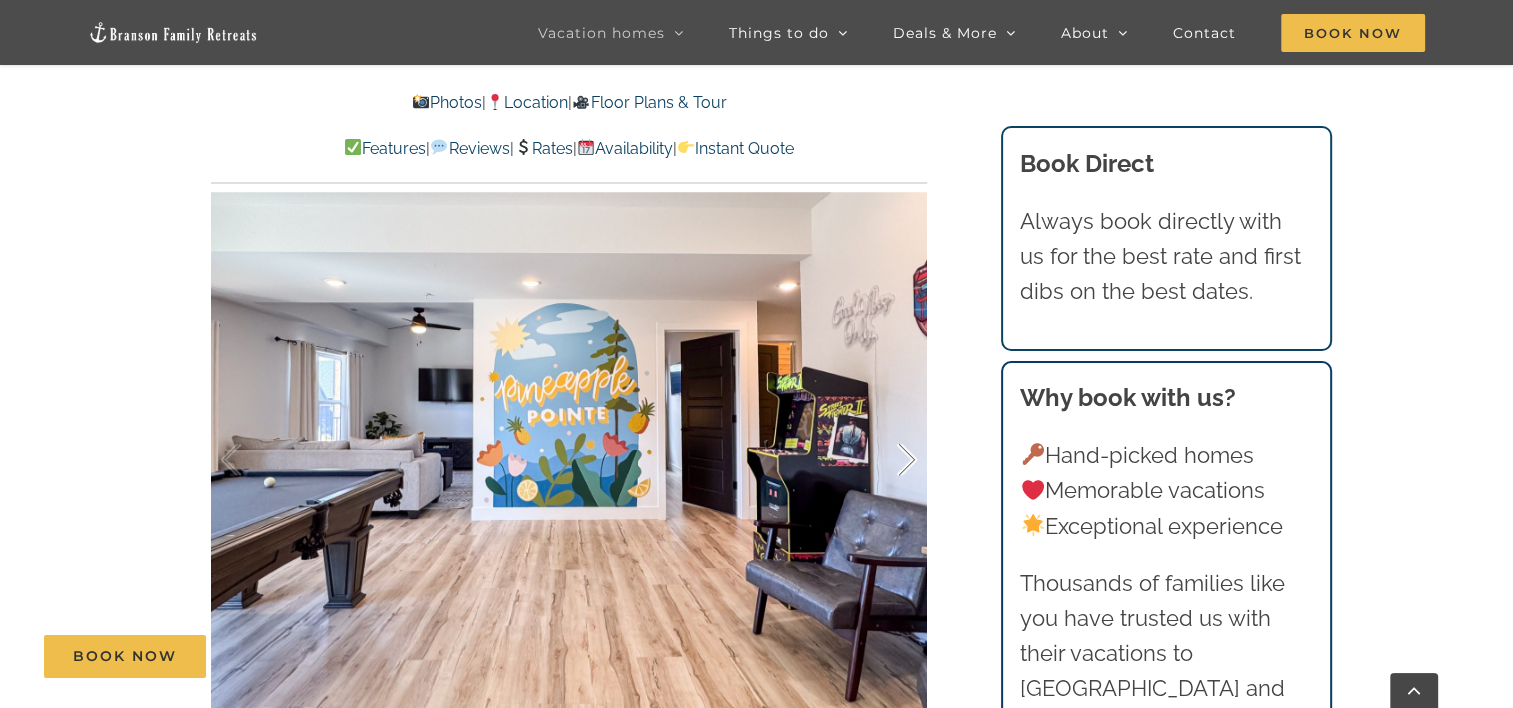 click at bounding box center (886, 460) 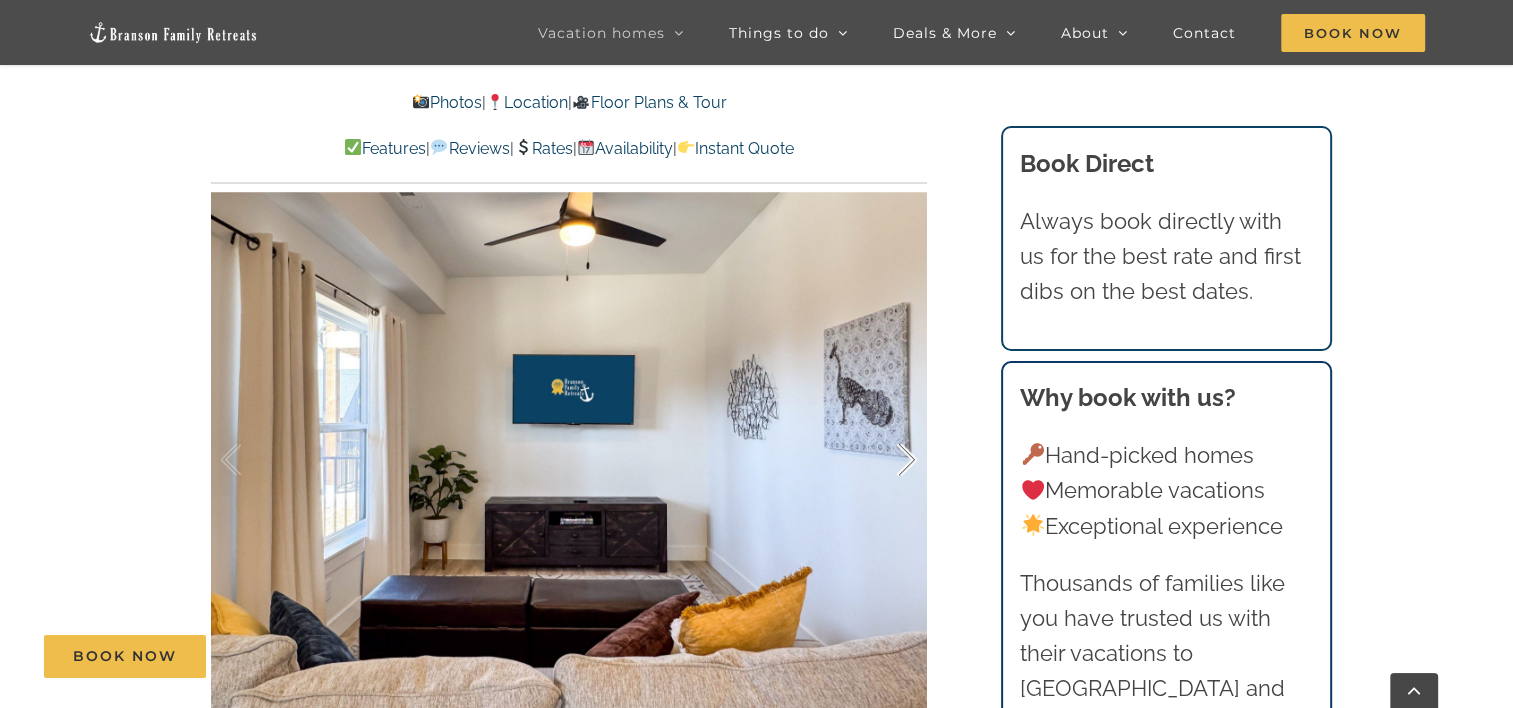 click at bounding box center (886, 460) 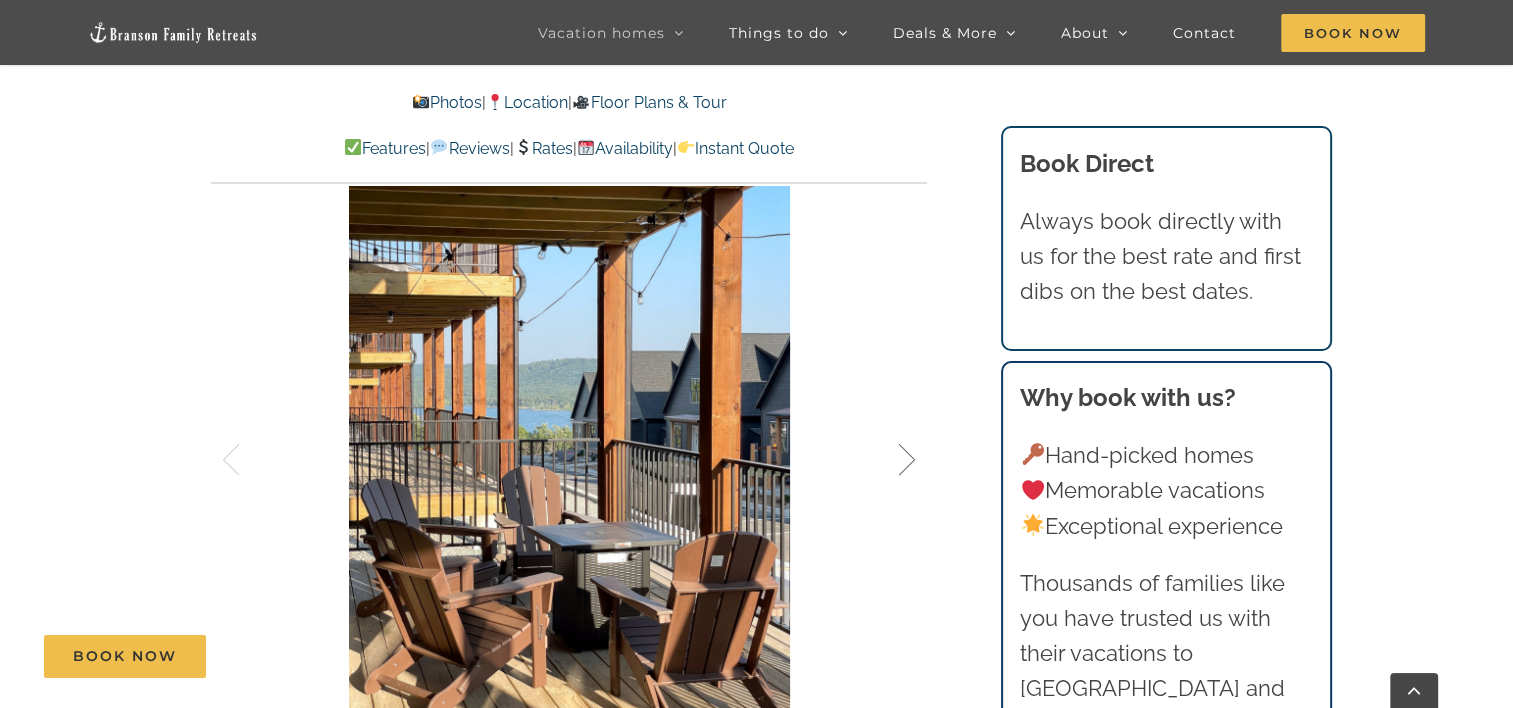 click at bounding box center (886, 460) 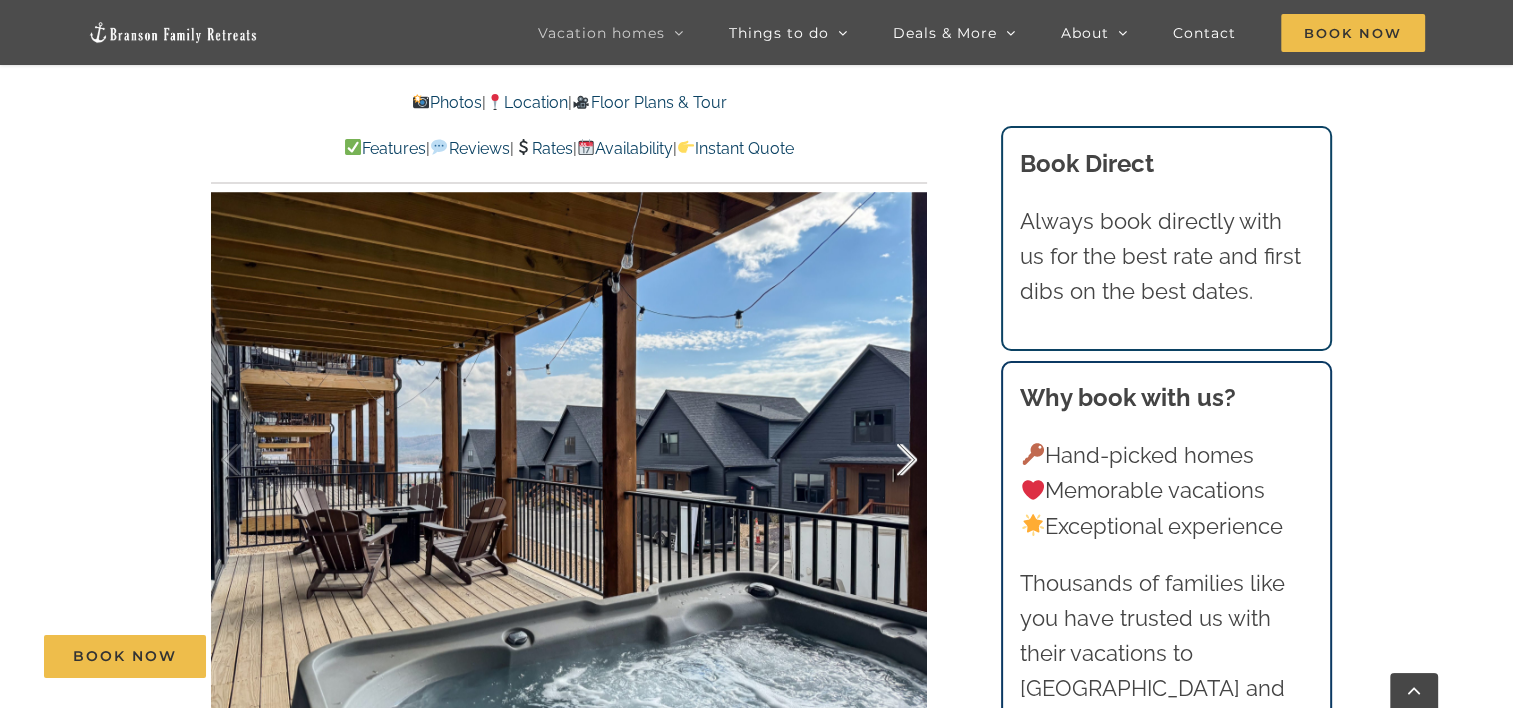 click at bounding box center [886, 460] 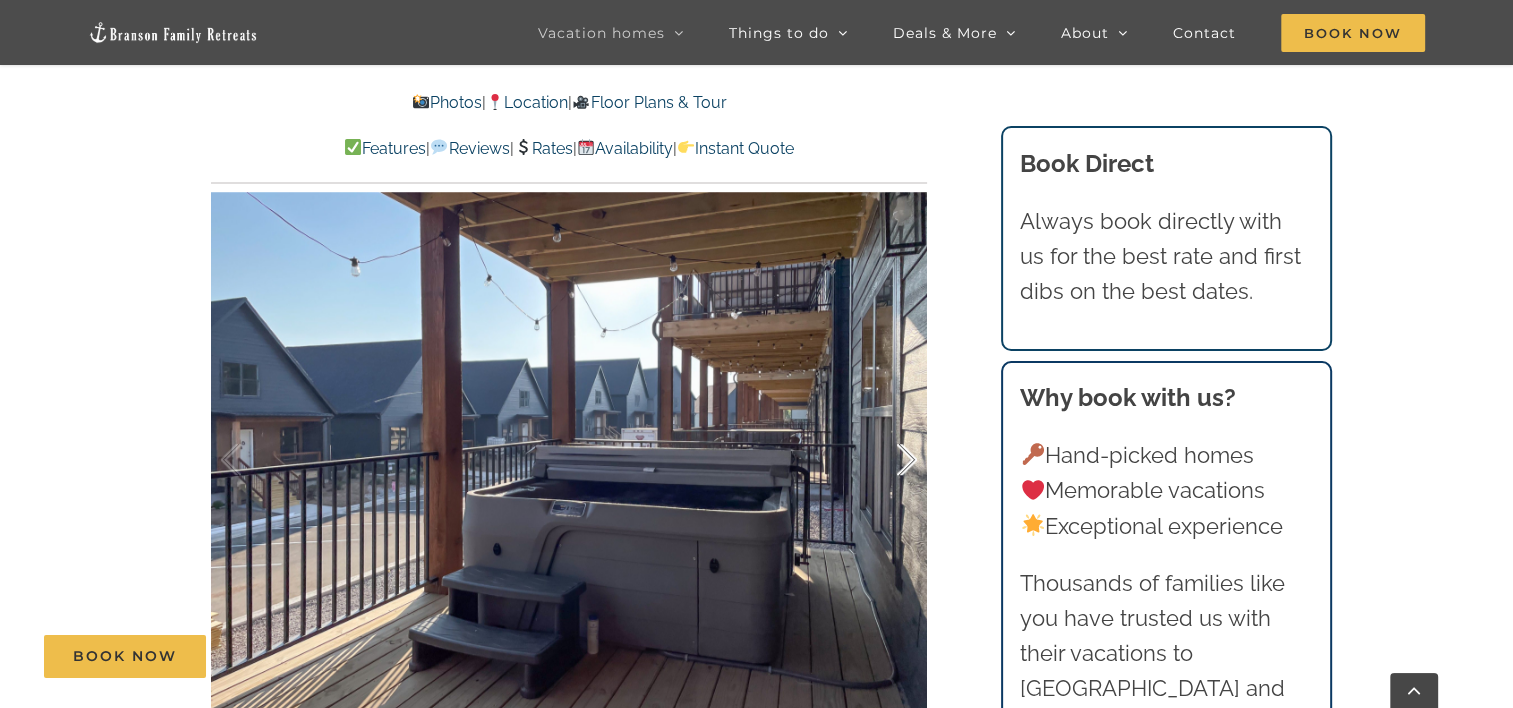 click at bounding box center [886, 460] 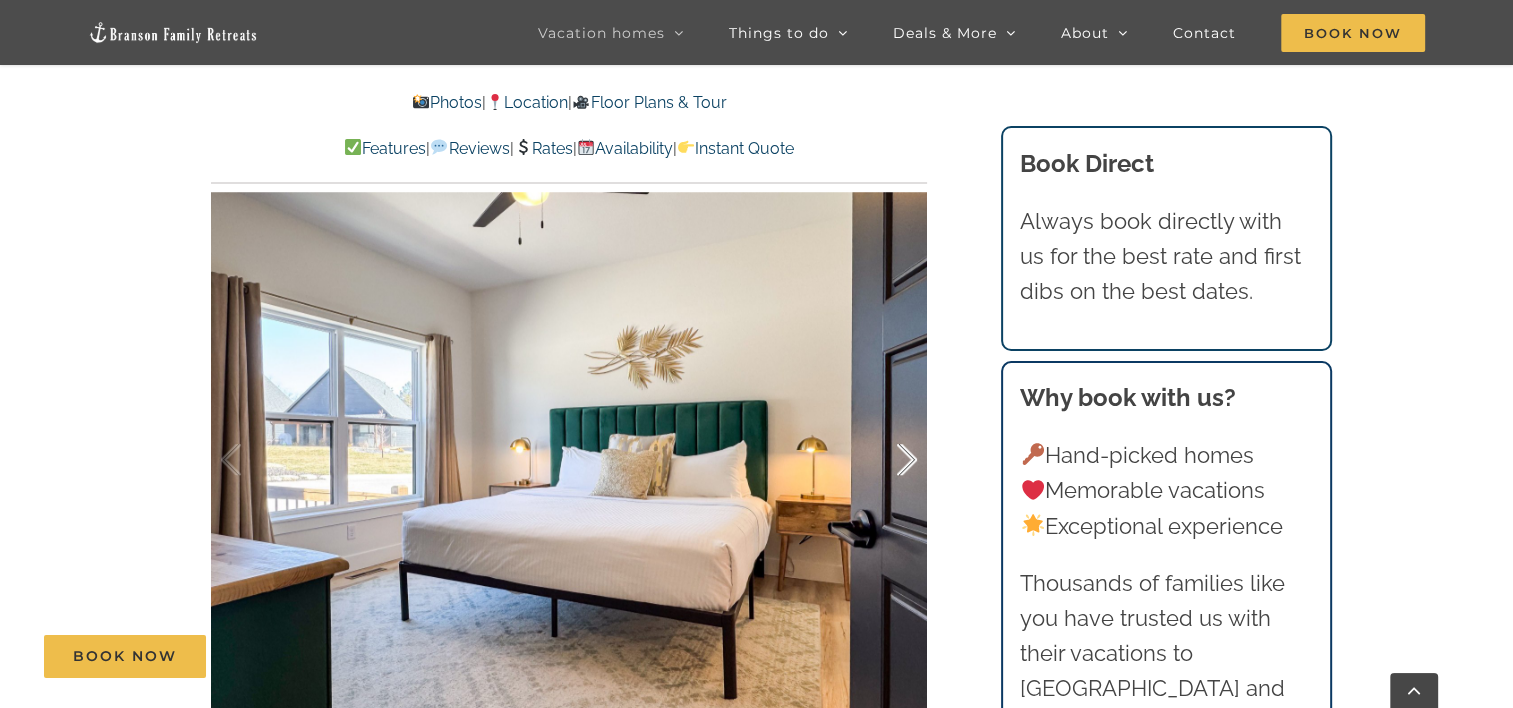 click at bounding box center [886, 460] 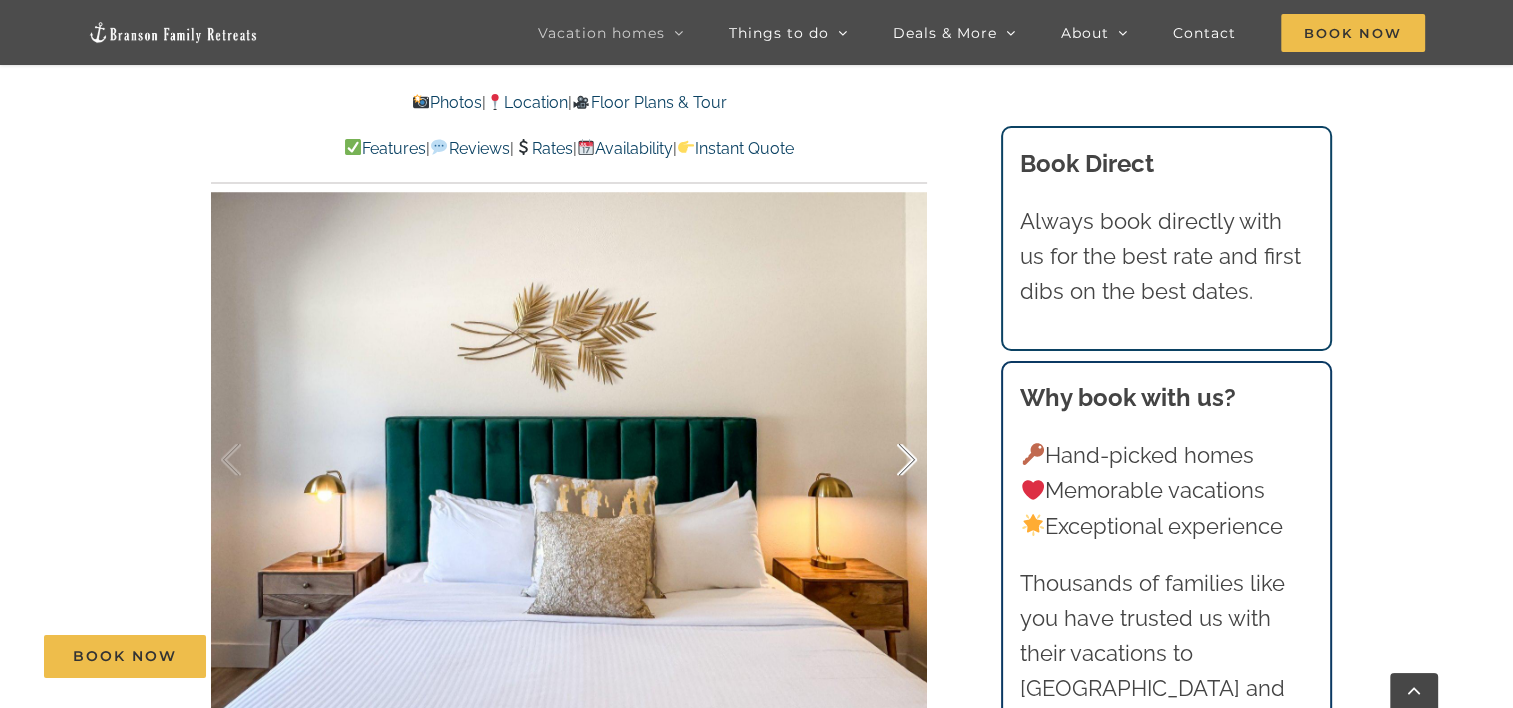 click at bounding box center [886, 460] 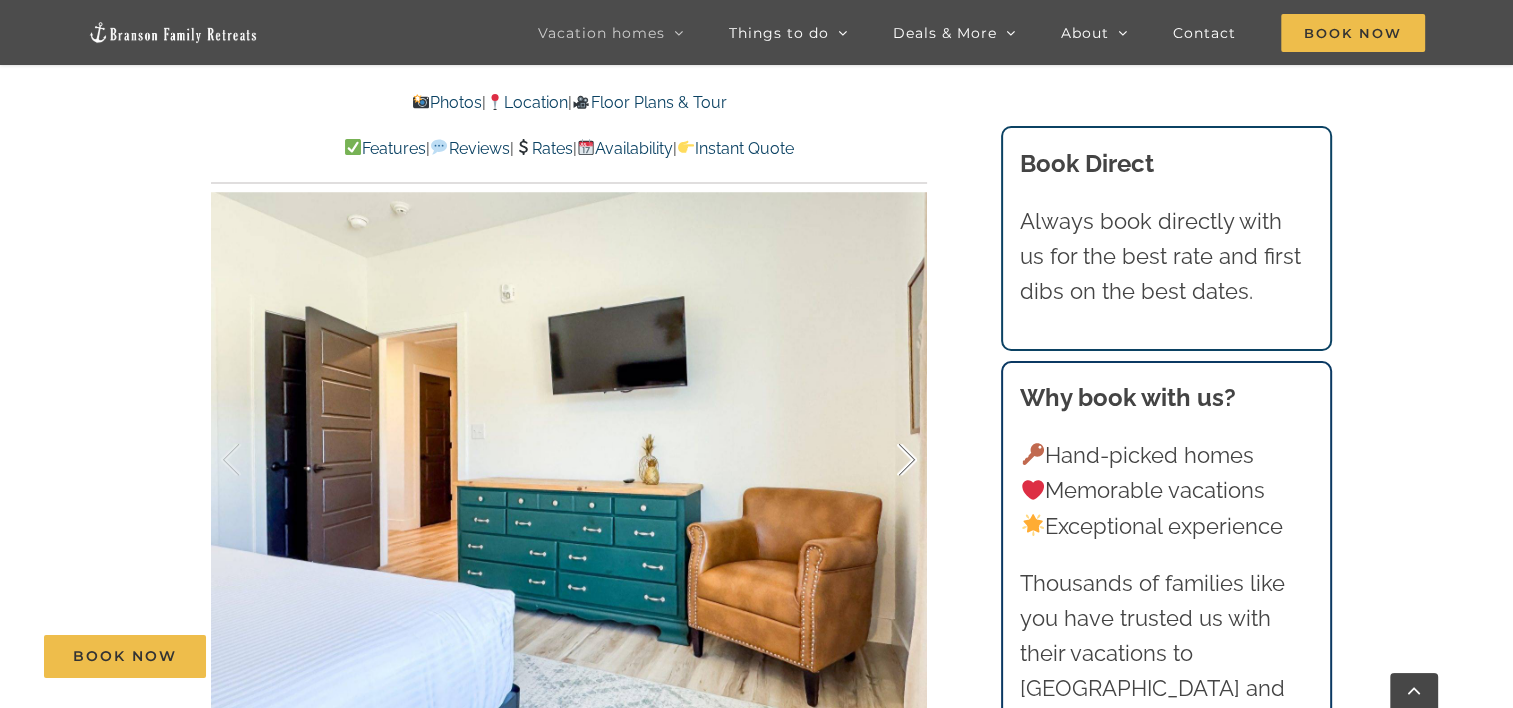 click at bounding box center (886, 460) 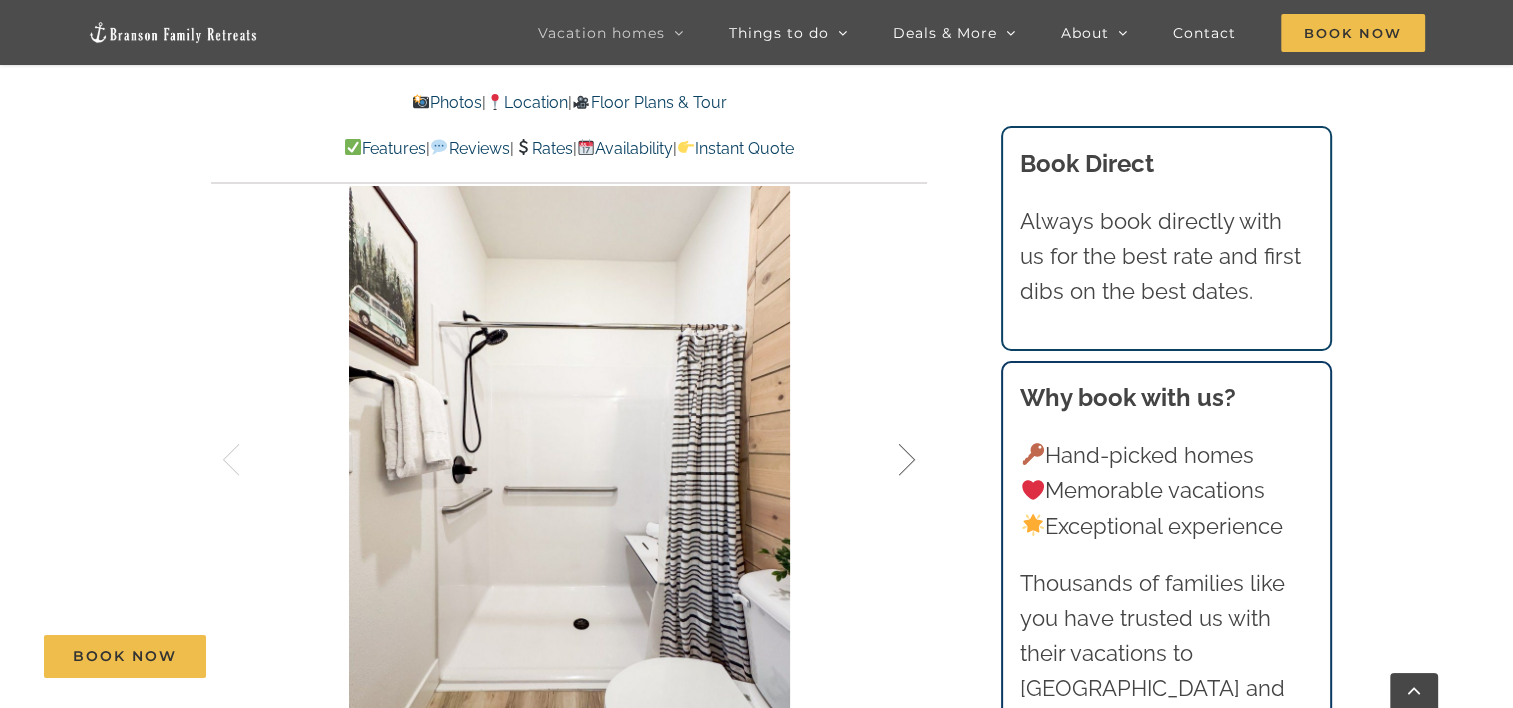 click at bounding box center (886, 460) 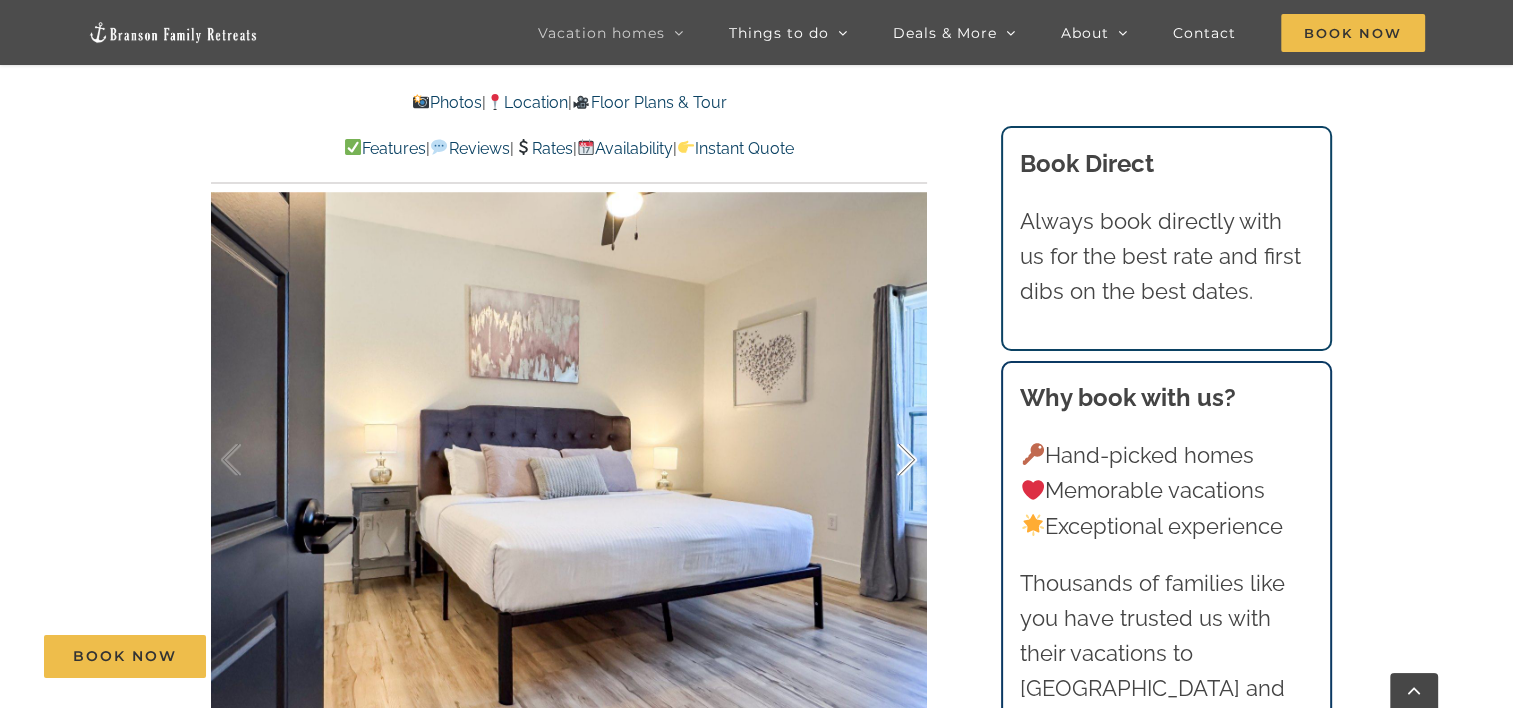 click at bounding box center (886, 460) 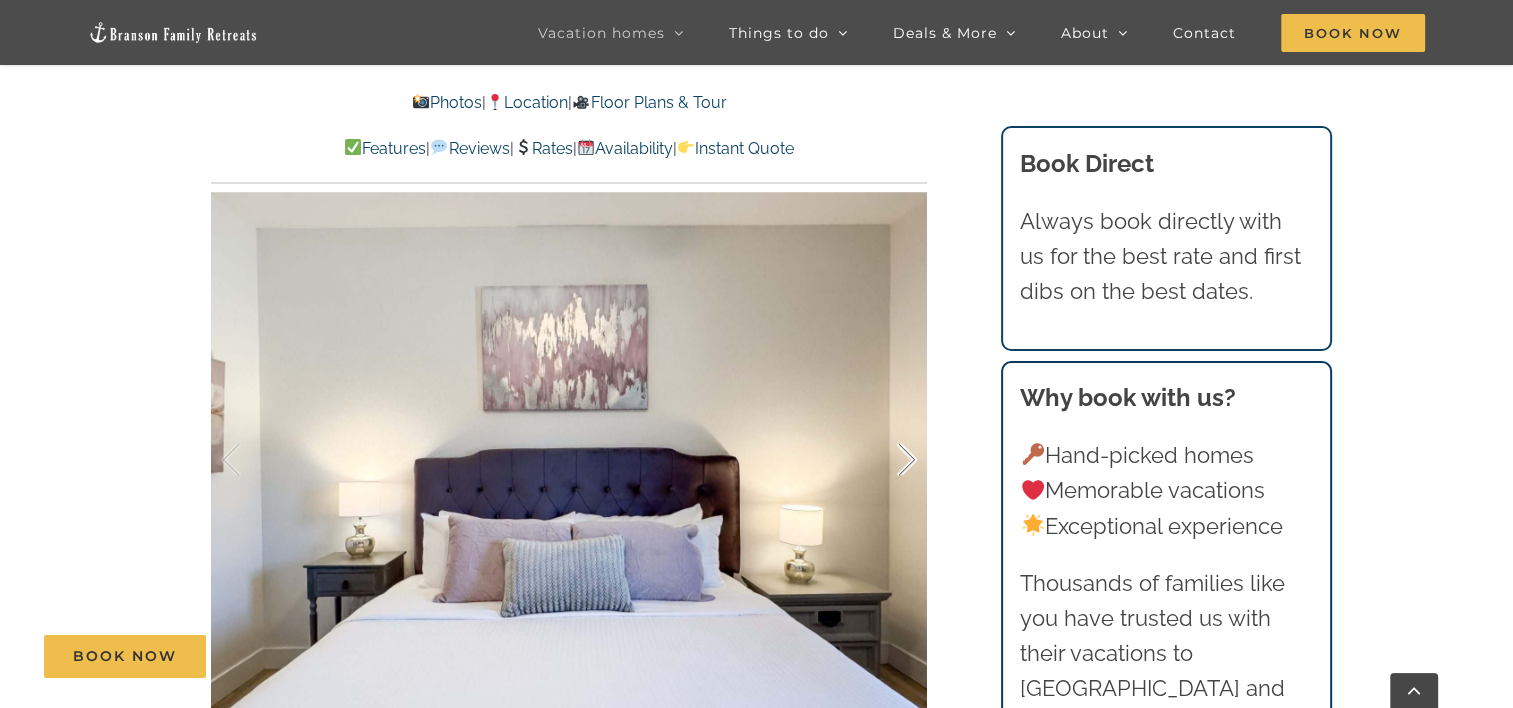 click at bounding box center [886, 460] 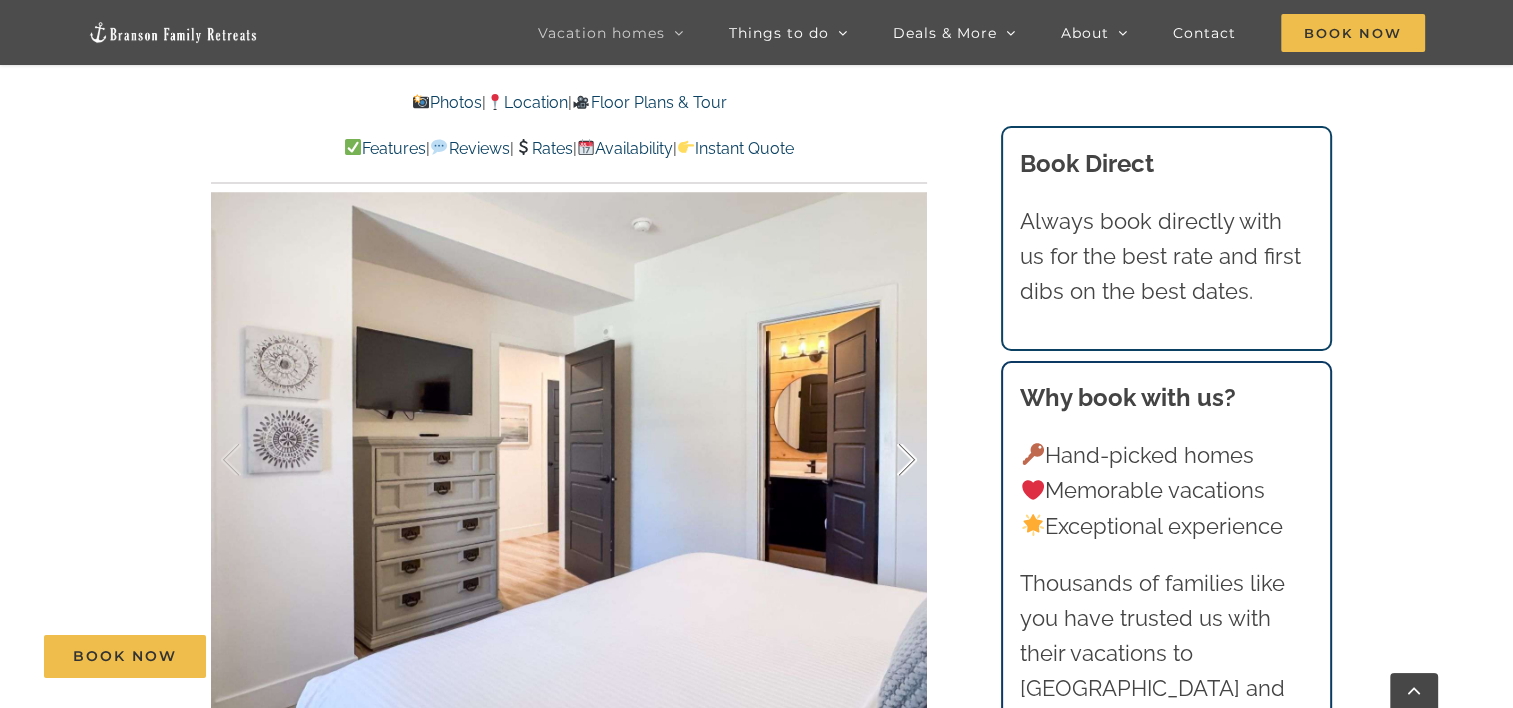 click at bounding box center (886, 460) 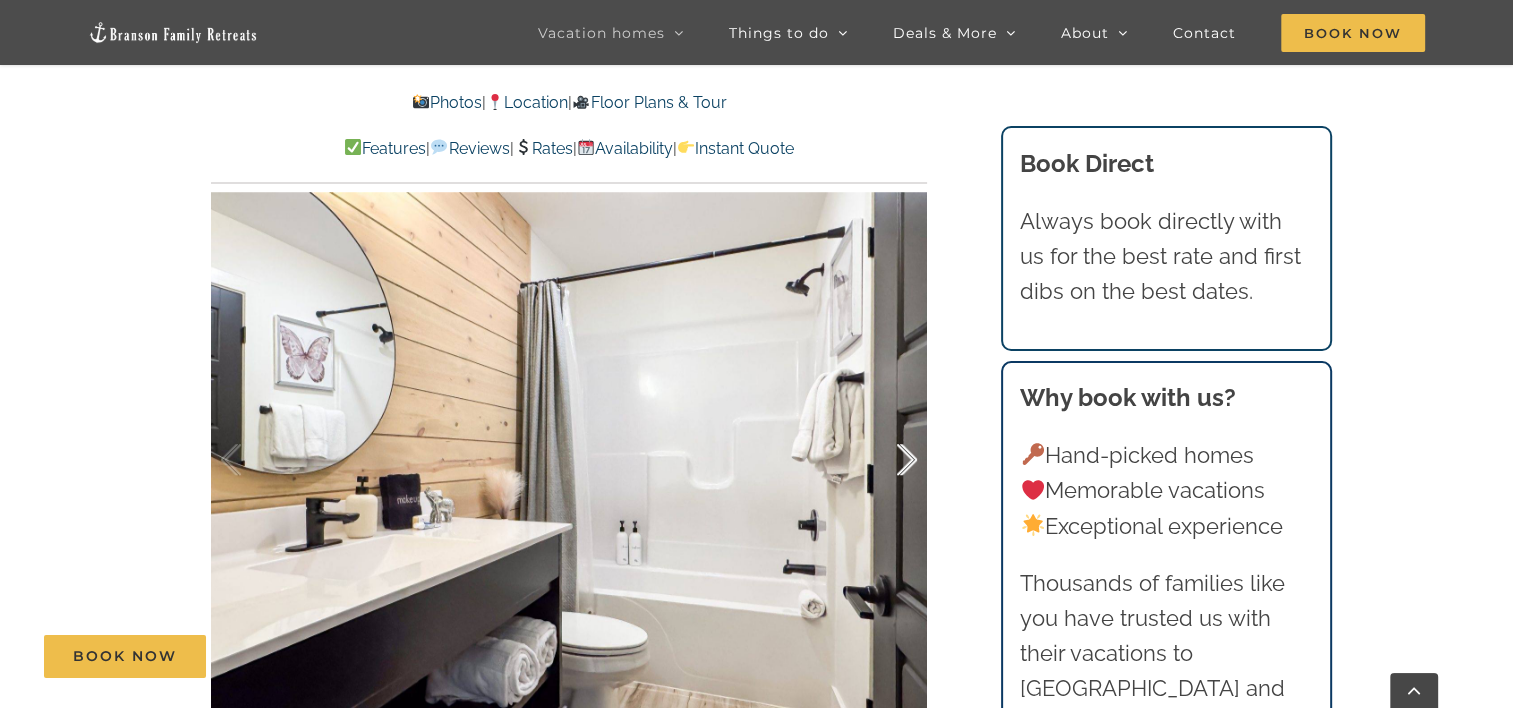 click at bounding box center (886, 460) 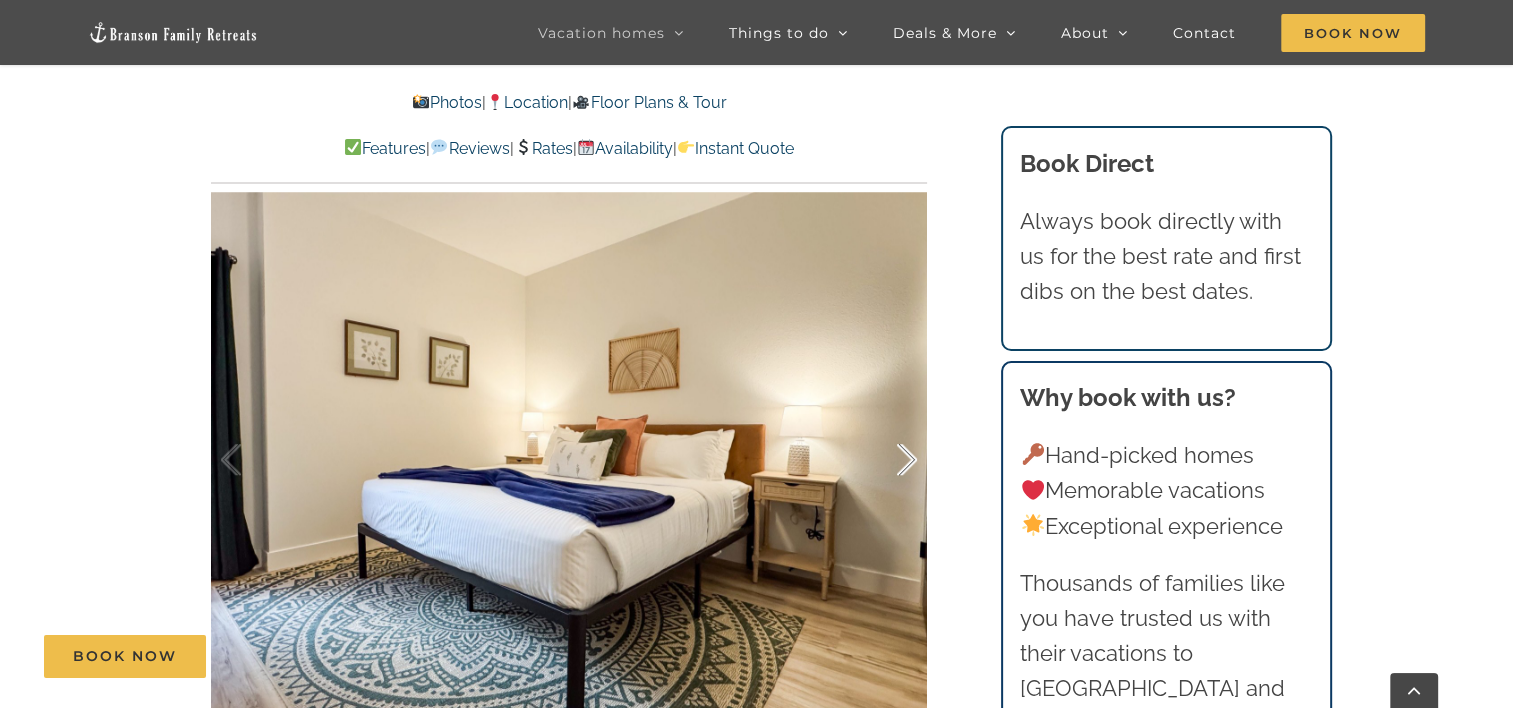 click at bounding box center (886, 460) 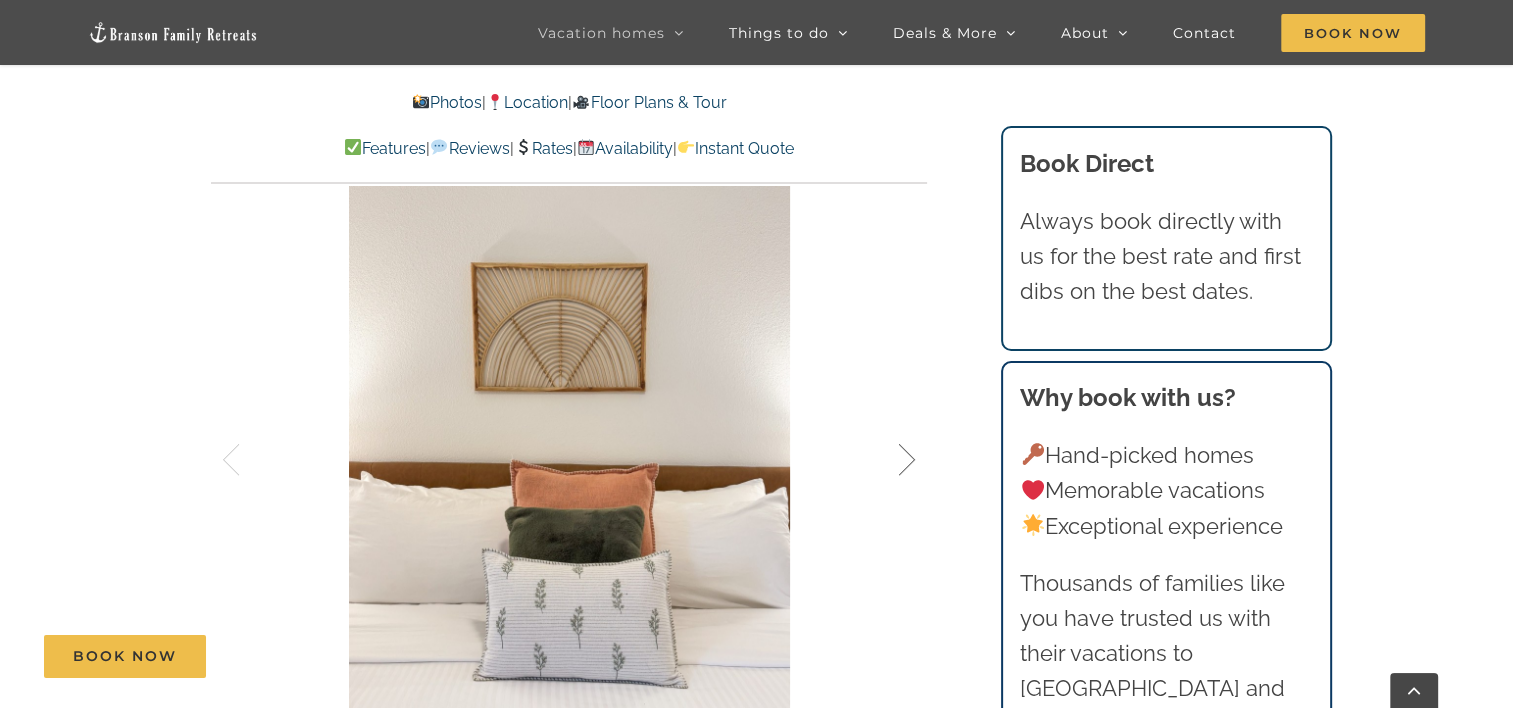 click at bounding box center [886, 460] 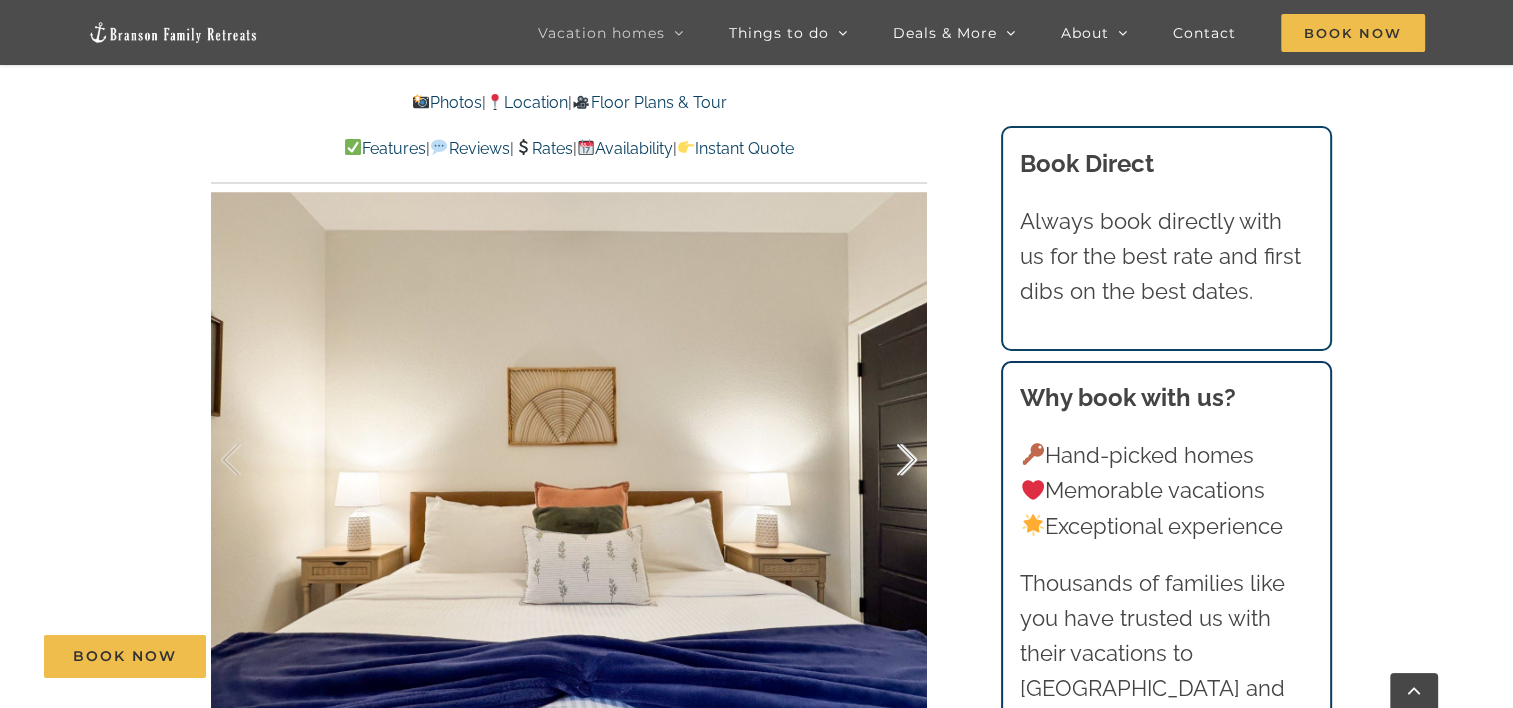 click at bounding box center (886, 460) 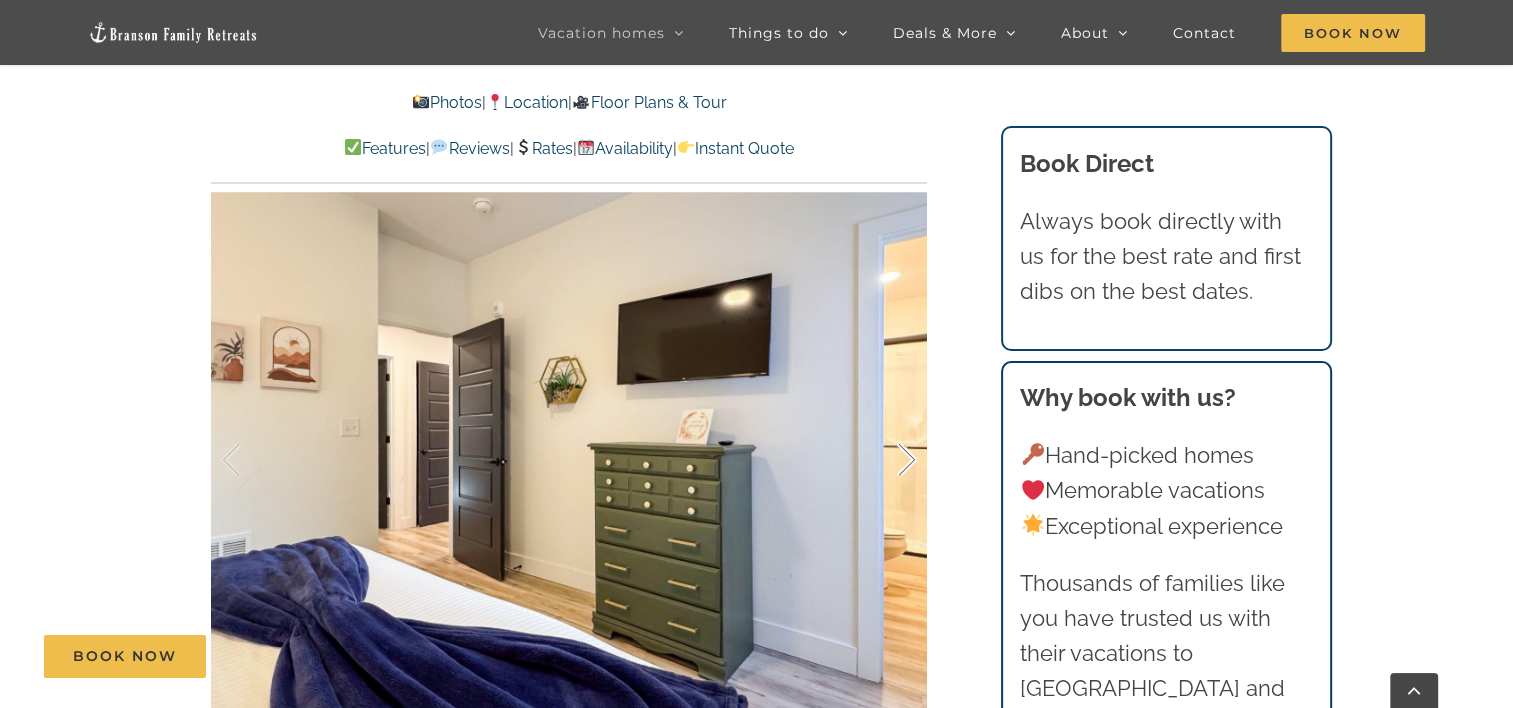 click at bounding box center [886, 460] 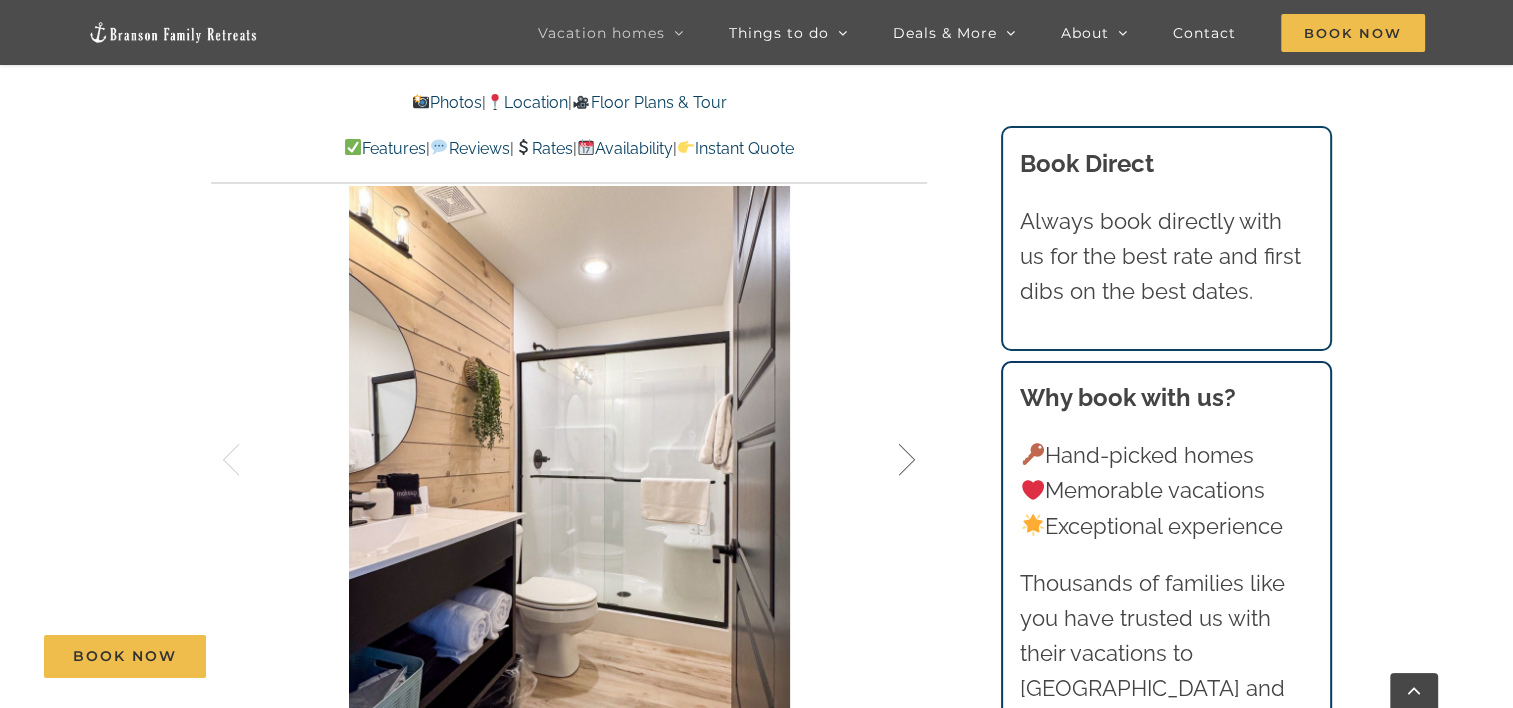 click at bounding box center [886, 460] 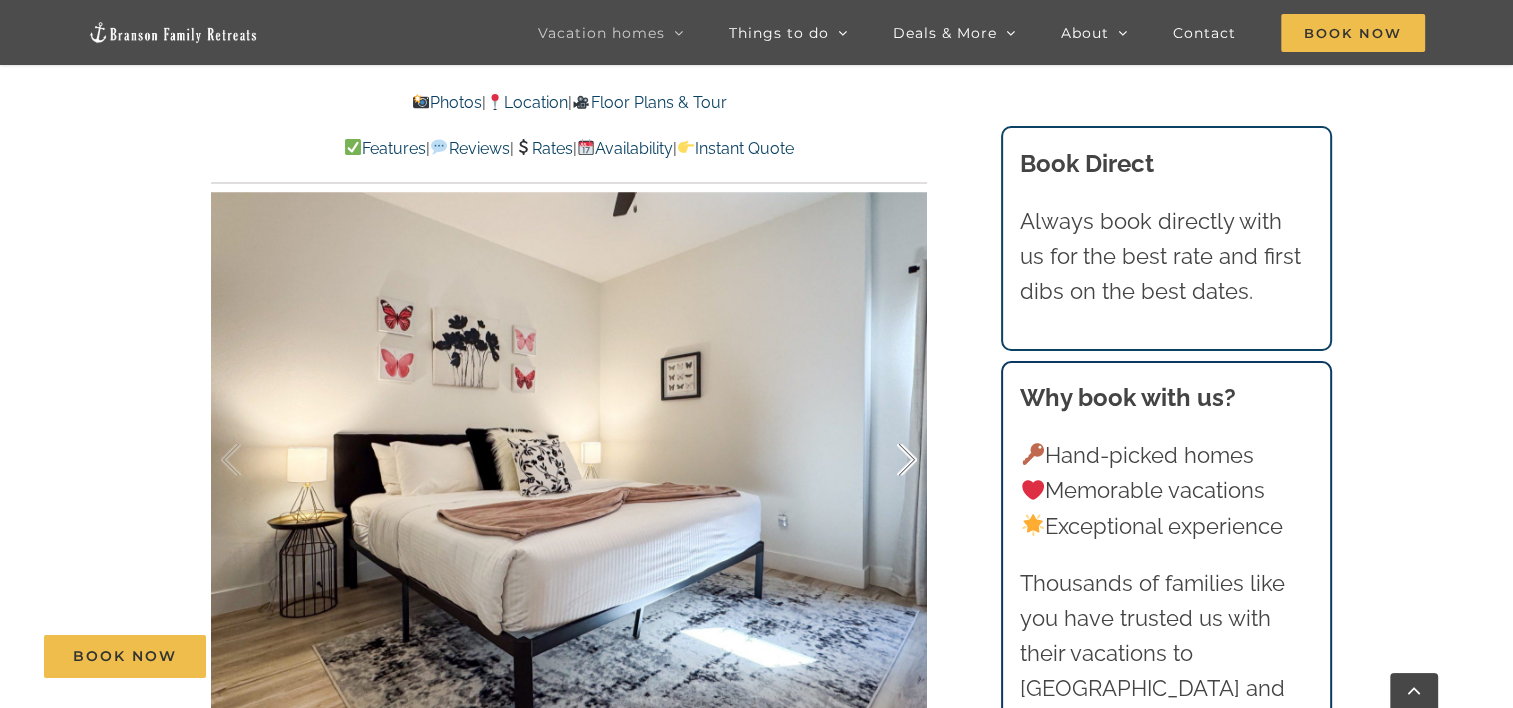 click at bounding box center (886, 460) 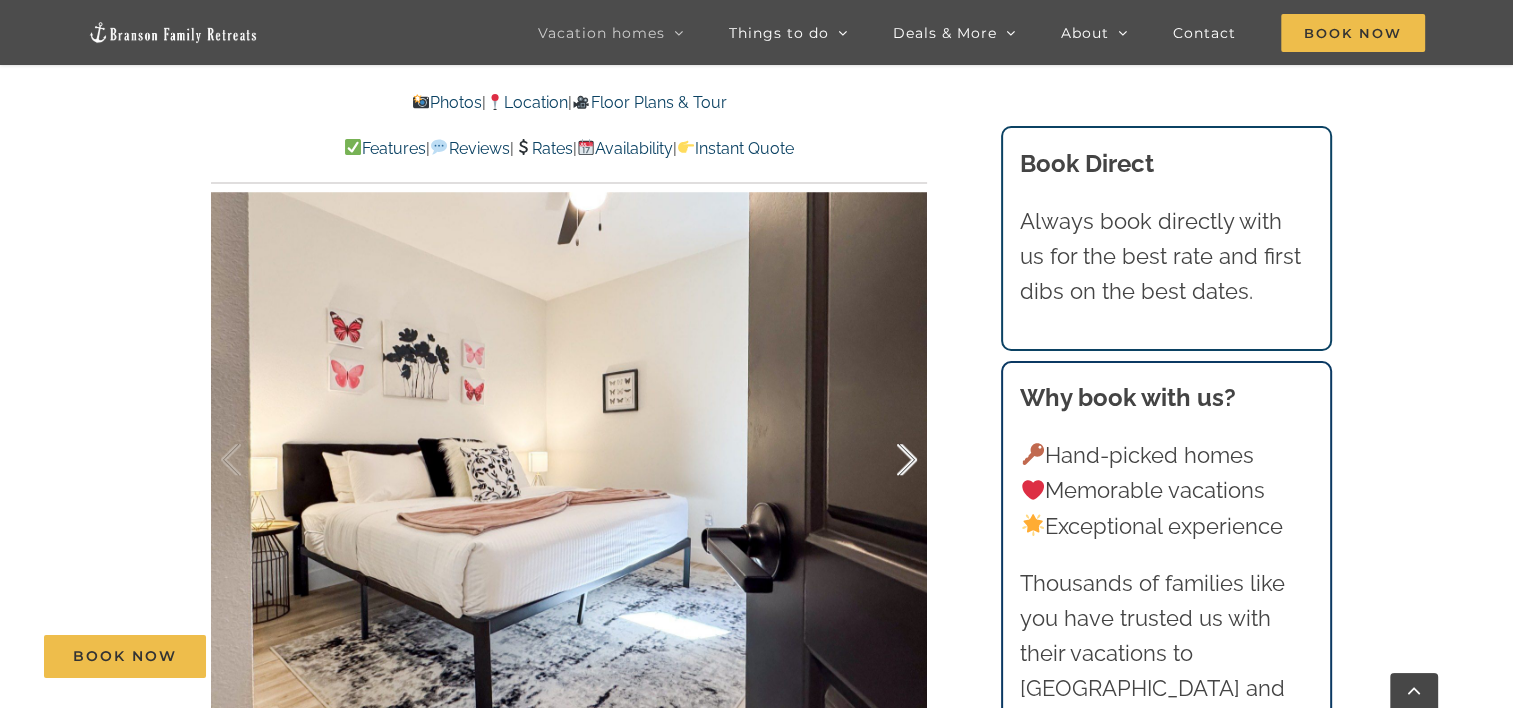 click at bounding box center [886, 460] 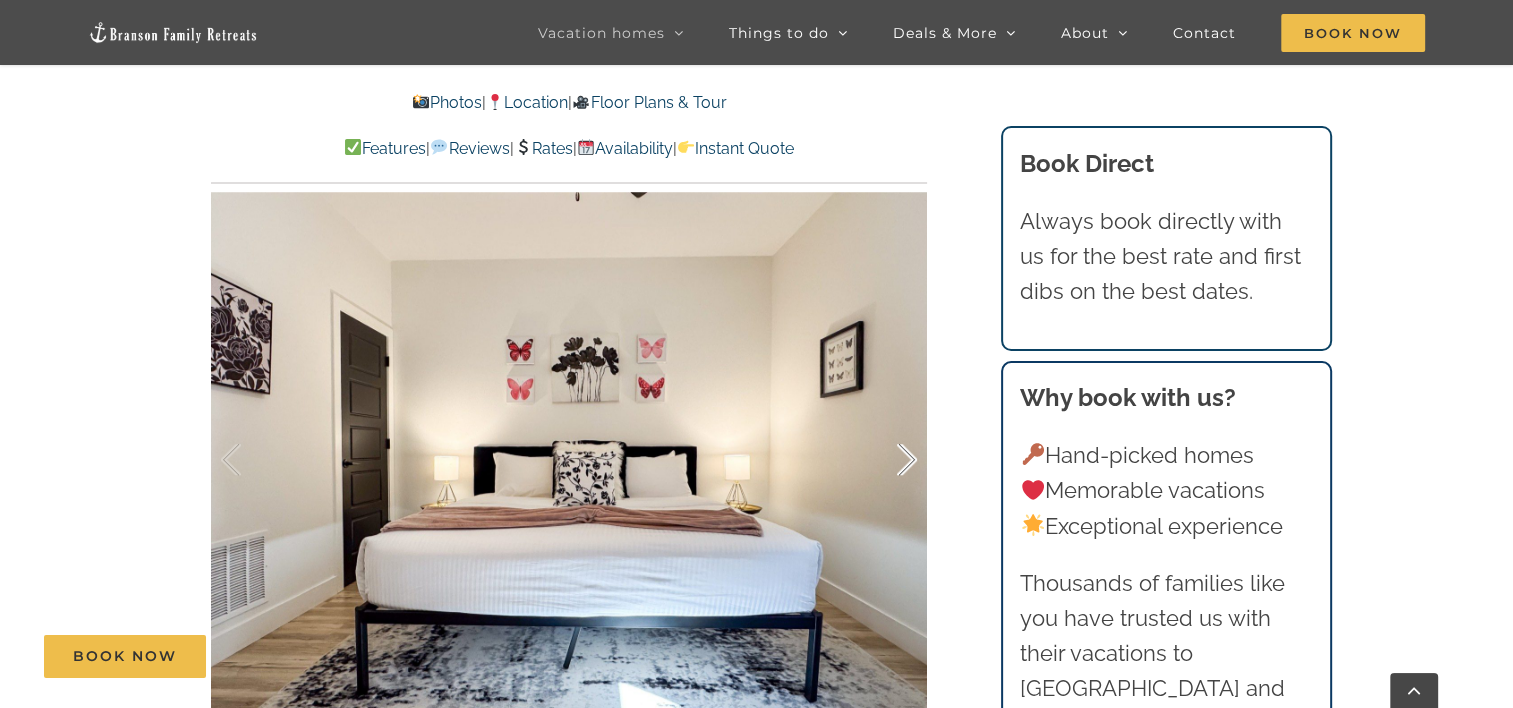 click at bounding box center (886, 460) 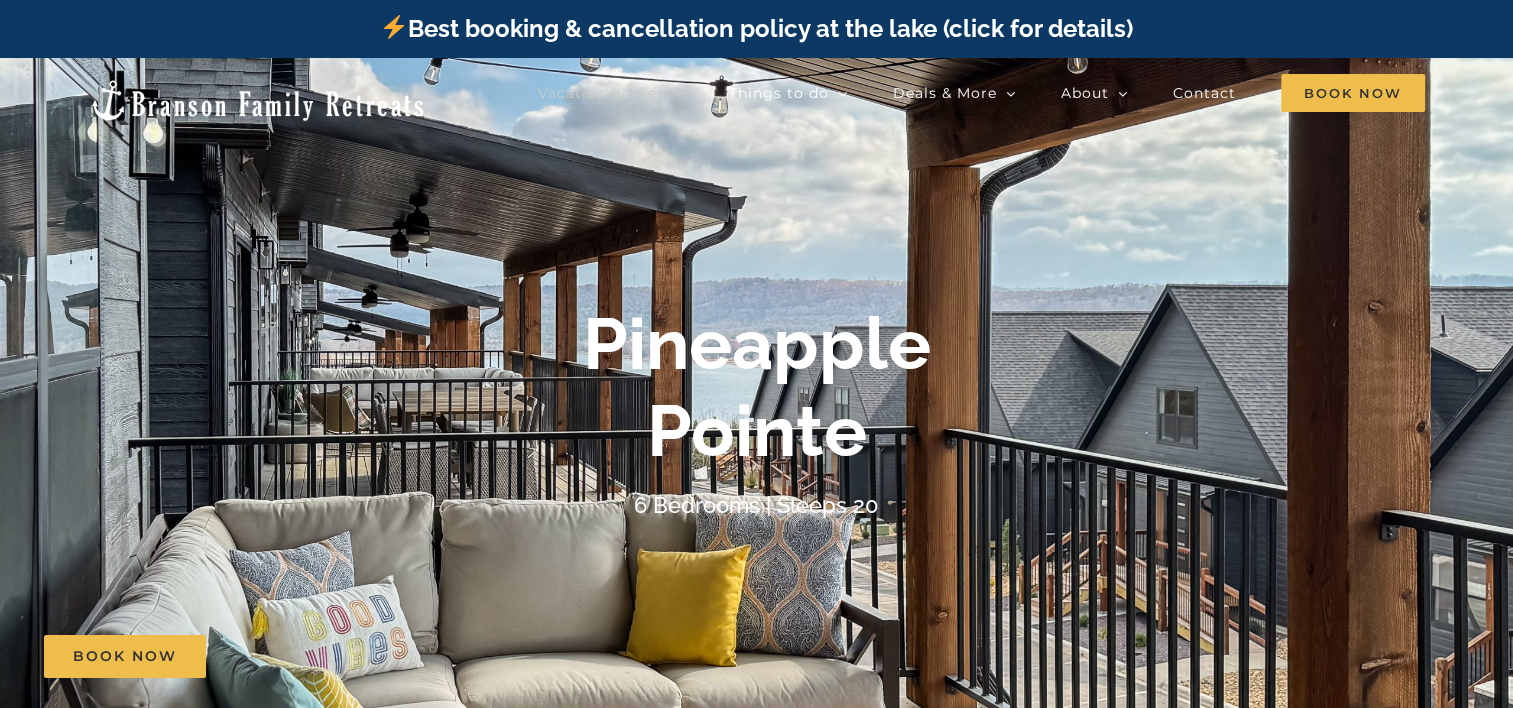 scroll, scrollTop: 300, scrollLeft: 0, axis: vertical 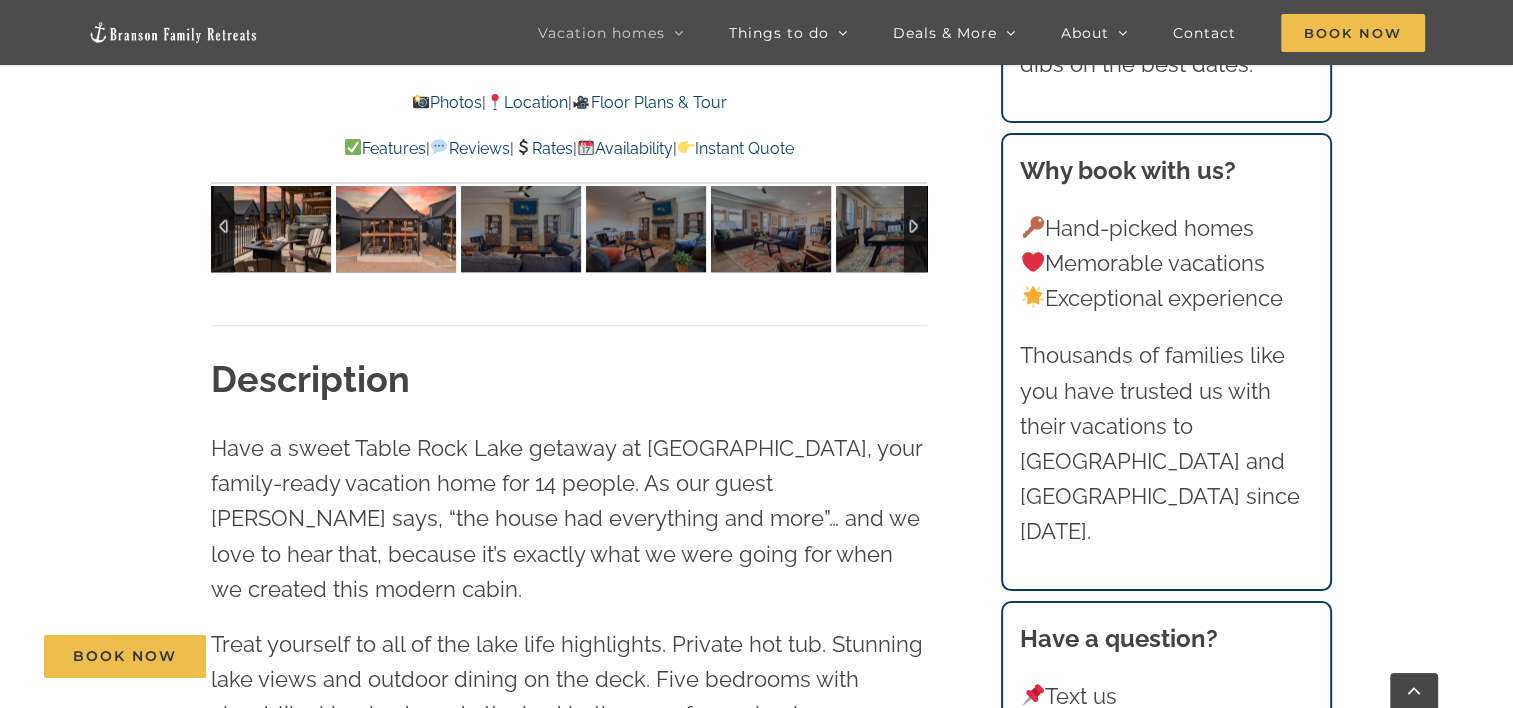 click at bounding box center (396, 227) 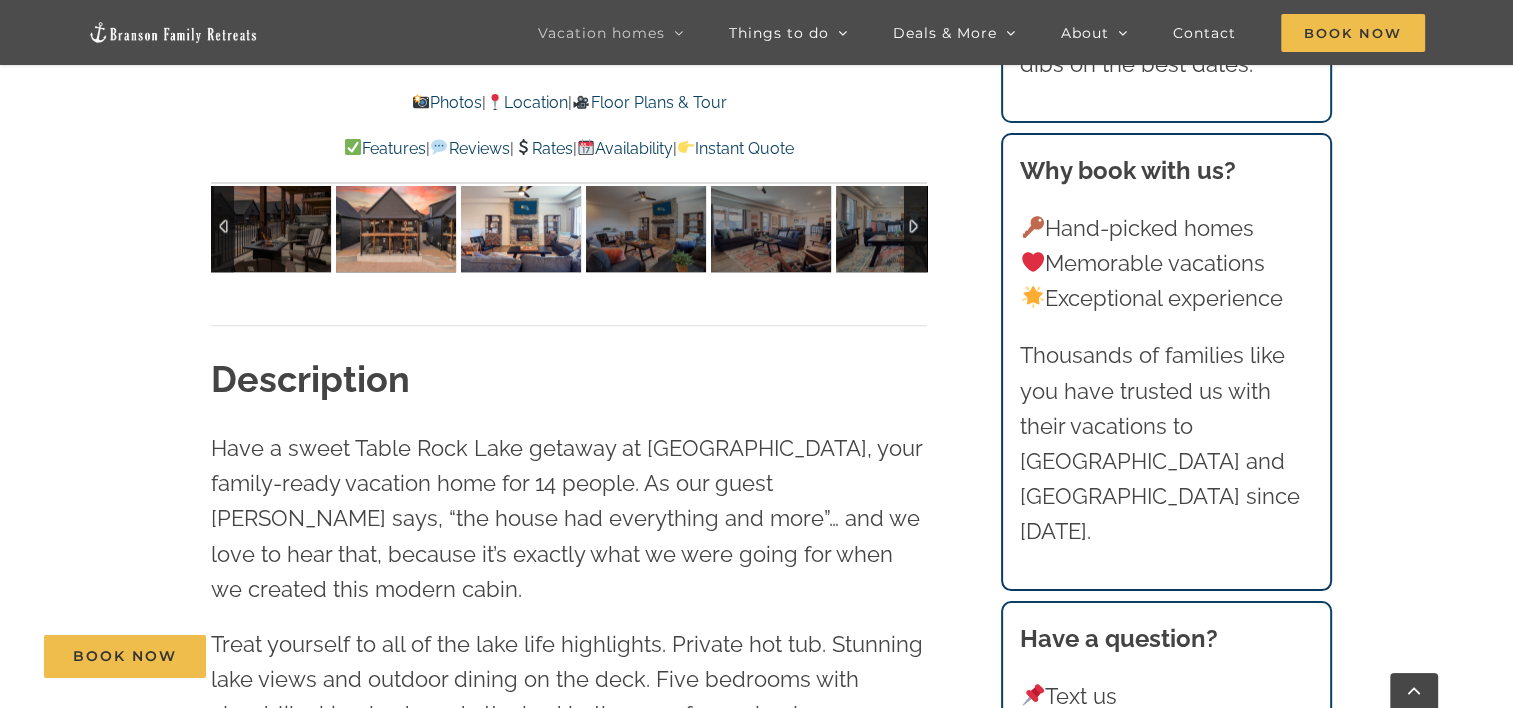 click at bounding box center (521, 227) 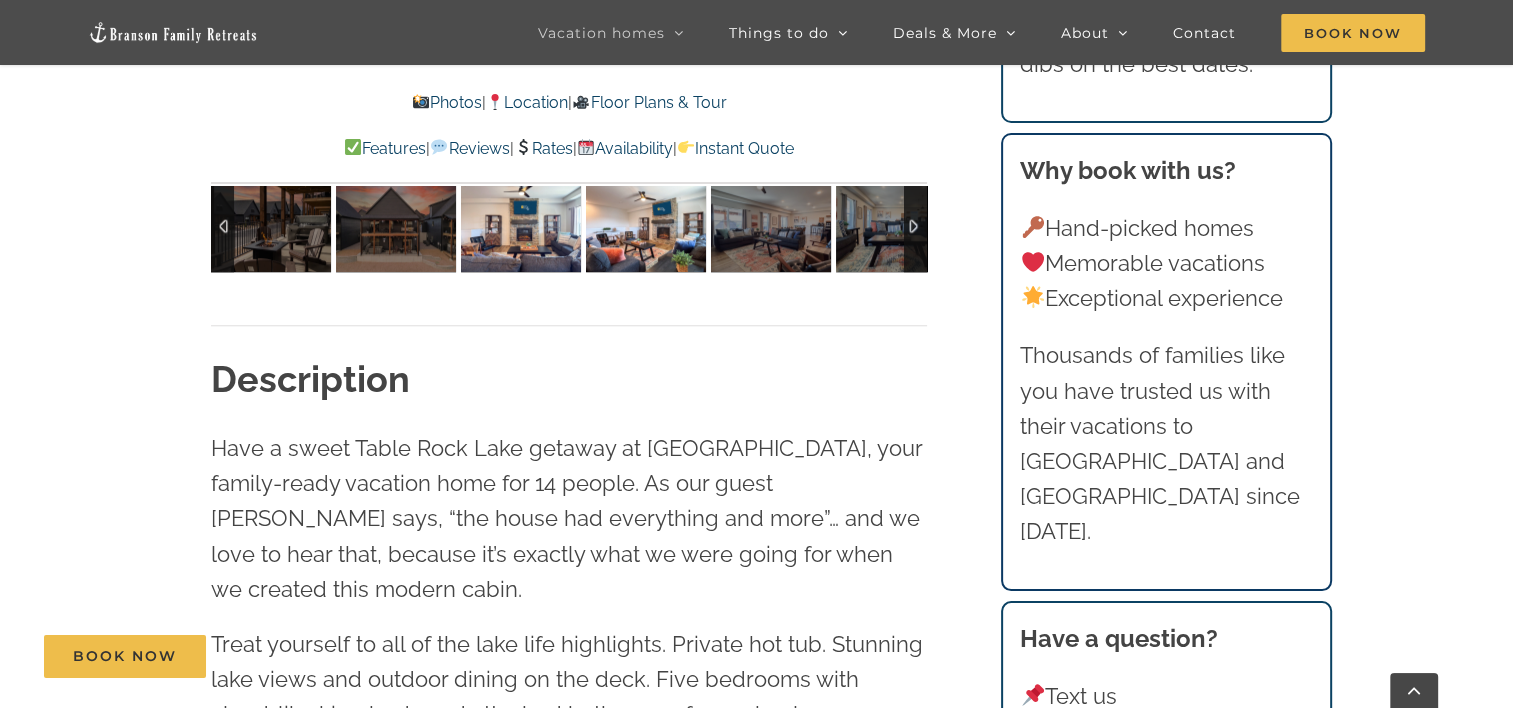 scroll, scrollTop: 1200, scrollLeft: 0, axis: vertical 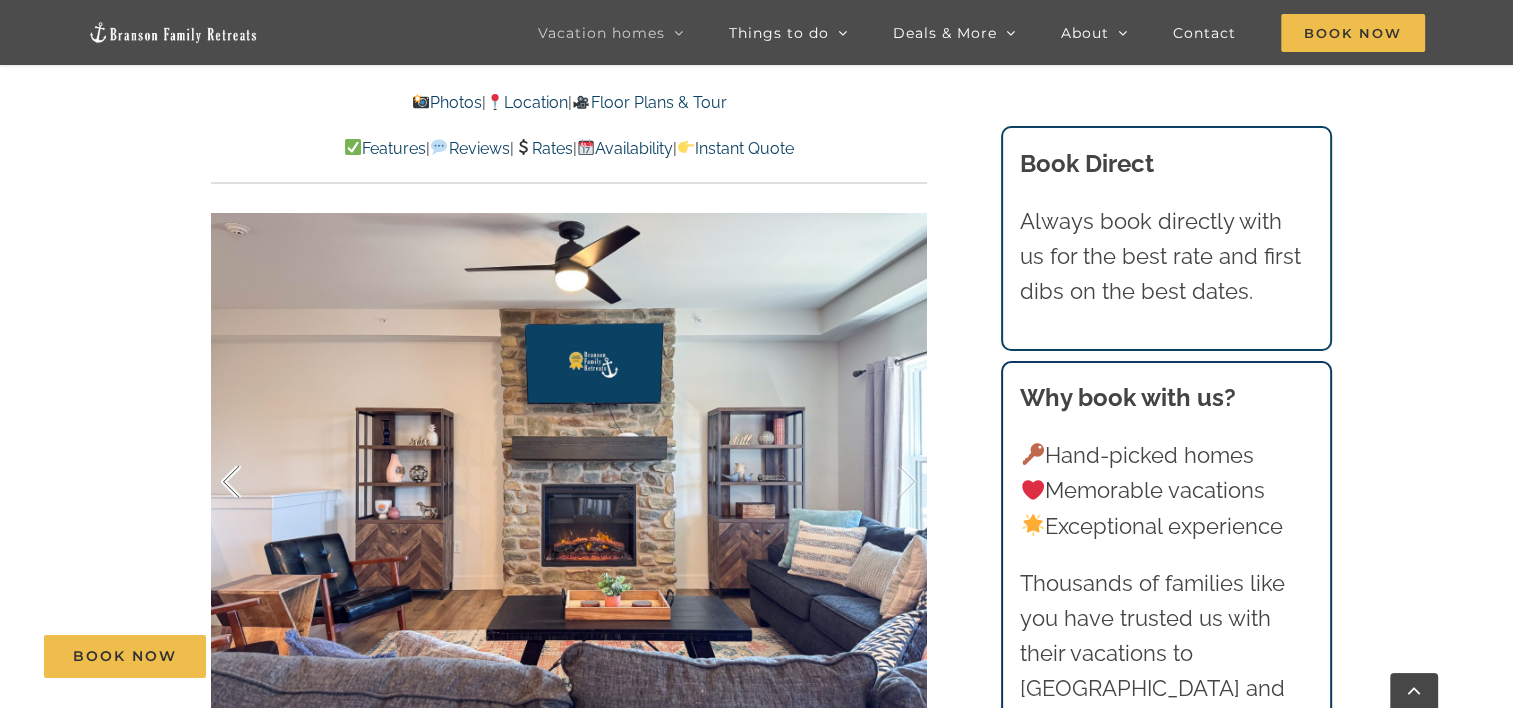click at bounding box center [252, 482] 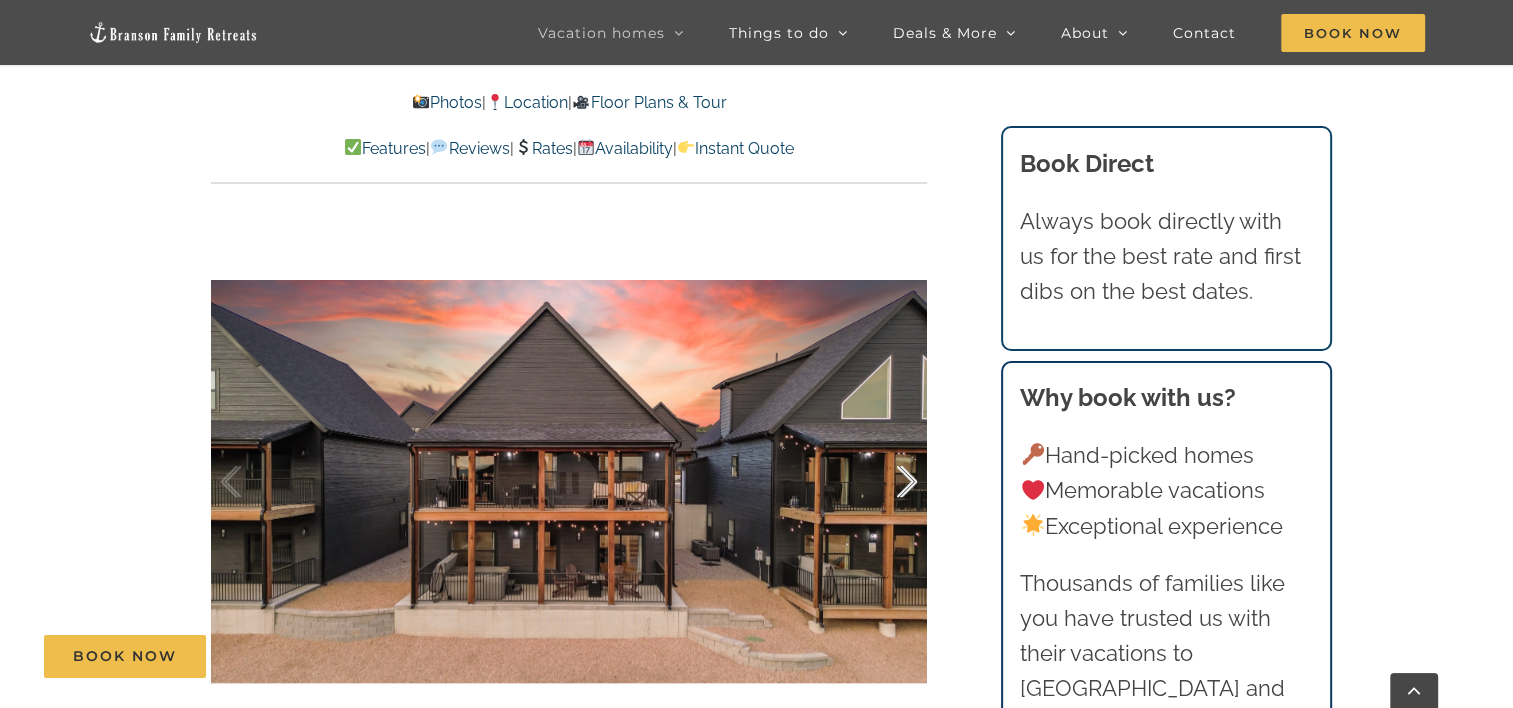scroll, scrollTop: 1500, scrollLeft: 0, axis: vertical 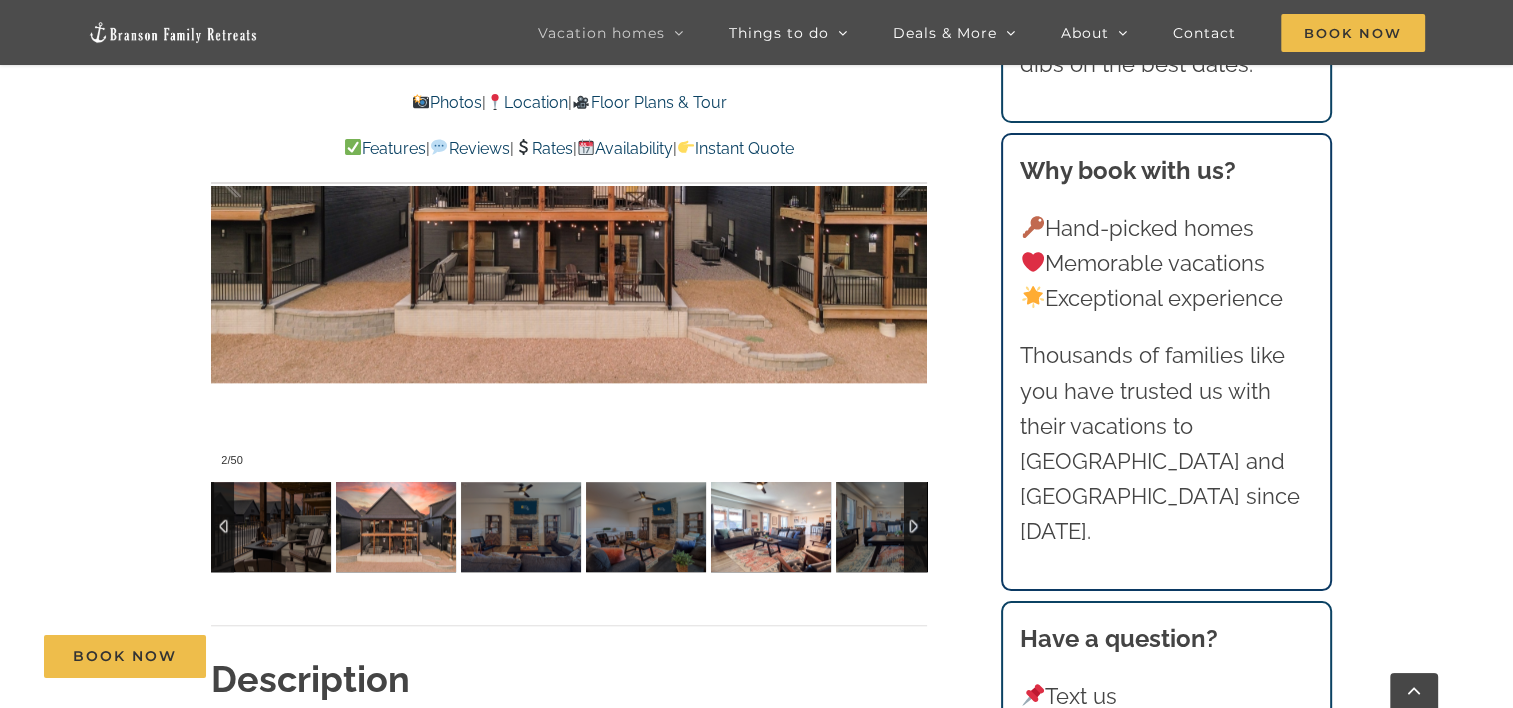 click at bounding box center [771, 527] 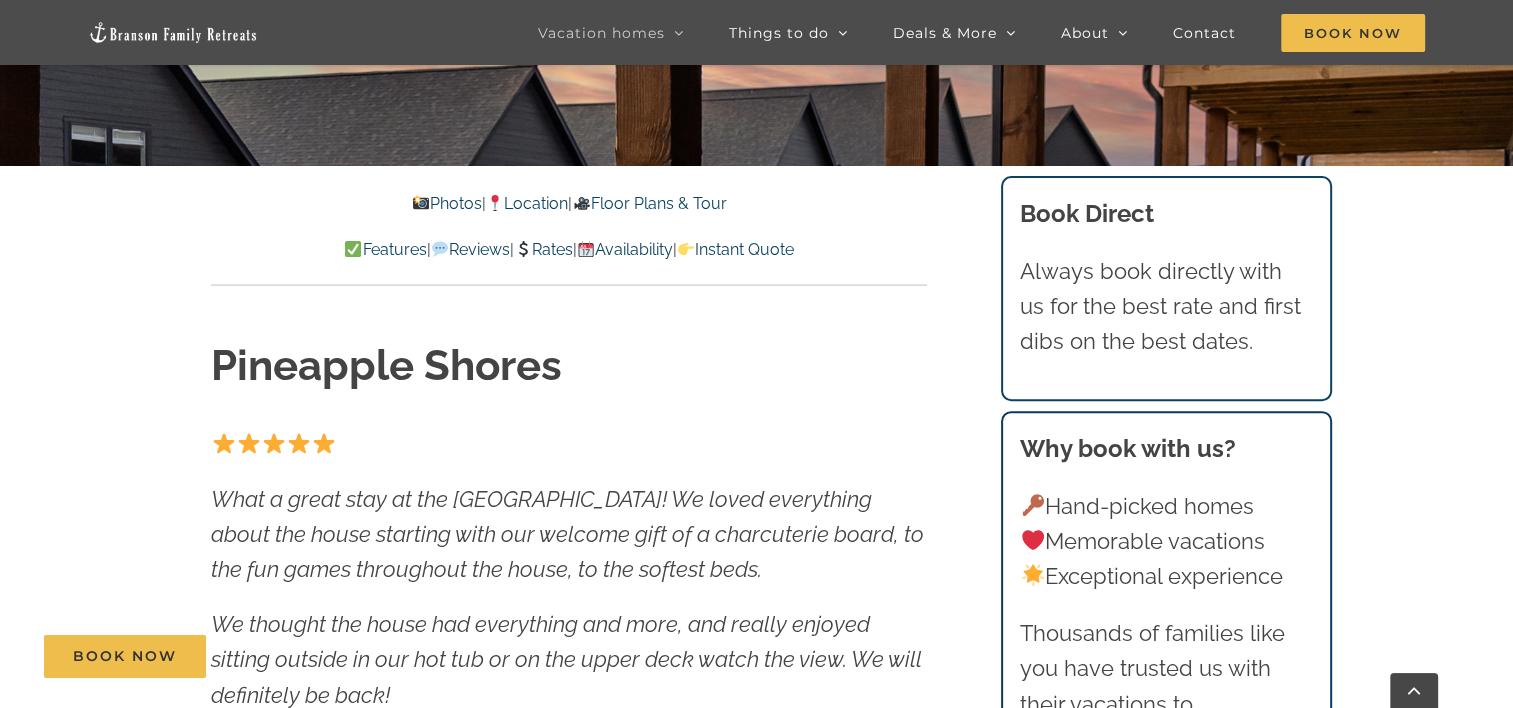 scroll, scrollTop: 0, scrollLeft: 0, axis: both 